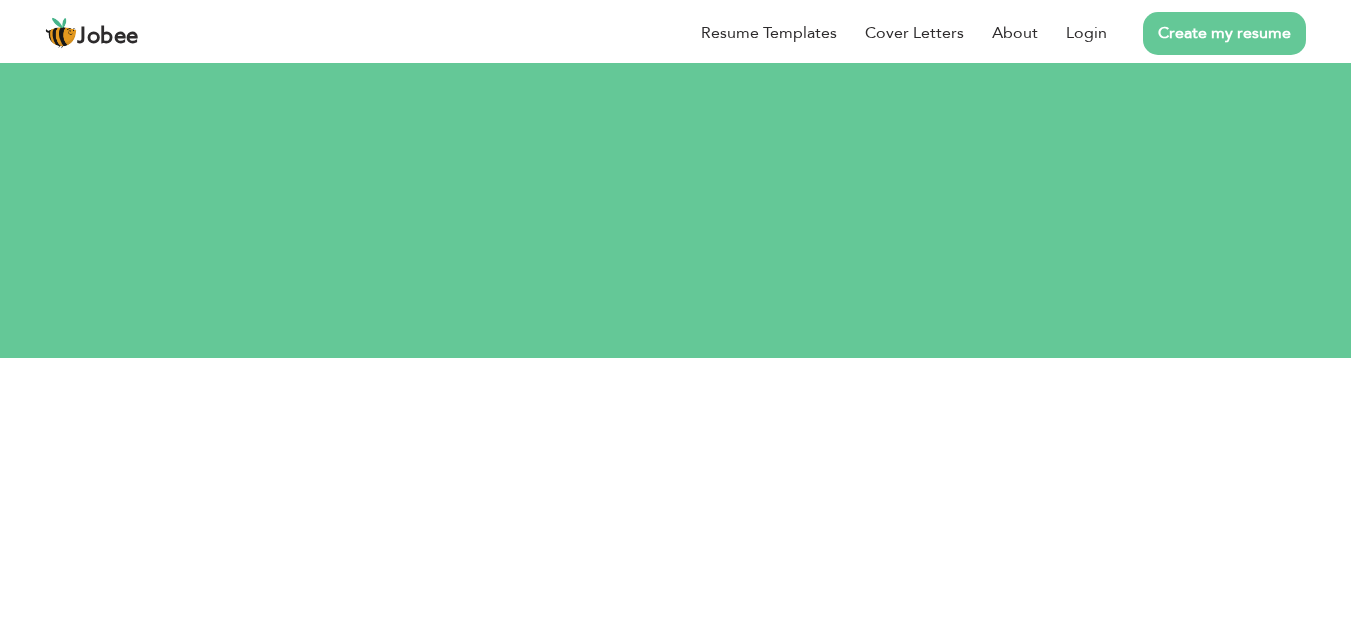 scroll, scrollTop: 0, scrollLeft: 0, axis: both 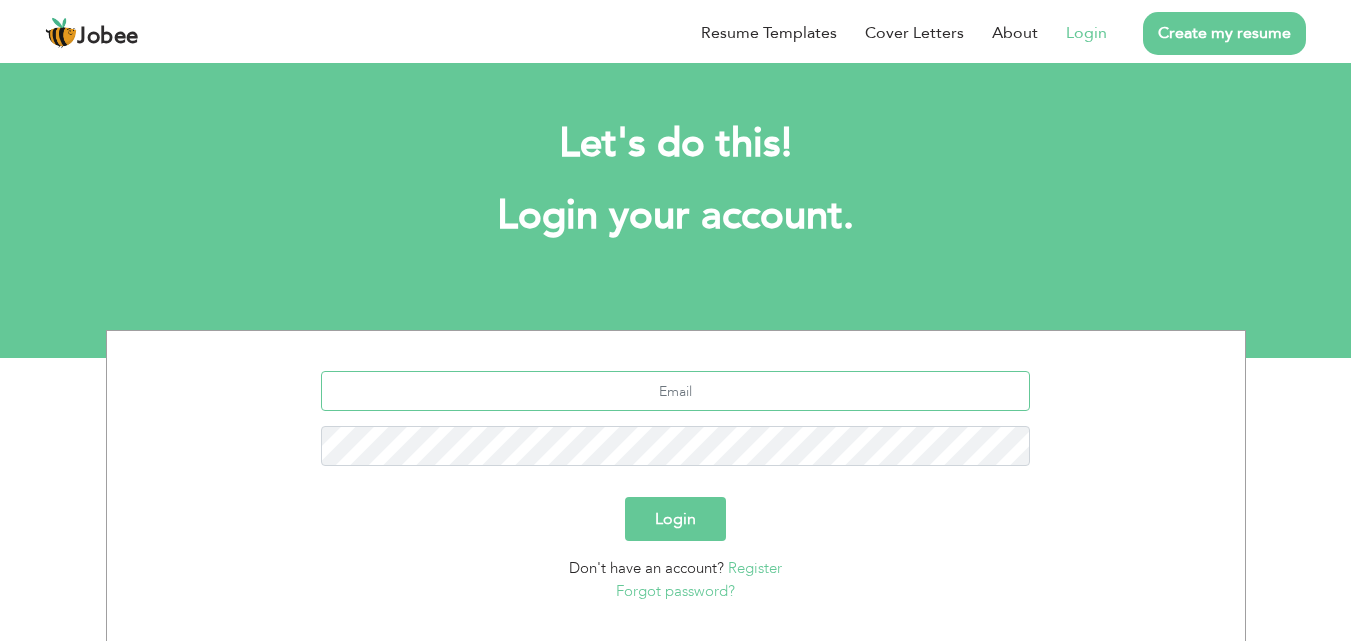 click at bounding box center [675, 391] 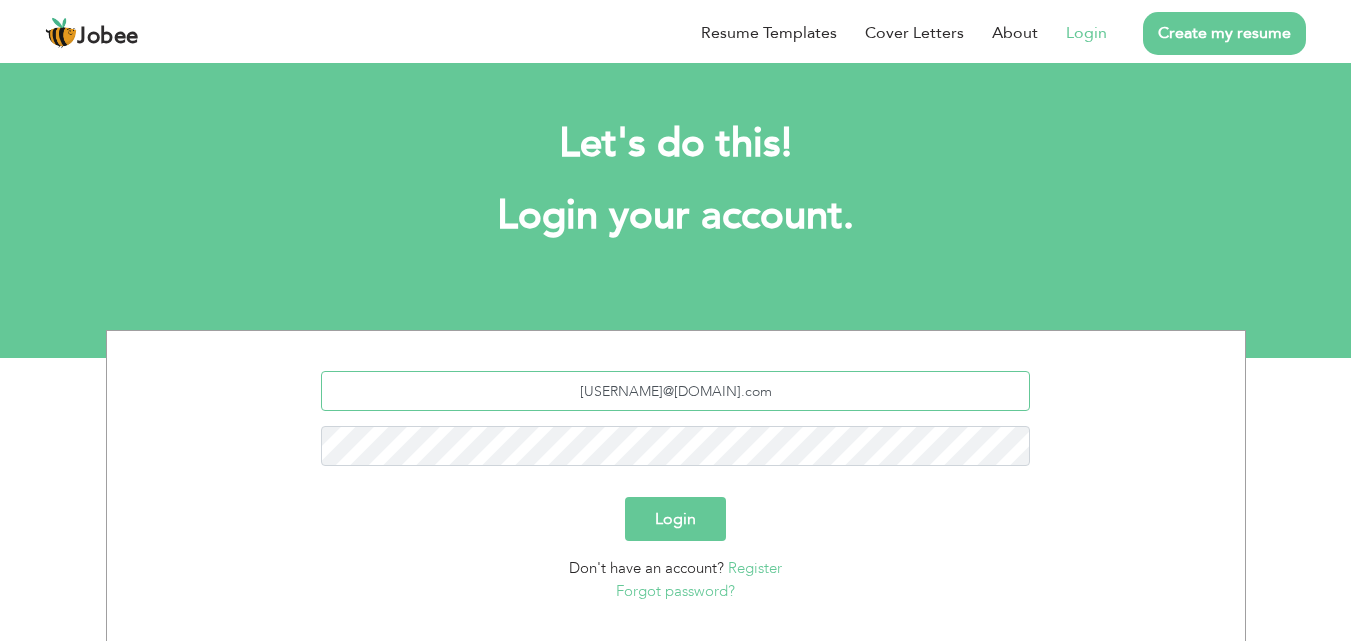 type on "[USERNAME]@[DOMAIN].com" 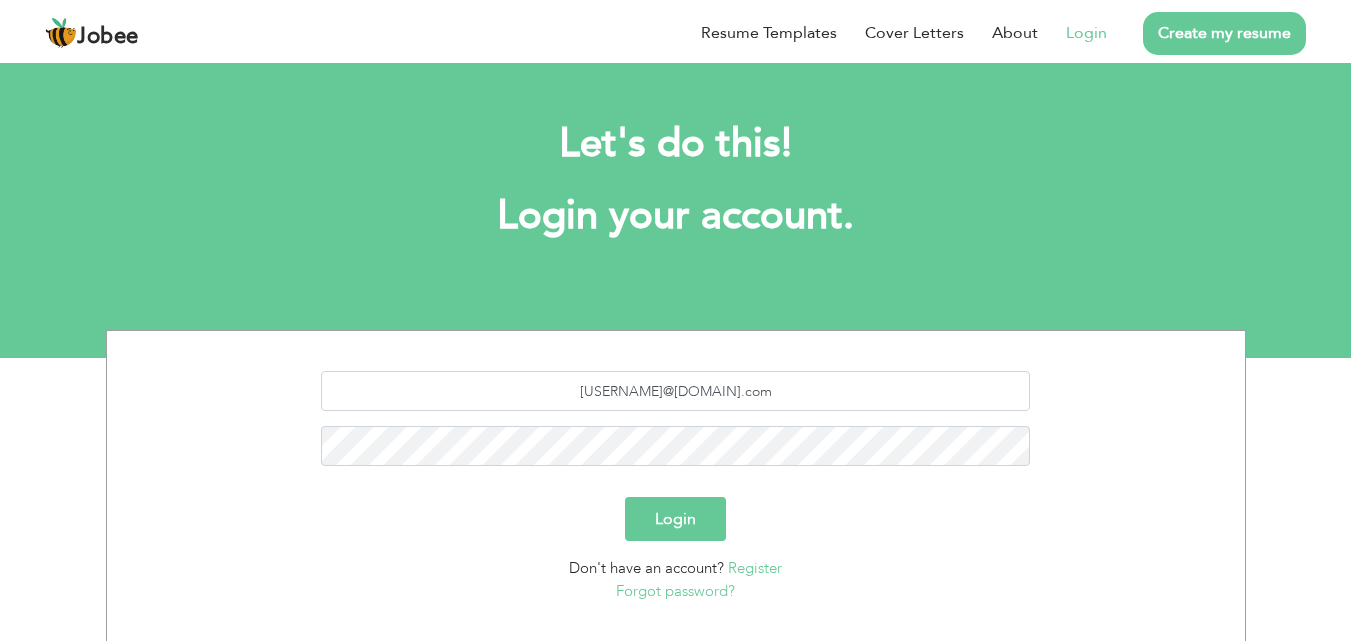 click on "Register" at bounding box center [755, 568] 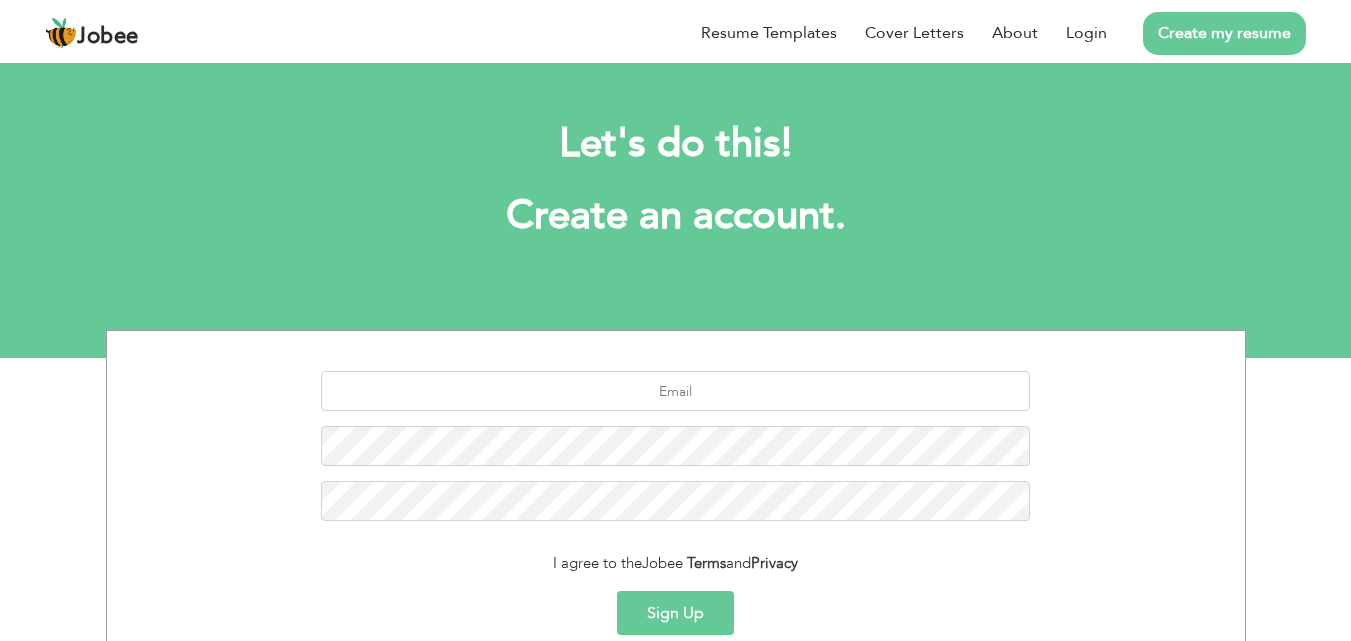 scroll, scrollTop: 0, scrollLeft: 0, axis: both 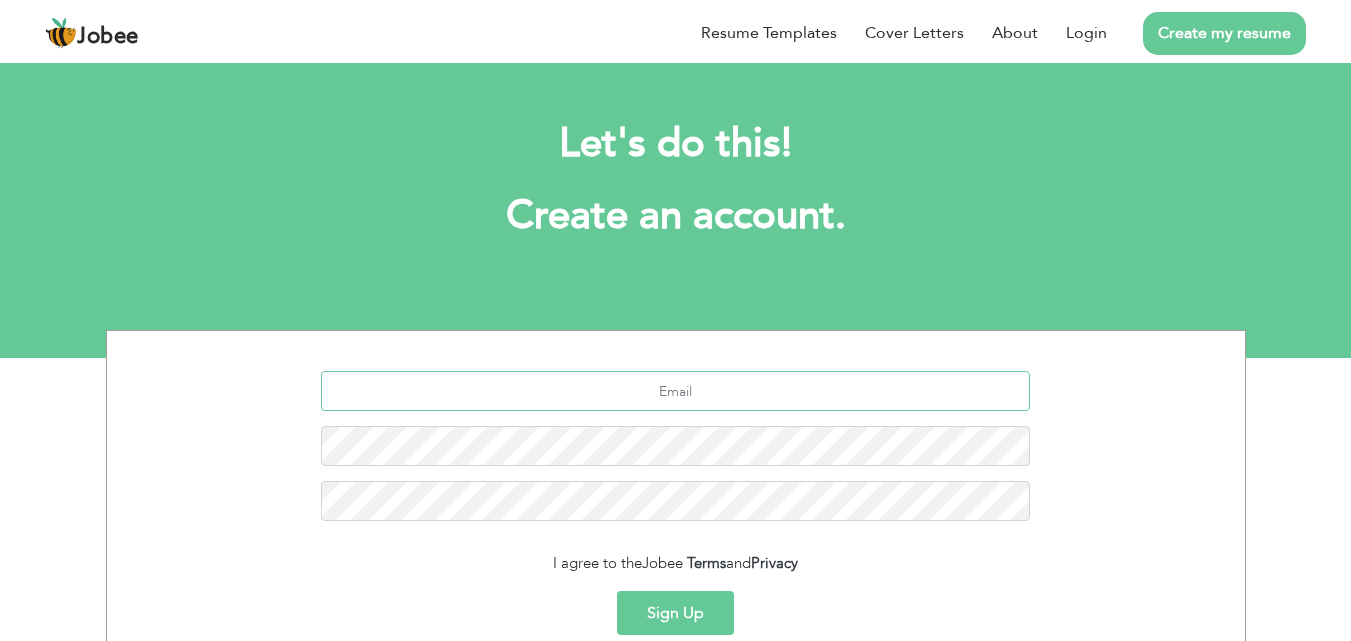 click at bounding box center (675, 391) 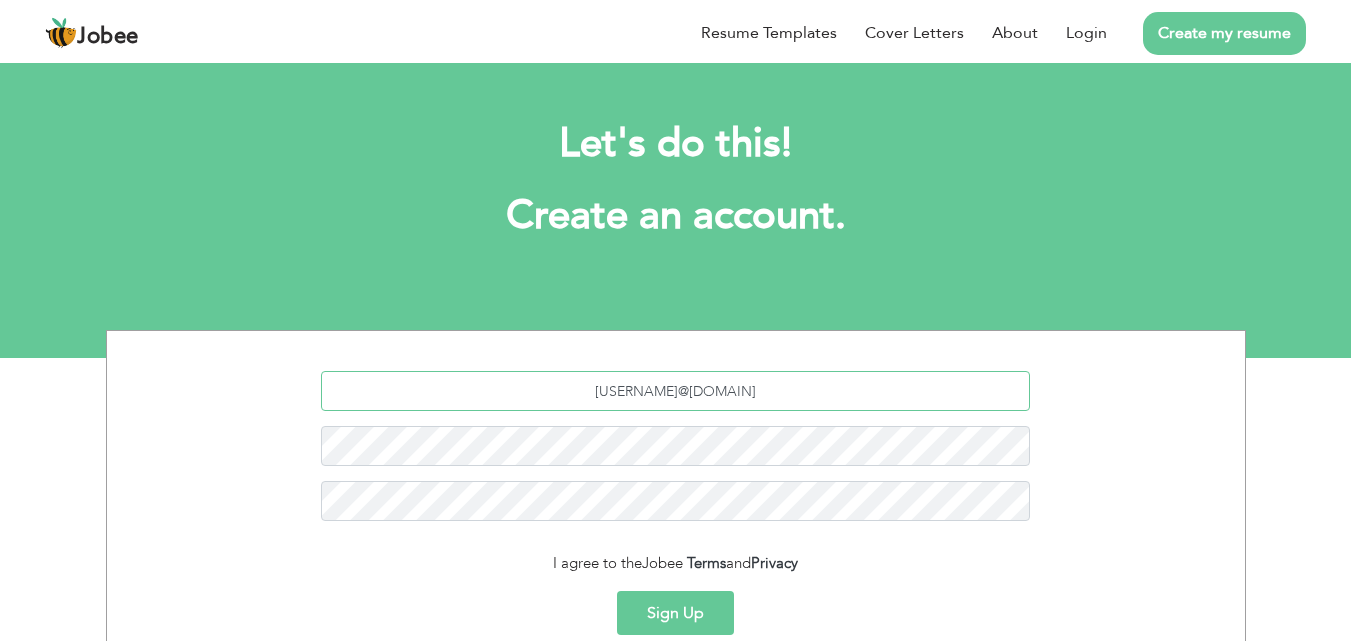 type on "[EMAIL]" 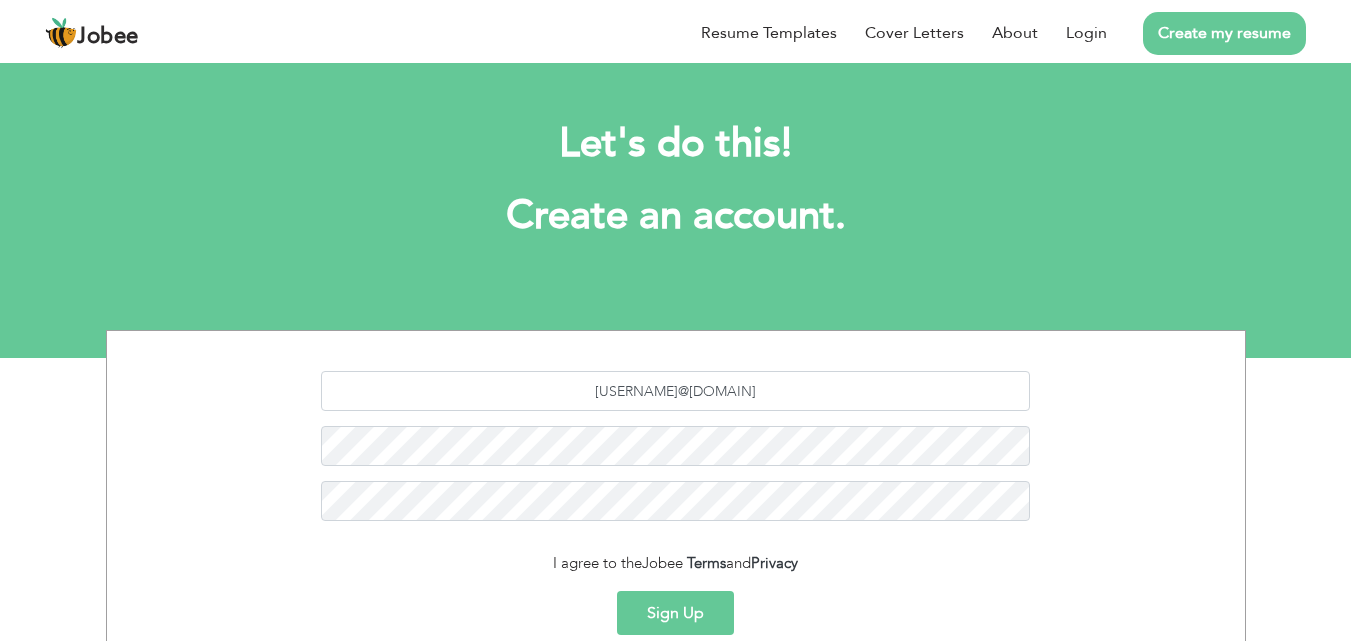 click on "I agree to the  Jobee   Terms  and  Privacy" at bounding box center (676, 563) 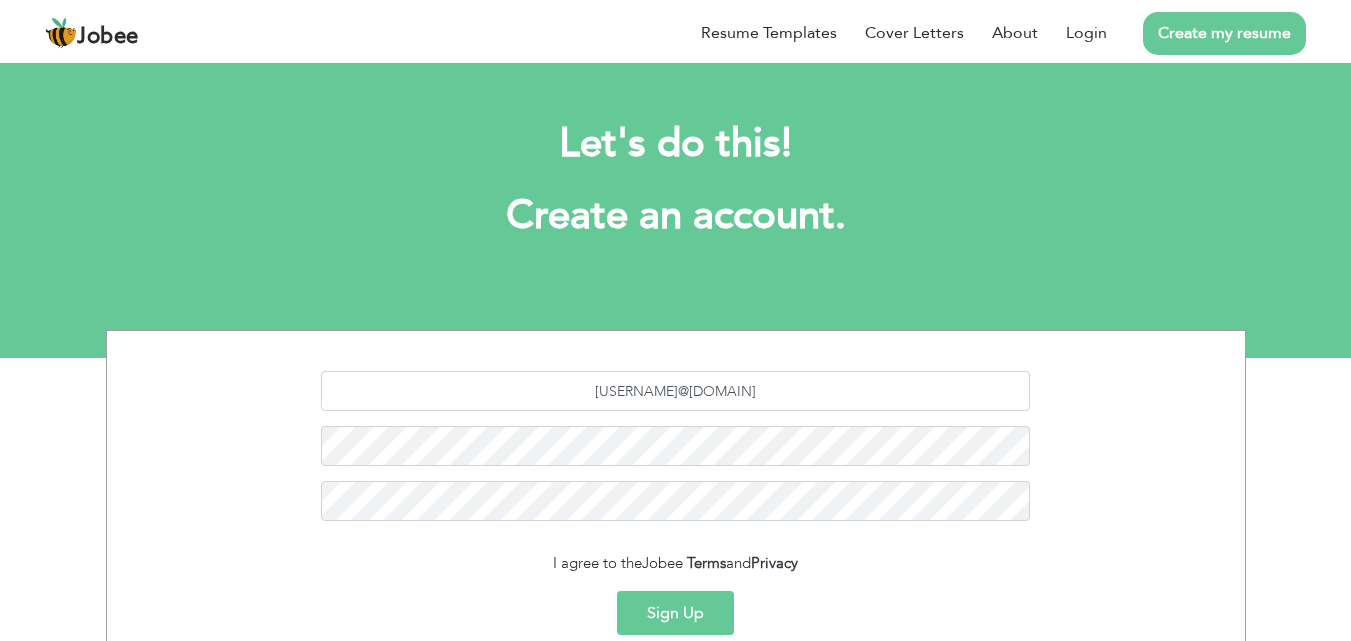 click on "Sign Up" at bounding box center [675, 613] 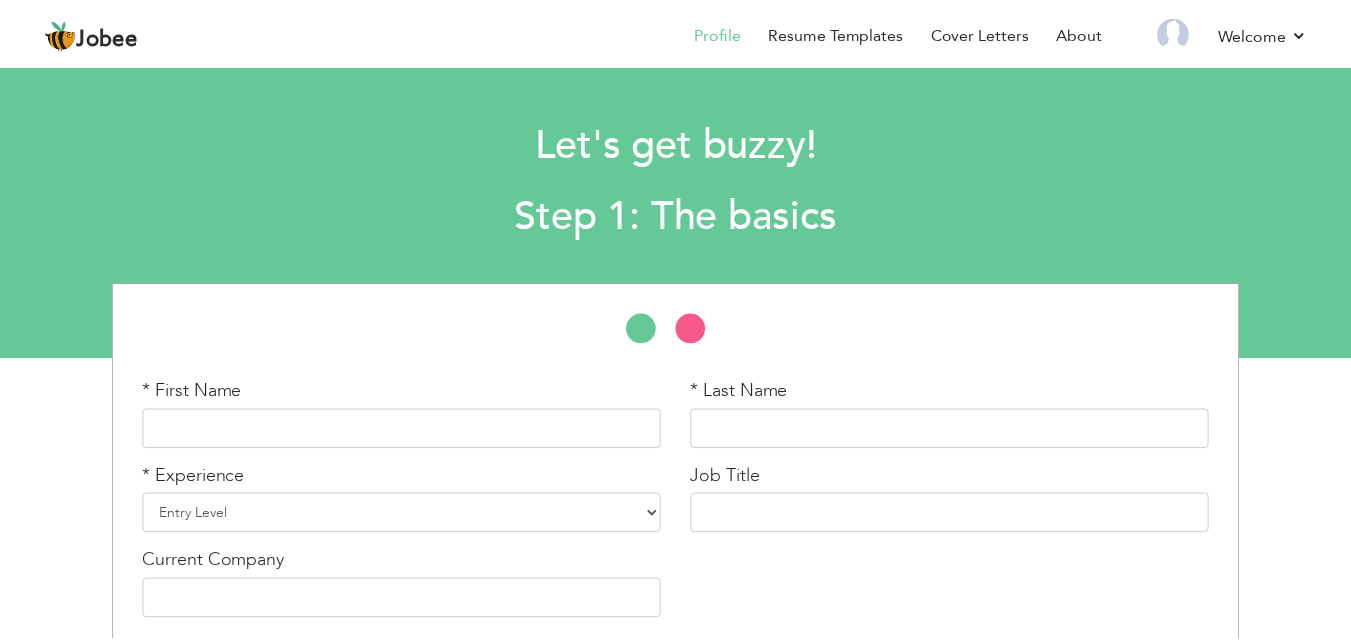 scroll, scrollTop: 0, scrollLeft: 0, axis: both 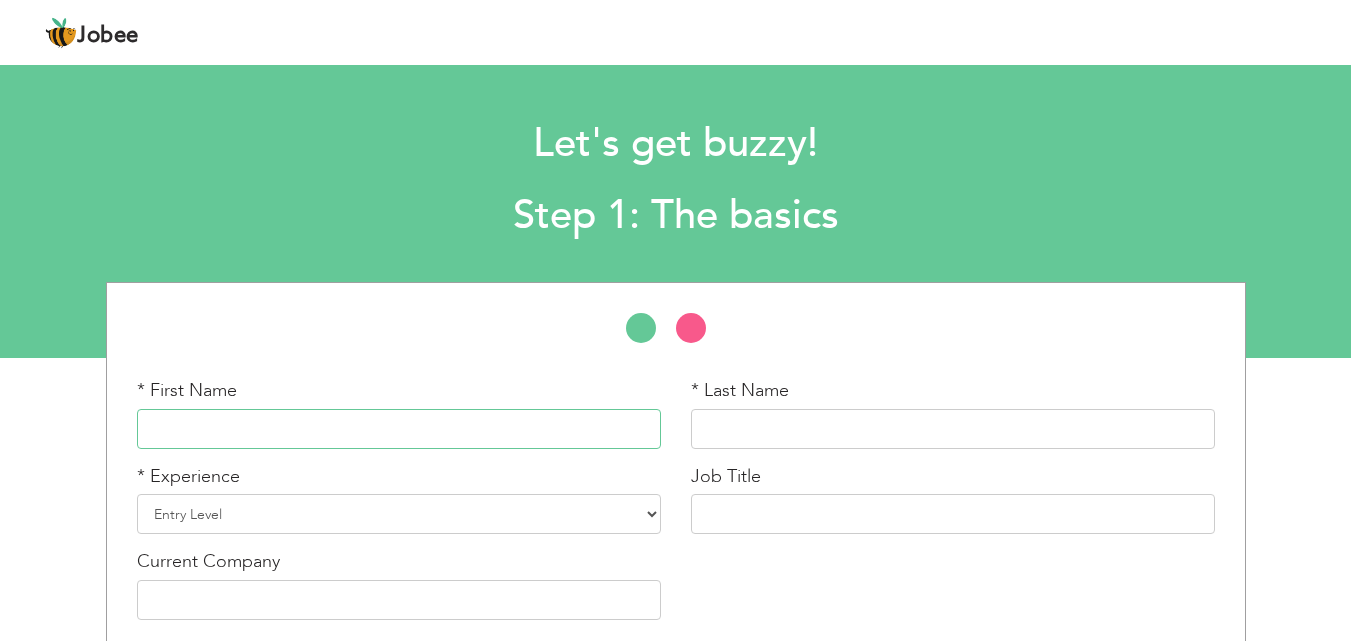 click at bounding box center (399, 429) 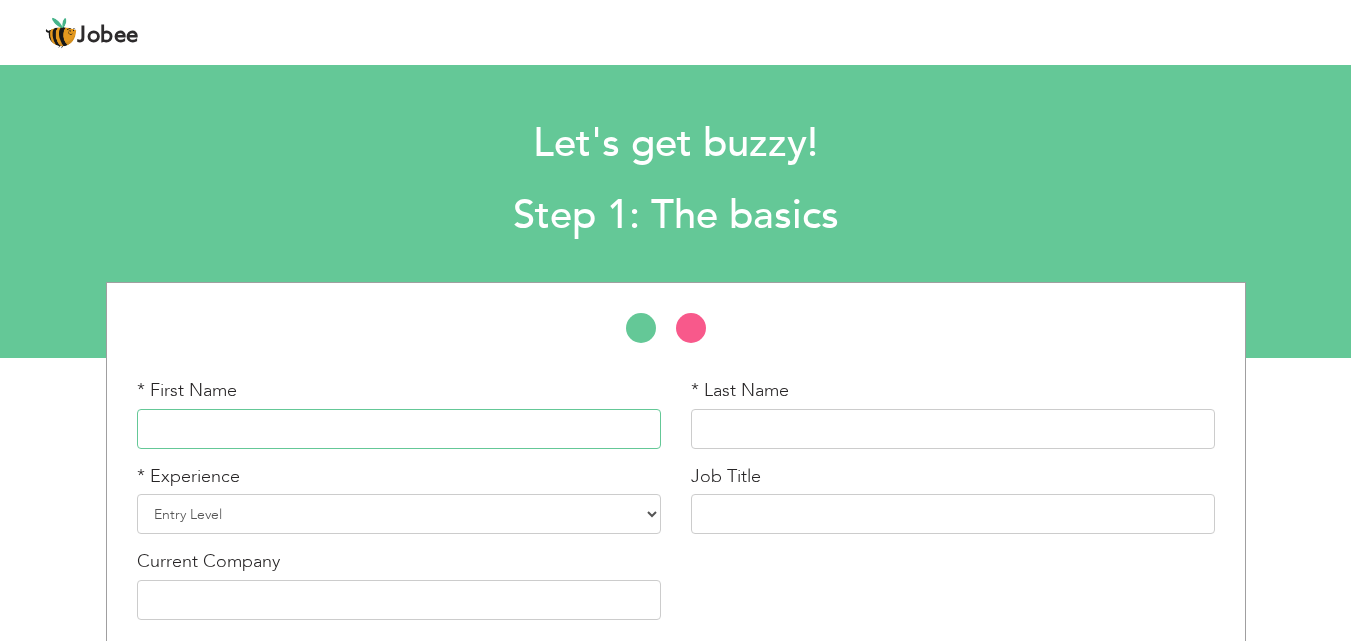 type on "a" 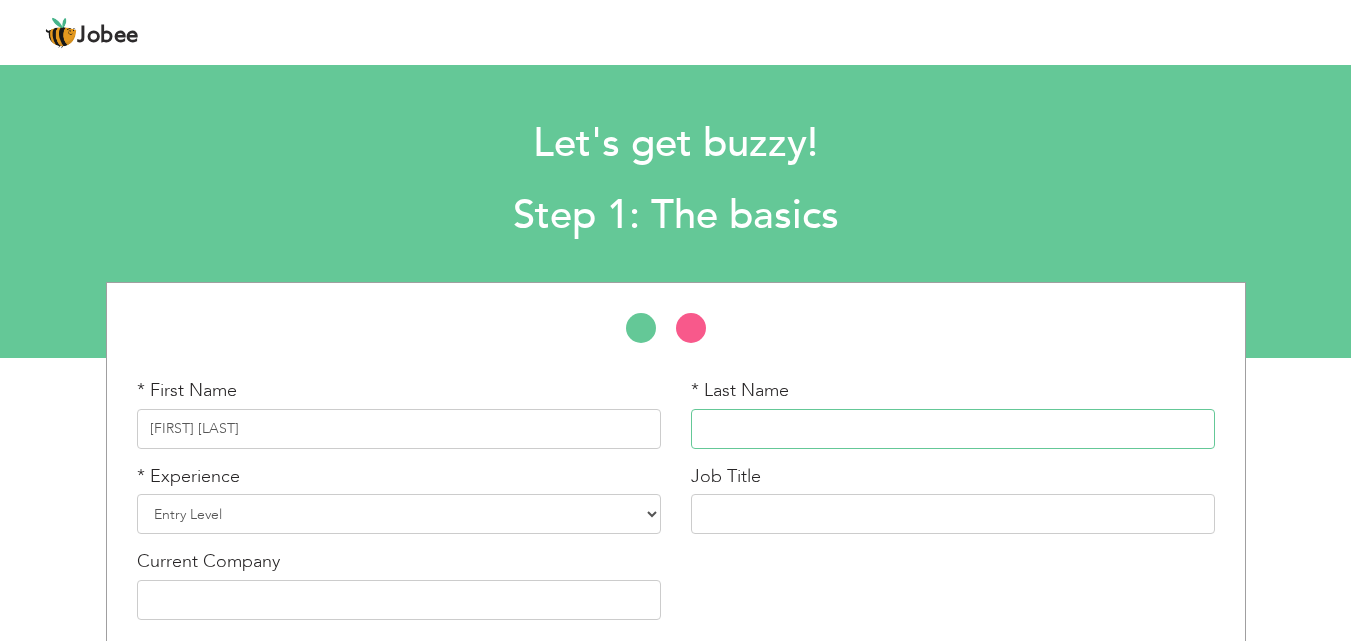 click at bounding box center (953, 429) 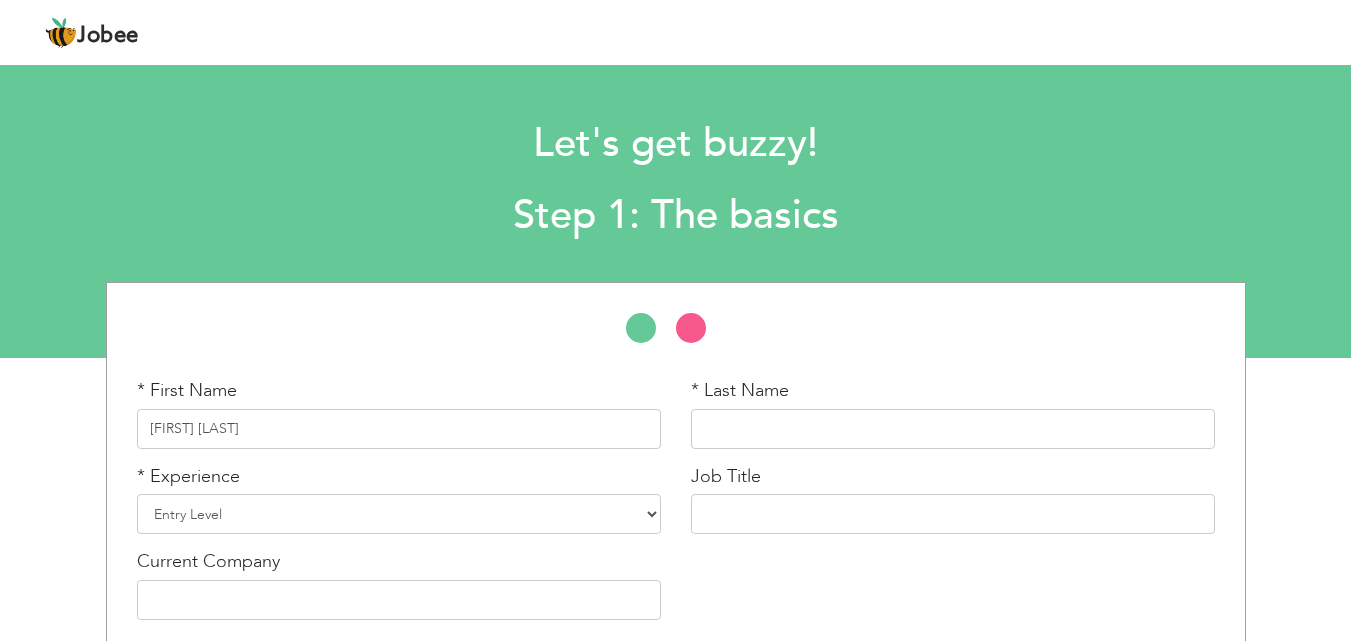 click on "Aniqa Tariq" at bounding box center [399, 429] 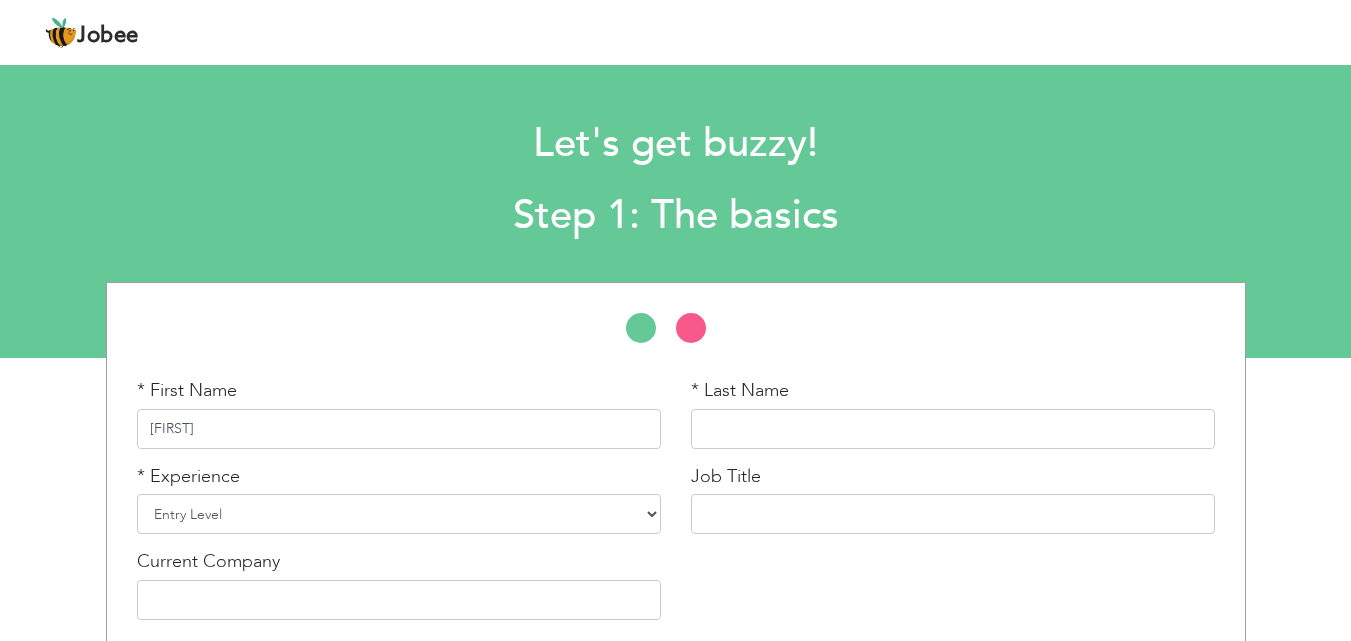 type on "Aniqa" 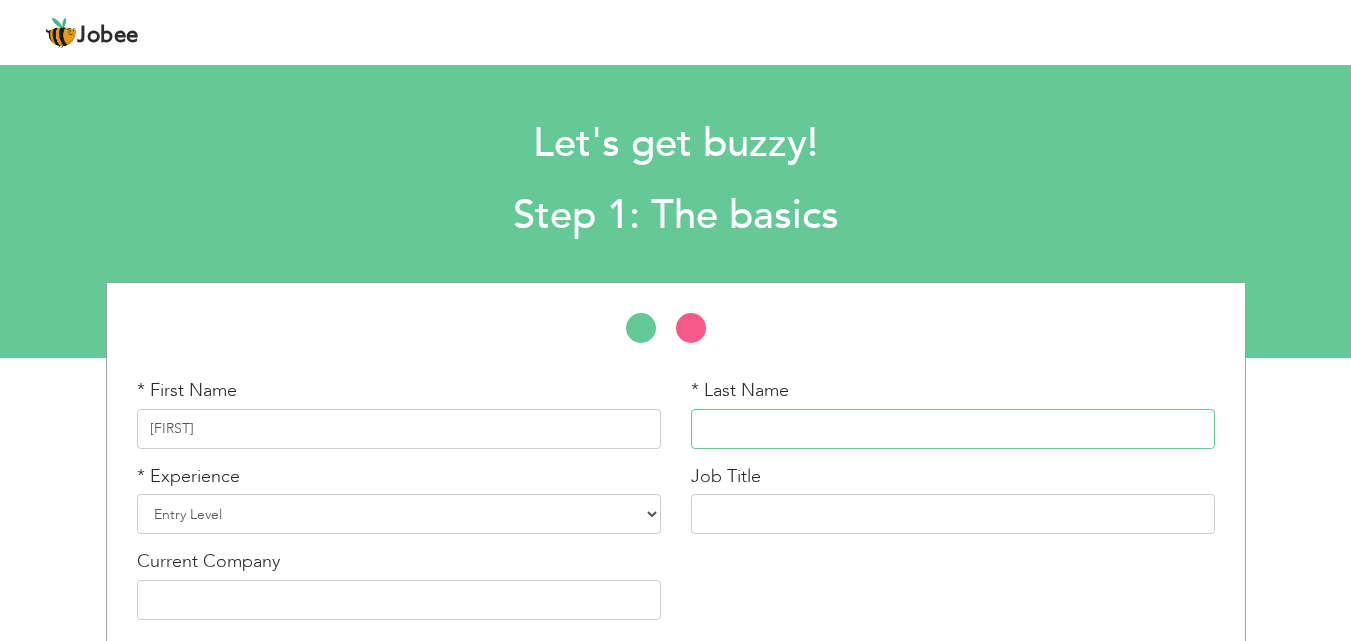 click at bounding box center [953, 429] 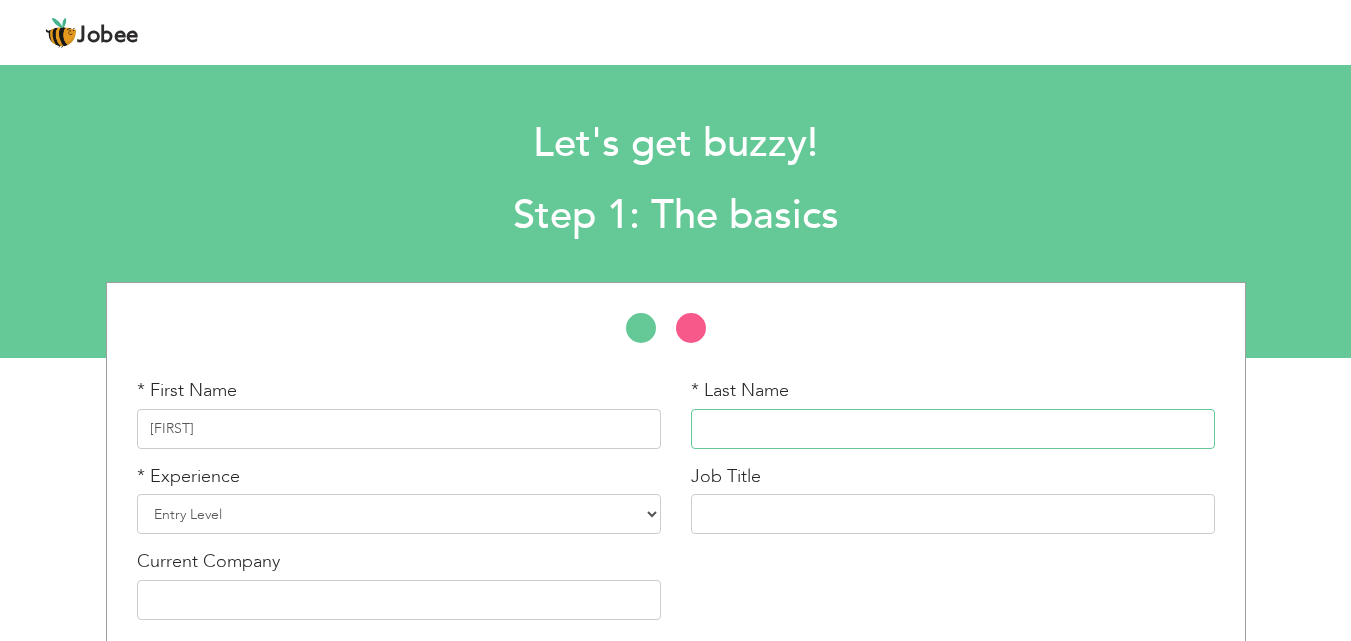 type on "t" 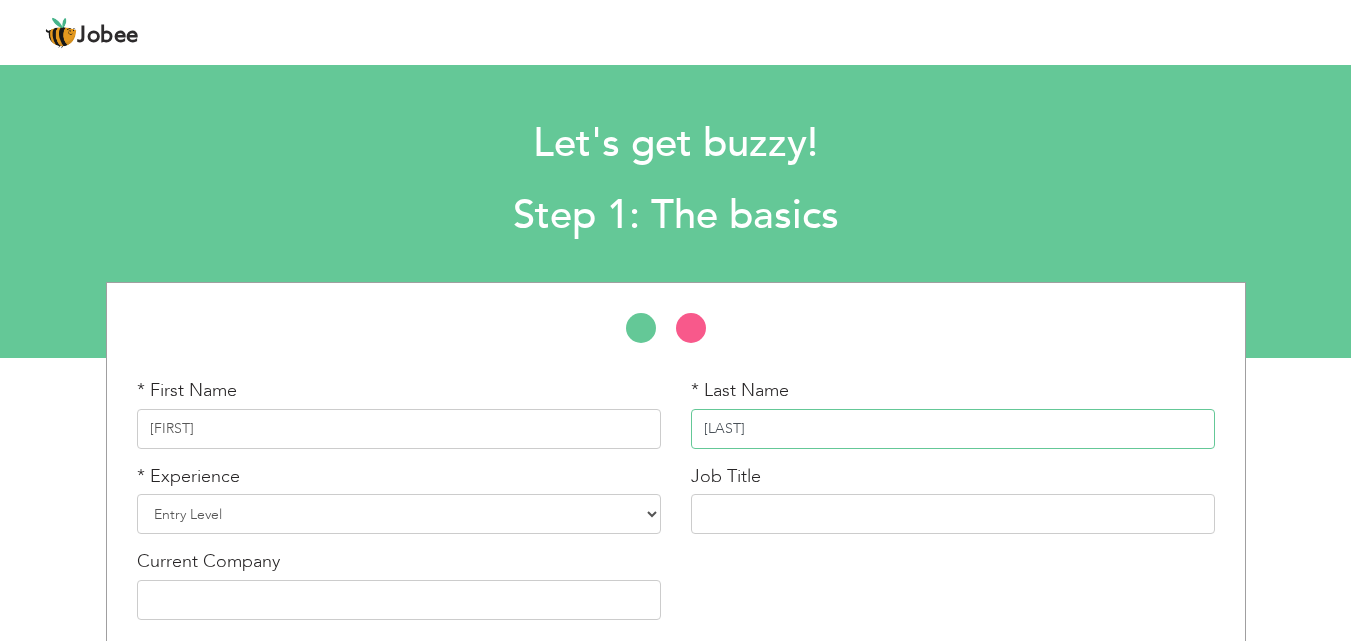 type on "Tariq" 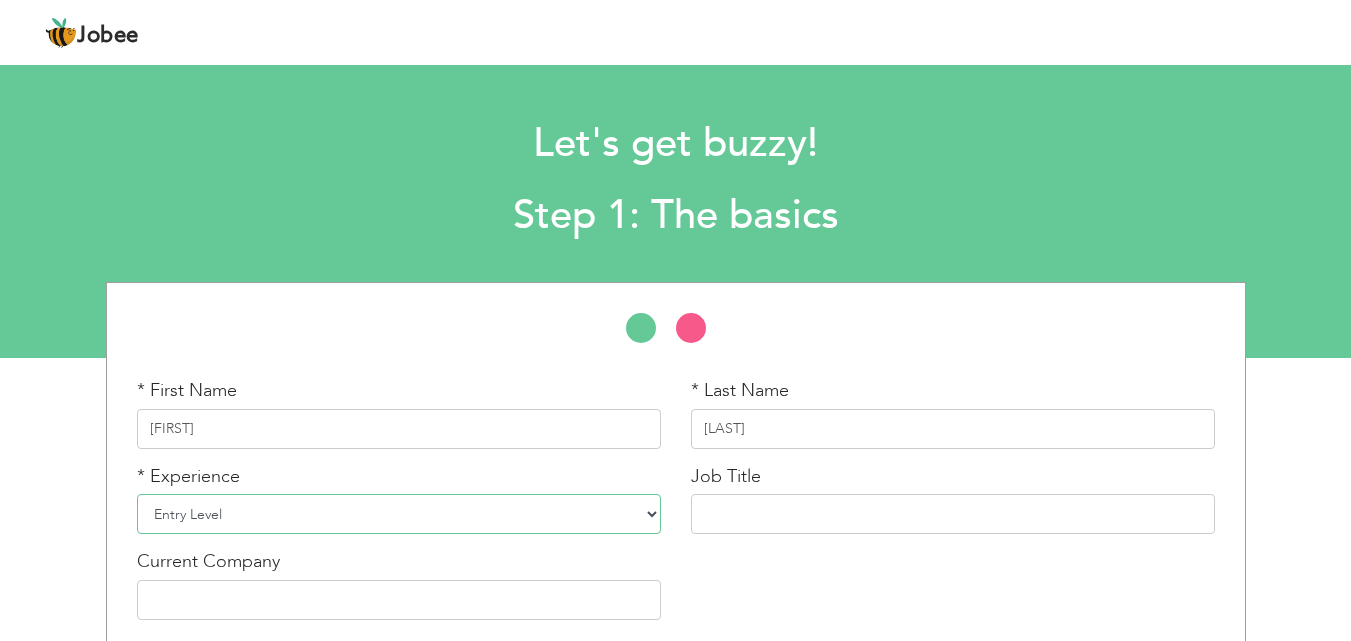 click on "Entry Level
Less than 1 Year
1 Year
2 Years
3 Years
4 Years
5 Years
6 Years
7 Years
8 Years
9 Years
10 Years
11 Years
12 Years
13 Years
14 Years
15 Years
16 Years
17 Years
18 Years
19 Years
20 Years
21 Years
22 Years
23 Years
24 Years
25 Years
26 Years
27 Years
28 Years
29 Years
30 Years
31 Years
32 Years
33 Years
34 Years
35 Years
More than 35 Years" at bounding box center [399, 514] 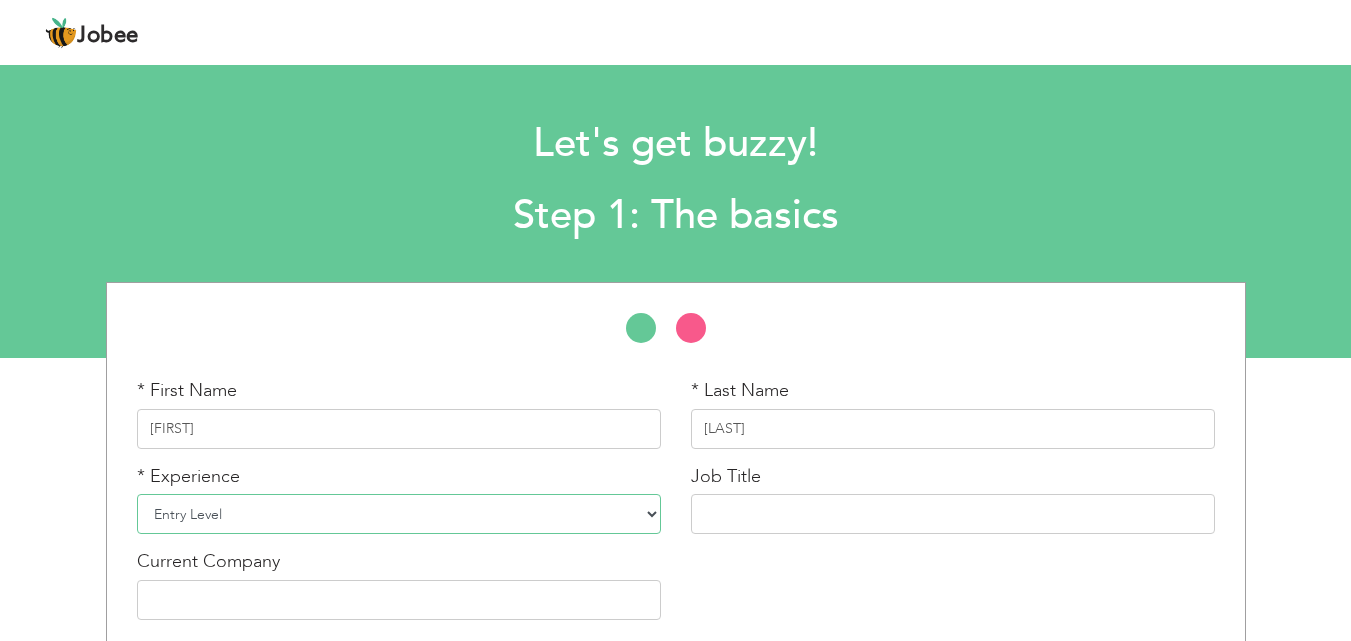 click on "Entry Level
Less than 1 Year
1 Year
2 Years
3 Years
4 Years
5 Years
6 Years
7 Years
8 Years
9 Years
10 Years
11 Years
12 Years
13 Years
14 Years
15 Years
16 Years
17 Years
18 Years
19 Years
20 Years
21 Years
22 Years
23 Years
24 Years
25 Years
26 Years
27 Years
28 Years
29 Years
30 Years
31 Years
32 Years
33 Years
34 Years
35 Years
More than 35 Years" at bounding box center (399, 514) 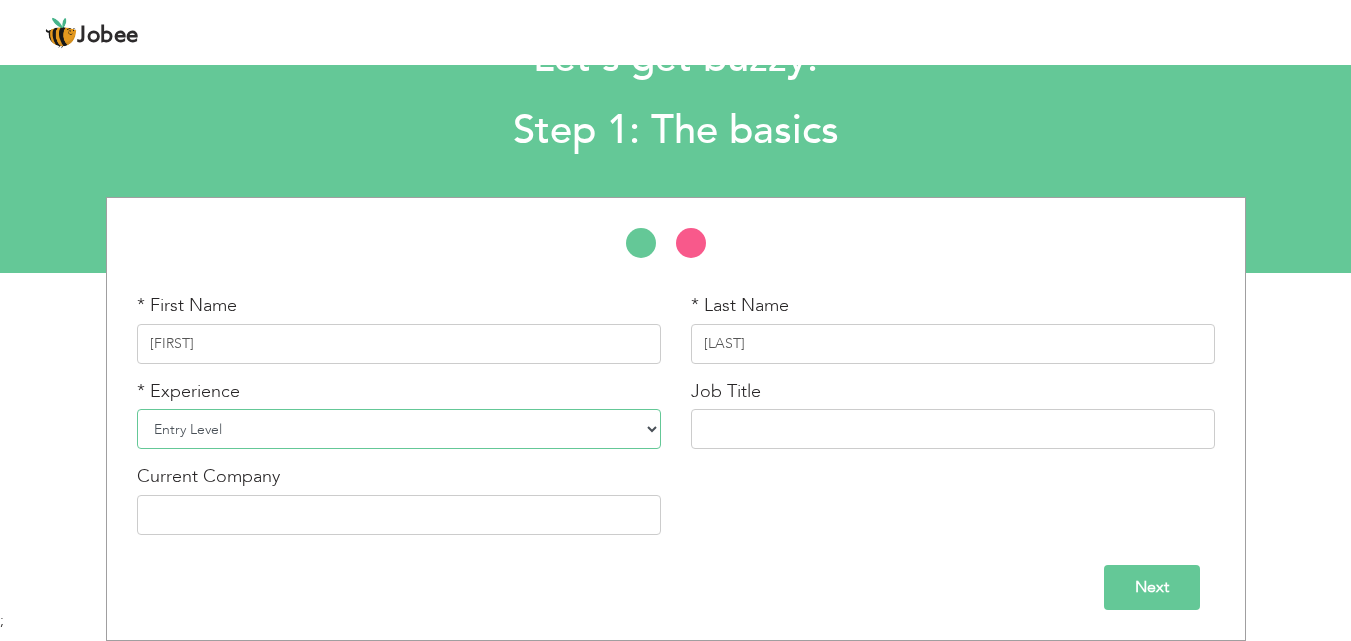 click on "Entry Level
Less than 1 Year
1 Year
2 Years
3 Years
4 Years
5 Years
6 Years
7 Years
8 Years
9 Years
10 Years
11 Years
12 Years
13 Years
14 Years
15 Years
16 Years
17 Years
18 Years
19 Years
20 Years
21 Years
22 Years
23 Years
24 Years
25 Years
26 Years
27 Years
28 Years
29 Years
30 Years
31 Years
32 Years
33 Years
34 Years
35 Years
More than 35 Years" at bounding box center [399, 429] 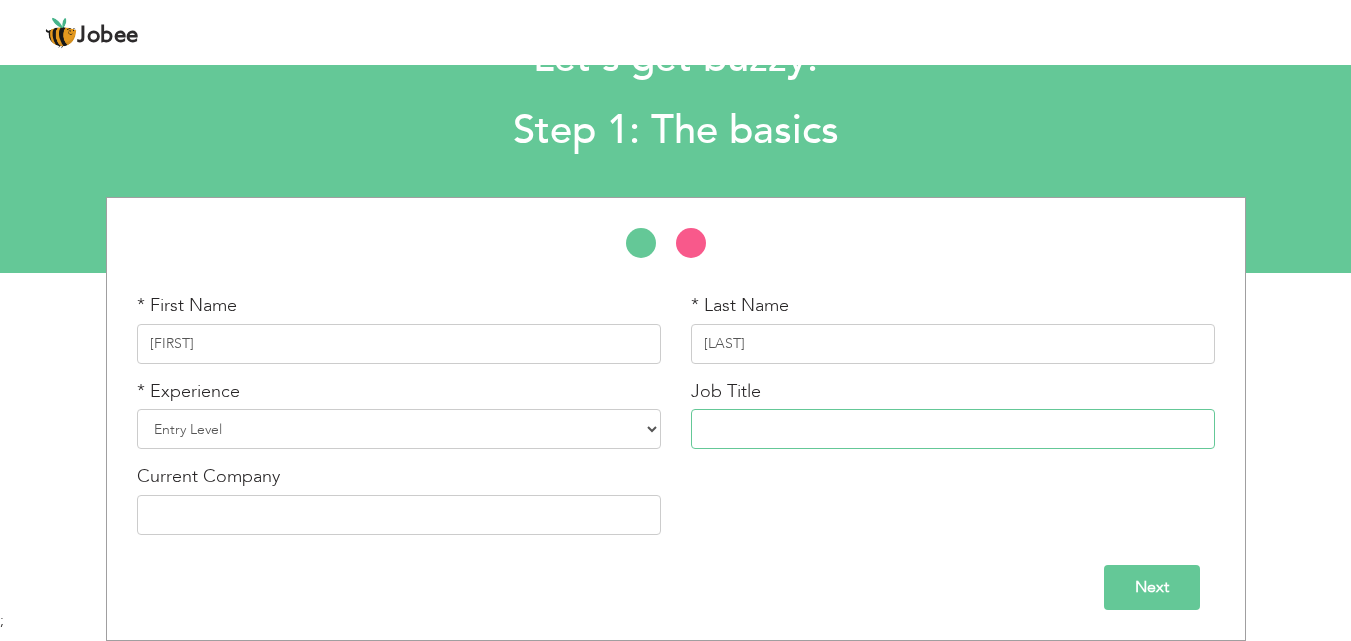 click at bounding box center (953, 429) 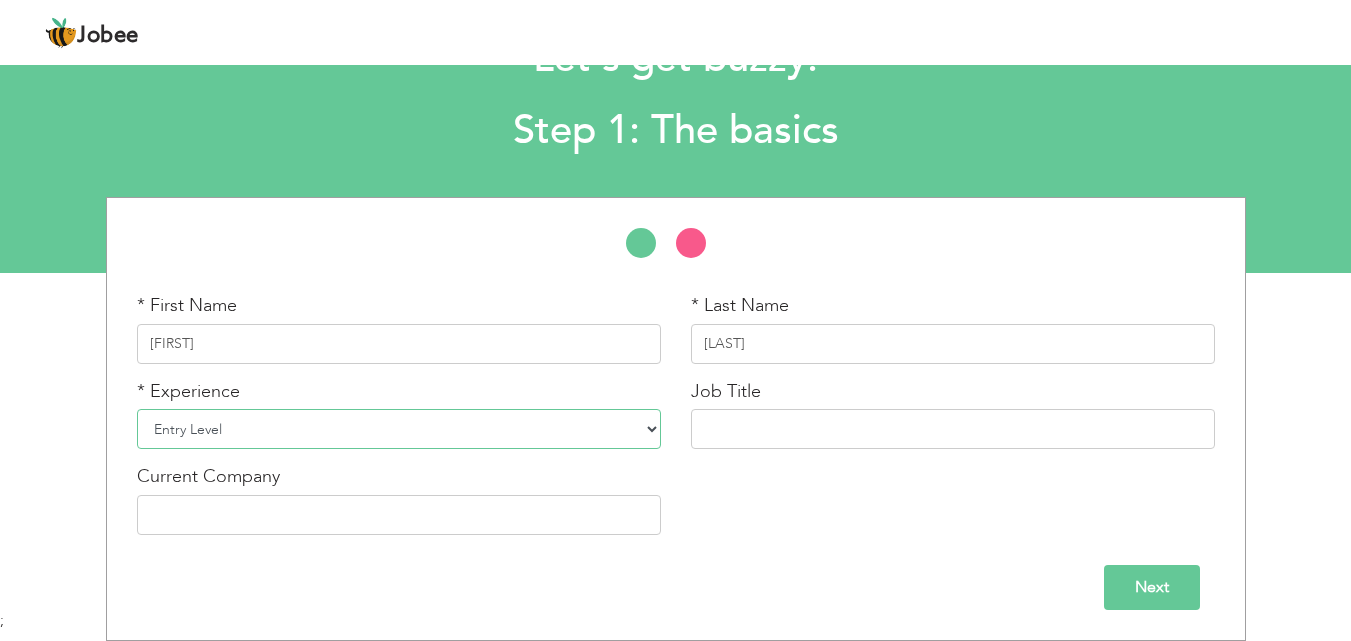 click on "Entry Level
Less than 1 Year
1 Year
2 Years
3 Years
4 Years
5 Years
6 Years
7 Years
8 Years
9 Years
10 Years
11 Years
12 Years
13 Years
14 Years
15 Years
16 Years
17 Years
18 Years
19 Years
20 Years
21 Years
22 Years
23 Years
24 Years
25 Years
26 Years
27 Years
28 Years
29 Years
30 Years
31 Years
32 Years
33 Years
34 Years
35 Years
More than 35 Years" at bounding box center (399, 429) 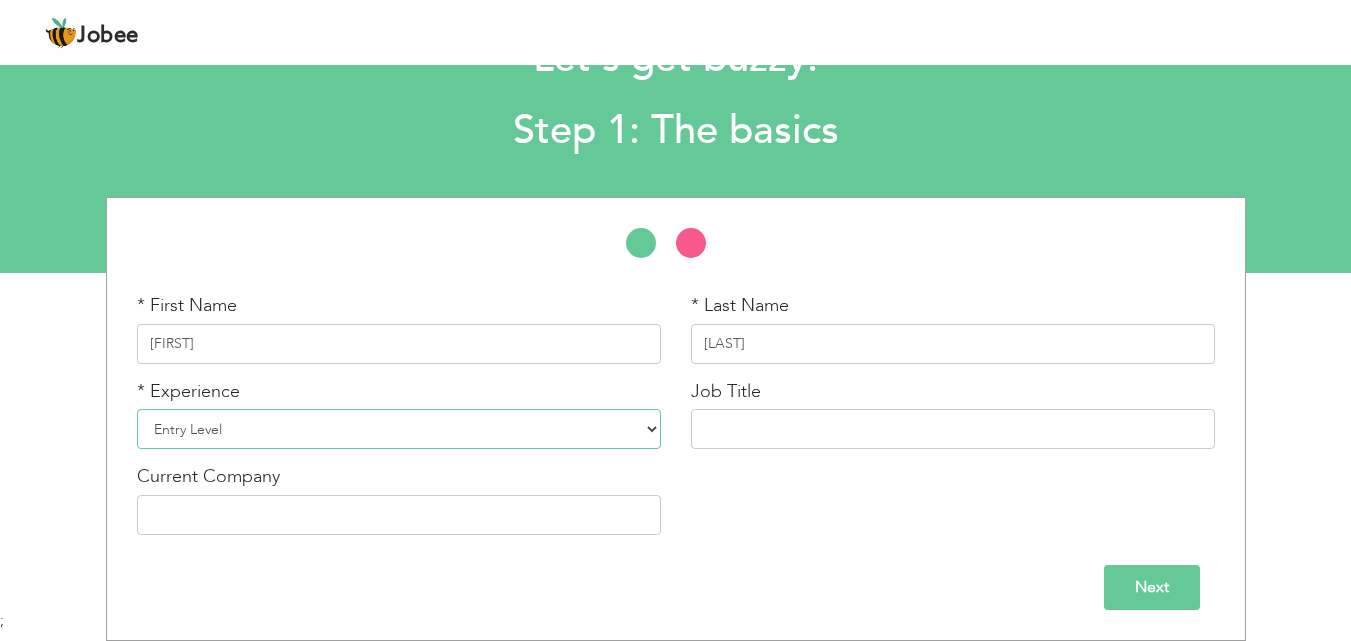 click on "Entry Level
Less than 1 Year
1 Year
2 Years
3 Years
4 Years
5 Years
6 Years
7 Years
8 Years
9 Years
10 Years
11 Years
12 Years
13 Years
14 Years
15 Years
16 Years
17 Years
18 Years
19 Years
20 Years
21 Years
22 Years
23 Years
24 Years
25 Years
26 Years
27 Years
28 Years
29 Years
30 Years
31 Years
32 Years
33 Years
34 Years
35 Years
More than 35 Years" at bounding box center (399, 429) 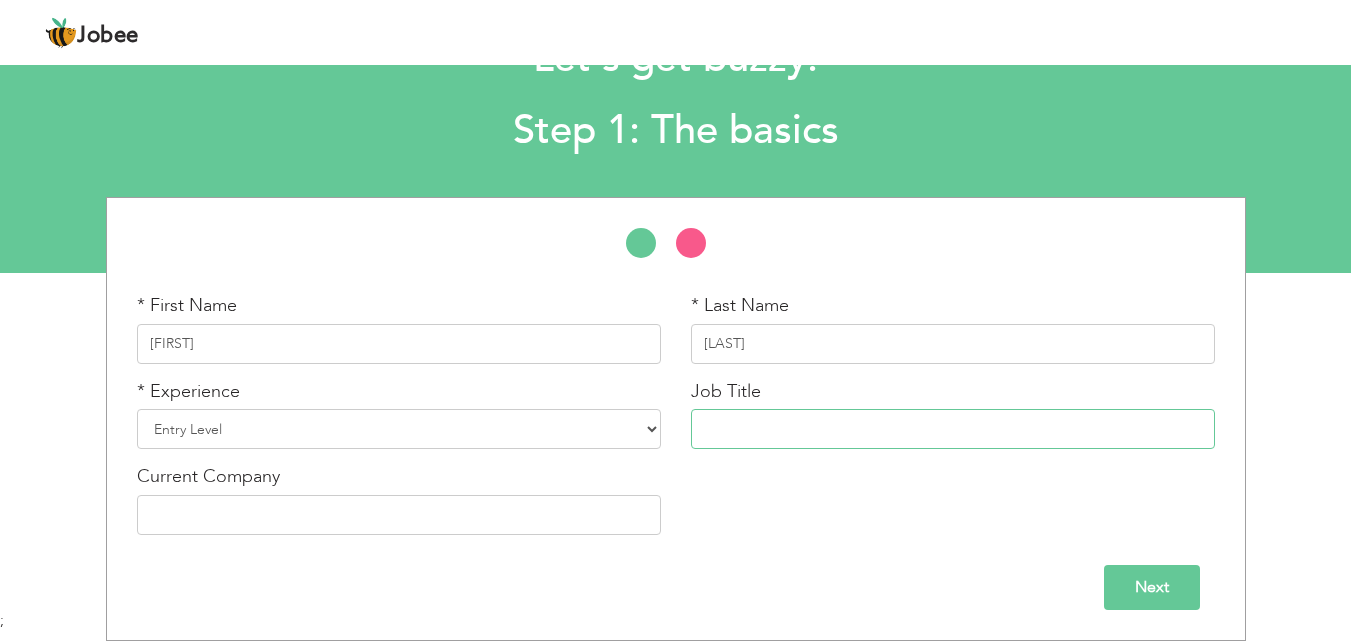 click at bounding box center (953, 429) 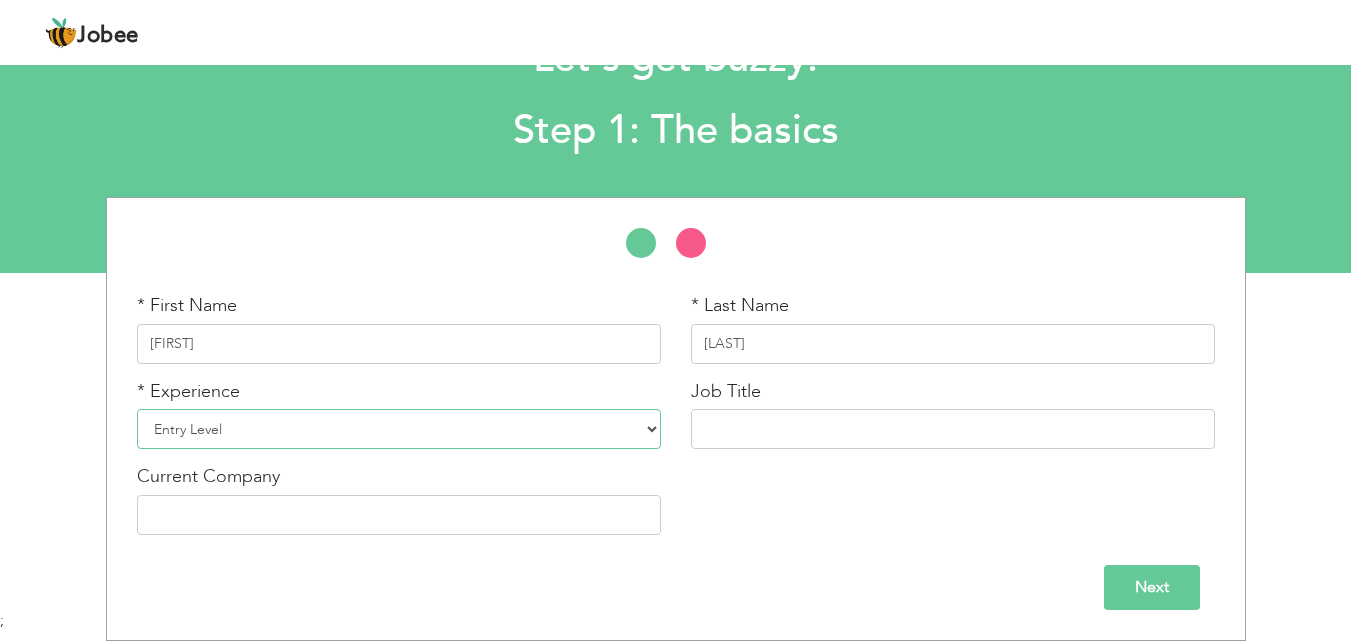 click on "Entry Level
Less than 1 Year
1 Year
2 Years
3 Years
4 Years
5 Years
6 Years
7 Years
8 Years
9 Years
10 Years
11 Years
12 Years
13 Years
14 Years
15 Years
16 Years
17 Years
18 Years
19 Years
20 Years
21 Years
22 Years
23 Years
24 Years
25 Years
26 Years
27 Years
28 Years
29 Years
30 Years
31 Years
32 Years
33 Years
34 Years
35 Years
More than 35 Years" at bounding box center [399, 429] 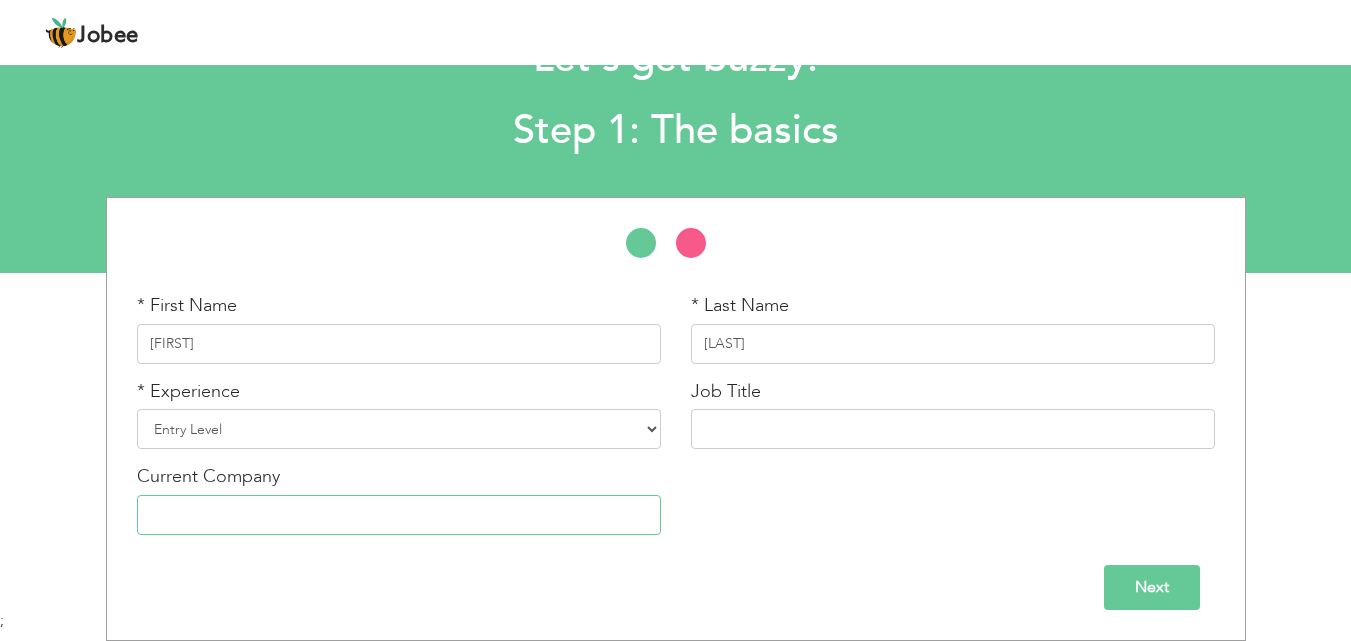 click at bounding box center (399, 515) 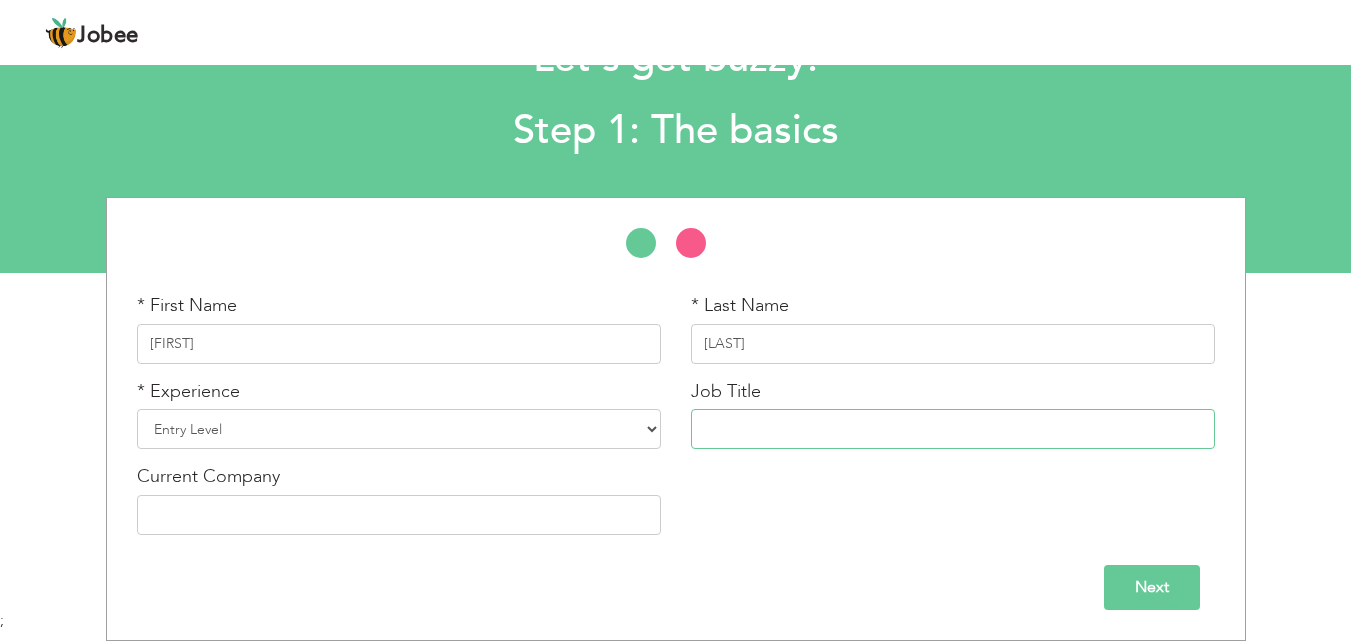 click at bounding box center (953, 429) 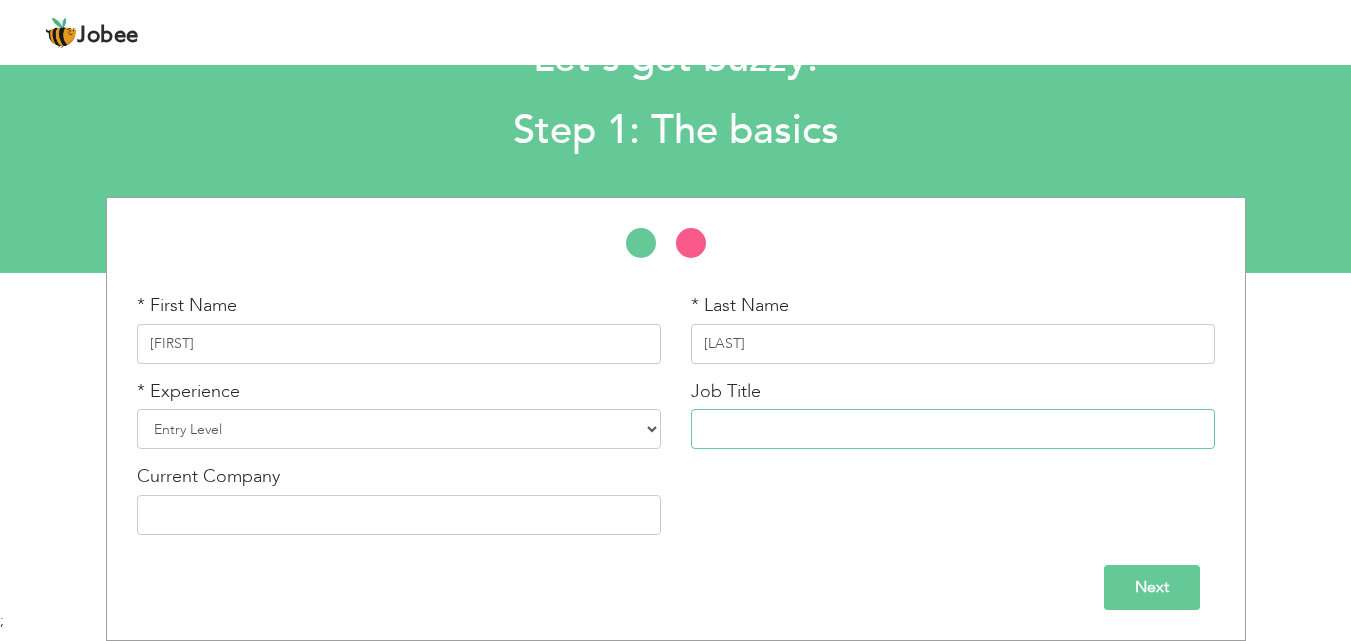 paste on "Primary Teacher | Creative Educator | Art Integration Specialist" 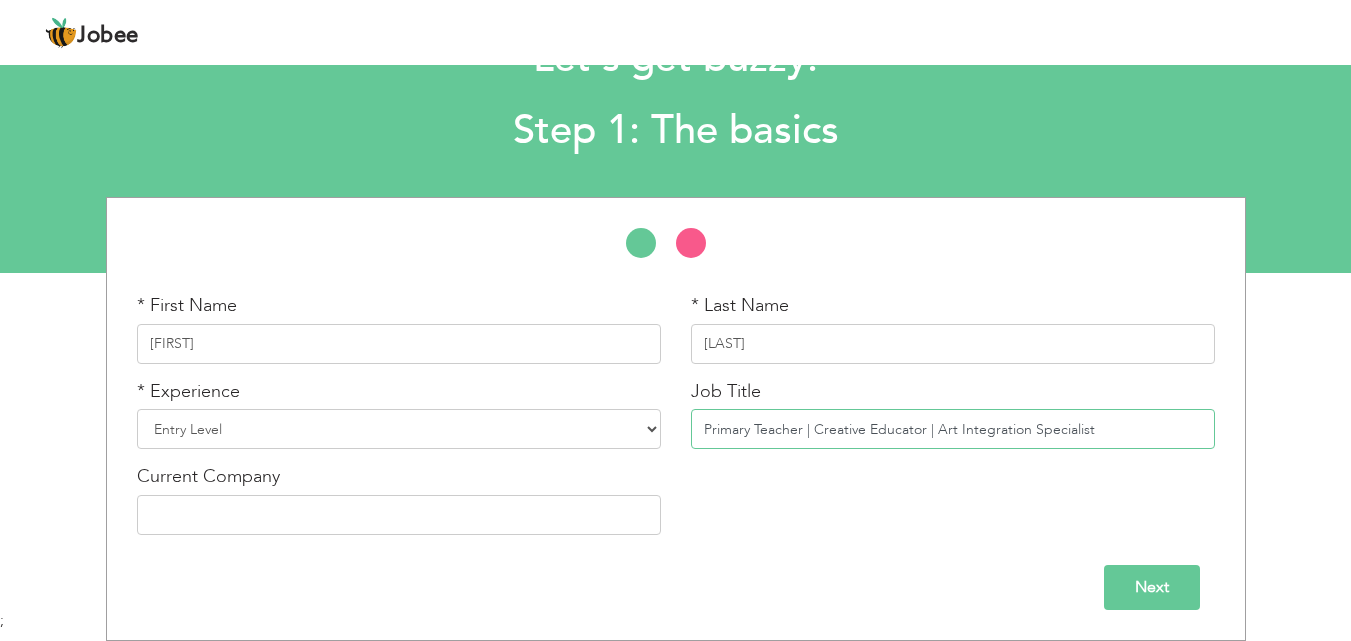 type on "Primary Teacher | Creative Educator | Art Integration Specialist" 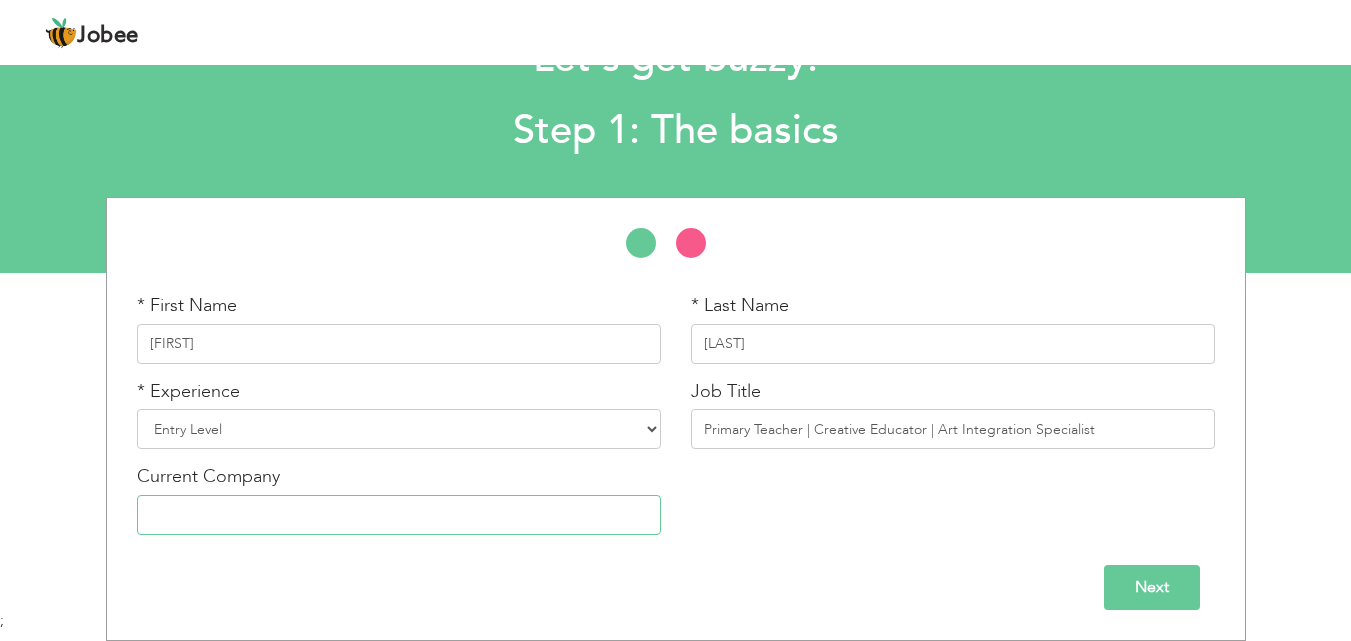 click at bounding box center (399, 515) 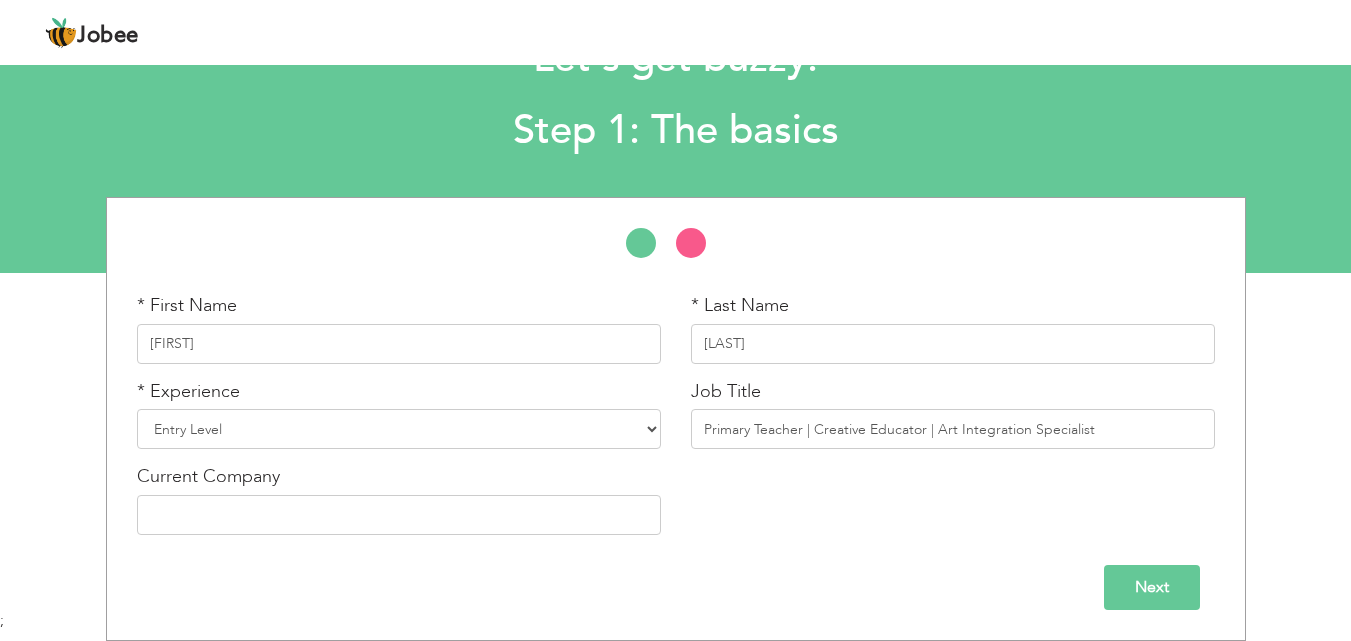click on "* First Name
Aniqa
* Last Name
Tariq
* Experience
Entry Level
Less than 1 Year
1 Year
2 Years
3 Years
4 Years
5 Years
6 Years
7 Years
8 Years
9 Years
10 Years
11 Years
12 Years
13 Years
14 Years
15 Years
16 Years
17 Years
18 Years
19 Years
20 Years
21 Years
22 Years
23 Years
24 Years
25 Years
26 Years
27 Years
28 Years
29 Years
30 Years
31 Years
32 Years
33 Years
34 Years
35 Years
Job Title" at bounding box center [676, 421] 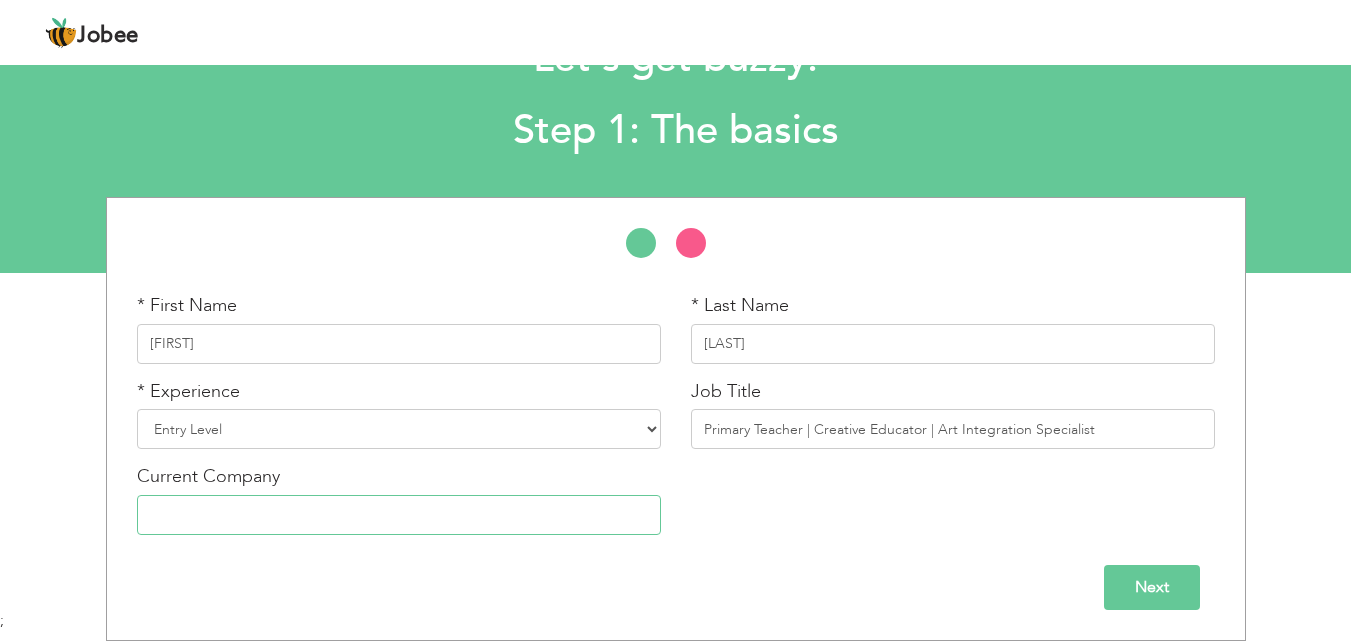 click at bounding box center (399, 515) 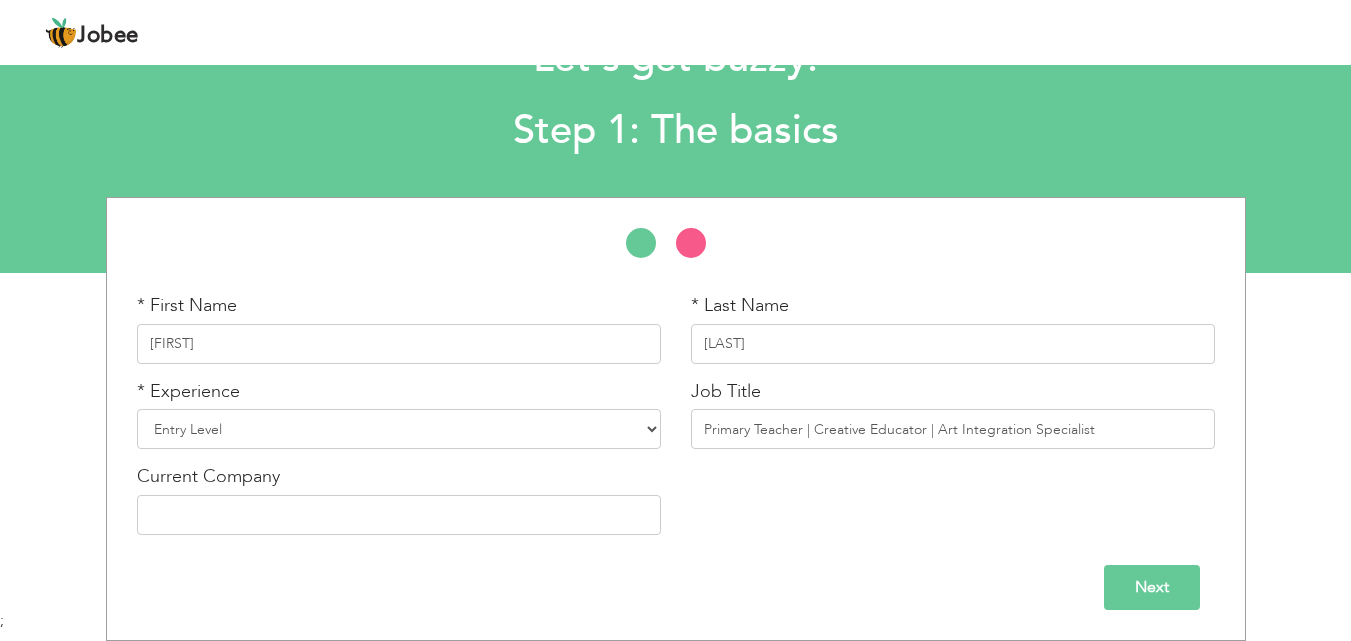 click on "Next" at bounding box center (1152, 587) 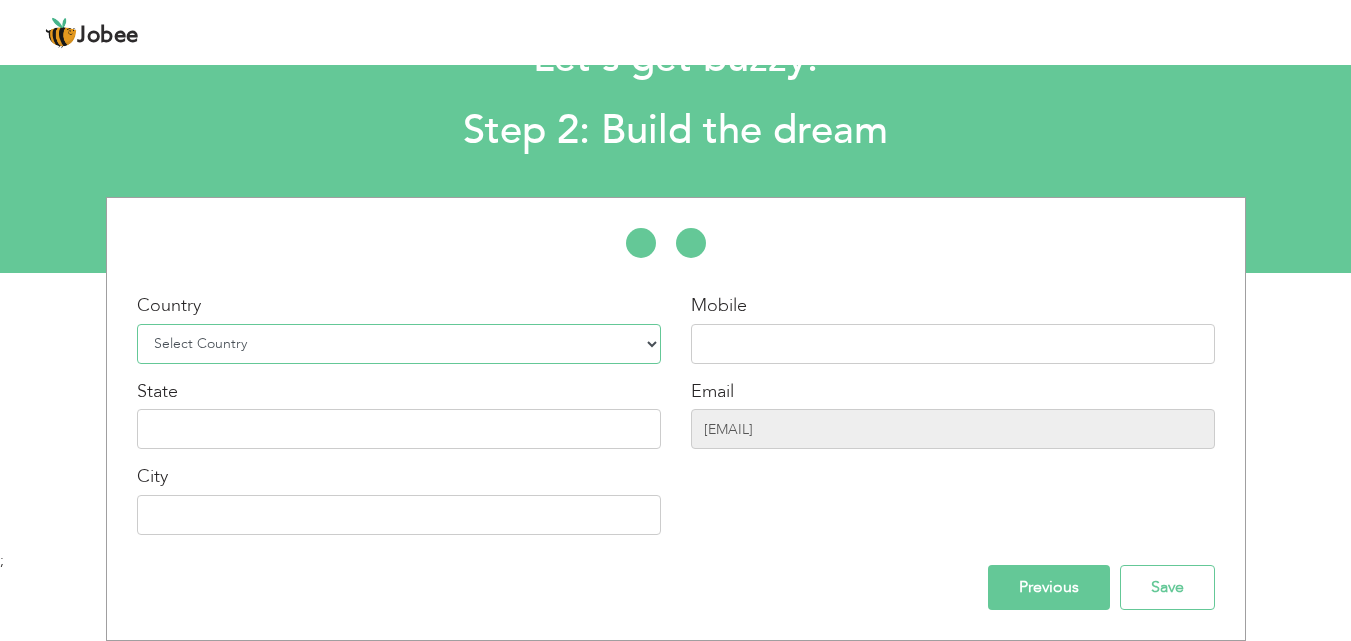 click on "Select Country
Afghanistan
Albania
Algeria
American Samoa
Andorra
Angola
Anguilla
Antarctica
Antigua and Barbuda
Argentina
Armenia
Aruba
Australia
Austria
Azerbaijan
Bahamas
Bahrain
Bangladesh
Barbados
Belarus
Belgium
Belize
Benin
Bermuda
Bhutan
Bolivia
Bosnia-Herzegovina
Botswana
Bouvet Island
Brazil
British Indian Ocean Territory
Brunei Darussalam
Bulgaria
Burkina Faso
Burundi
Cambodia
Cameroon
Canada
Cape Verde
Cayman Islands
Central African Republic
Chad
Chile
China
Christmas Island
Cocos (Keeling) Islands
Colombia
Comoros
Congo
Congo, Dem. Republic
Cook Islands
Costa Rica
Croatia
Cuba
Cyprus
Czech Rep
Denmark
Djibouti
Dominica
Dominican Republic
Ecuador
Egypt
El Salvador
Equatorial Guinea
Eritrea
Estonia
Ethiopia
European Union
Falkland Islands (Malvinas)
Faroe Islands
Fiji
Finland
France
French Guiana
French Southern Territories
Gabon
Gambia
Georgia" at bounding box center (399, 344) 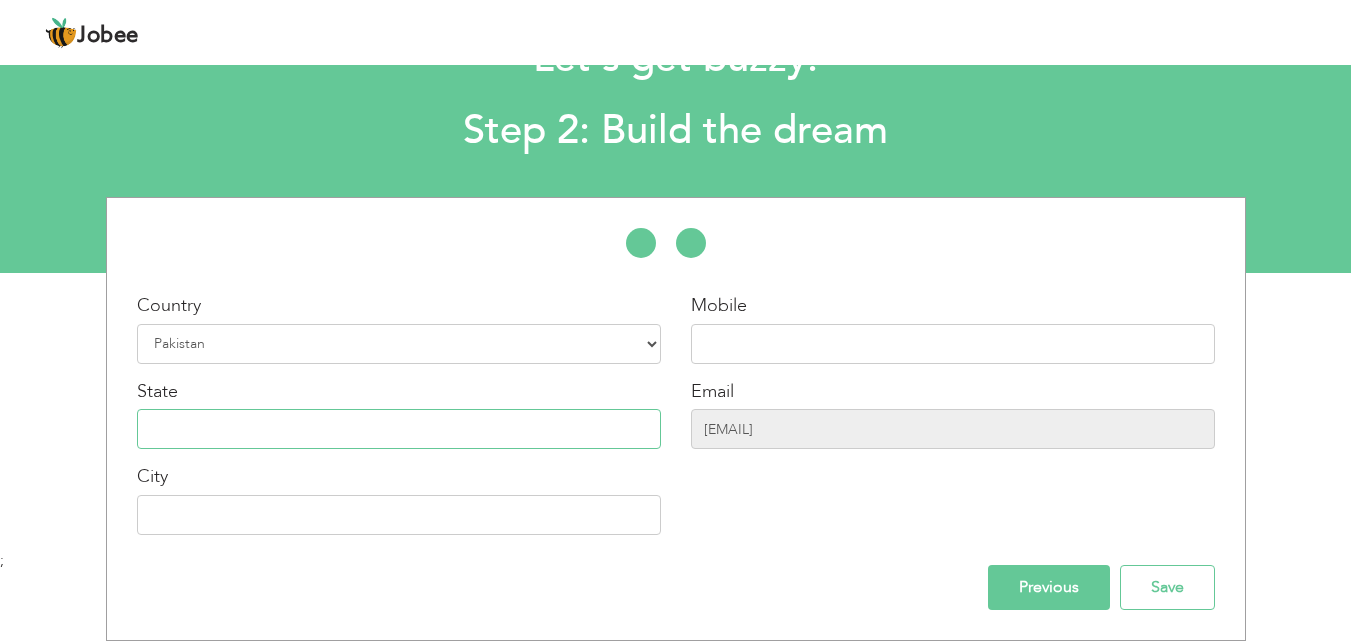 click at bounding box center [399, 429] 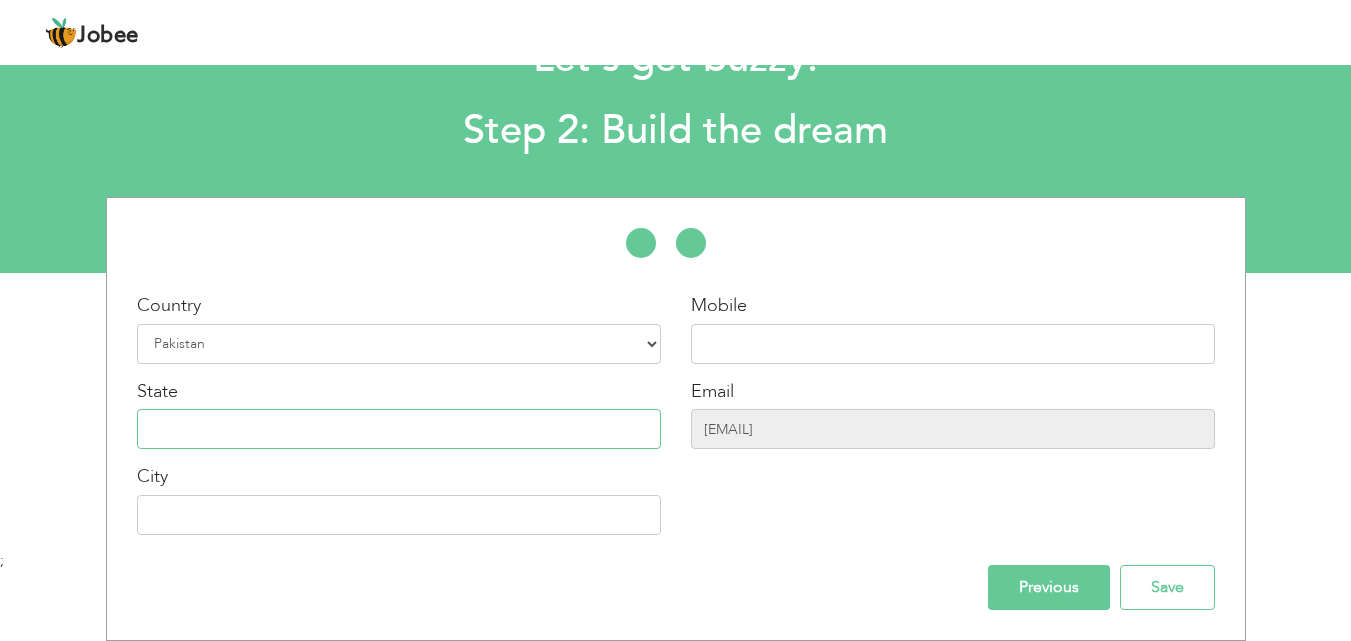 type on "Sindh" 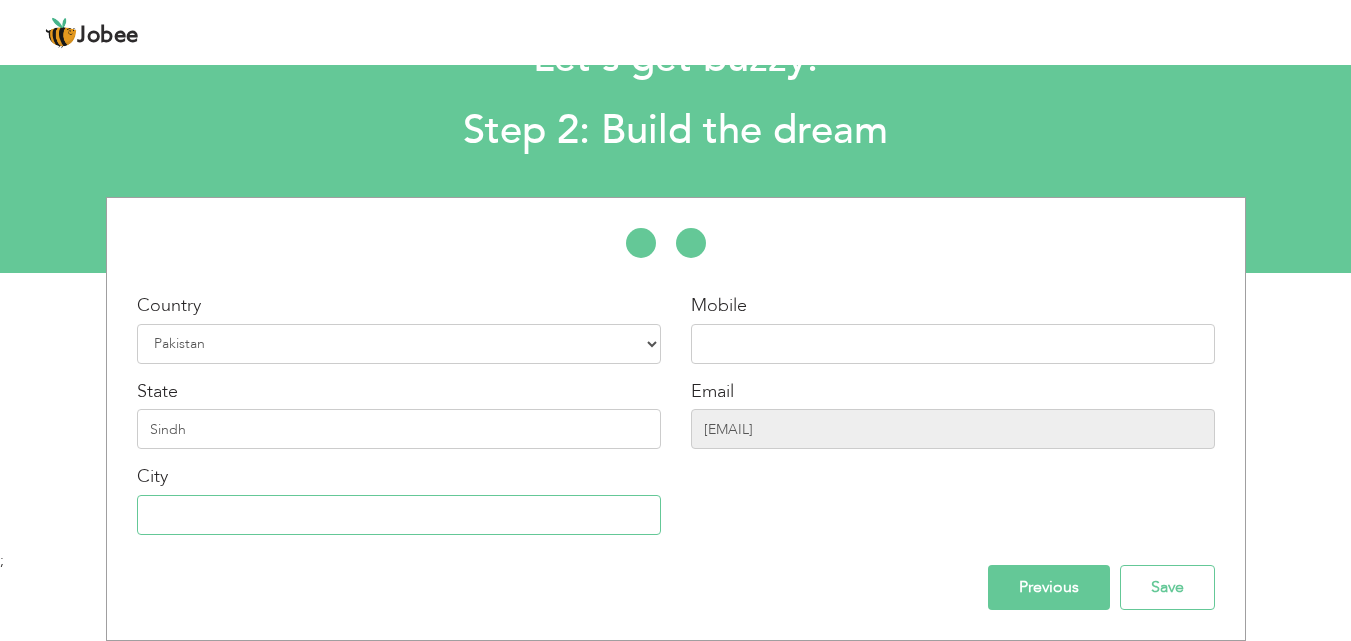 click at bounding box center (399, 515) 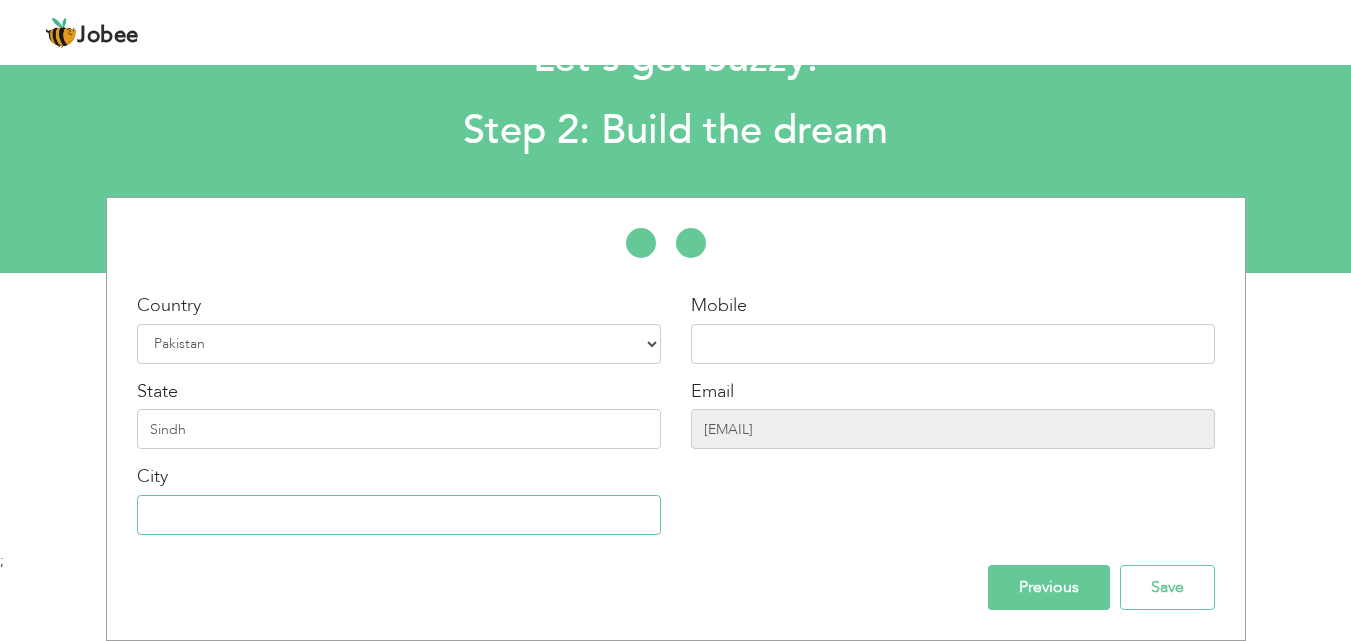 type on "[CITY]" 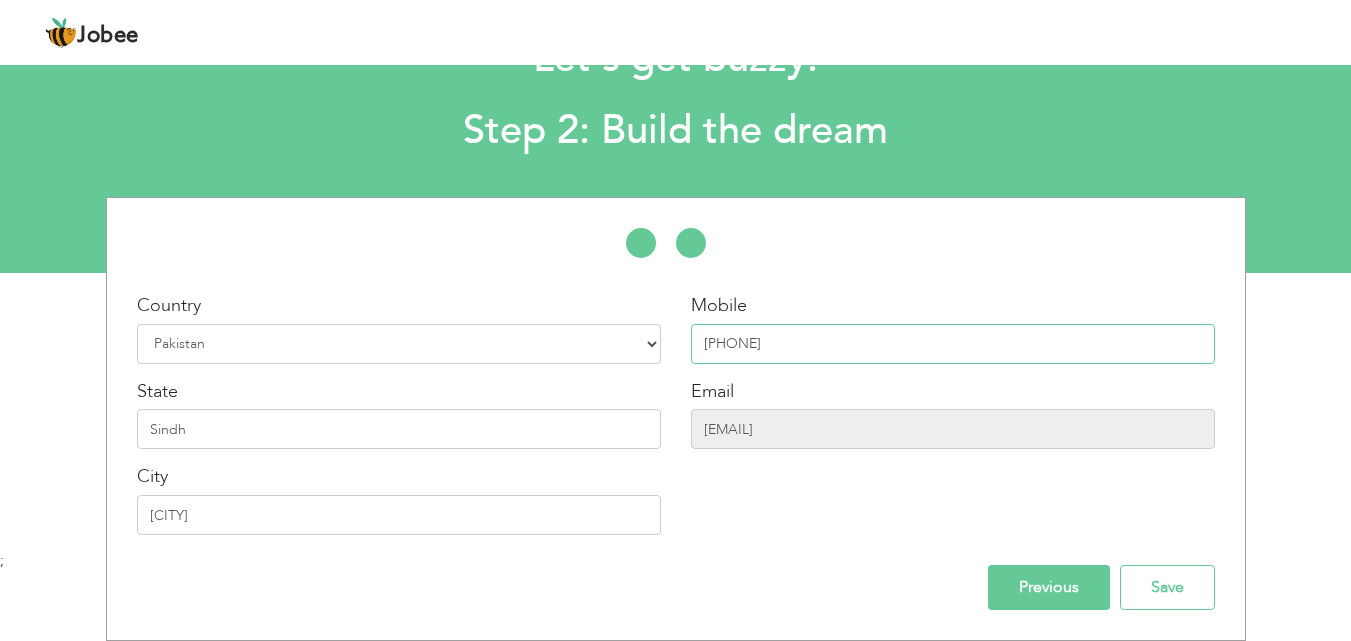 click on "03333276451" at bounding box center [953, 344] 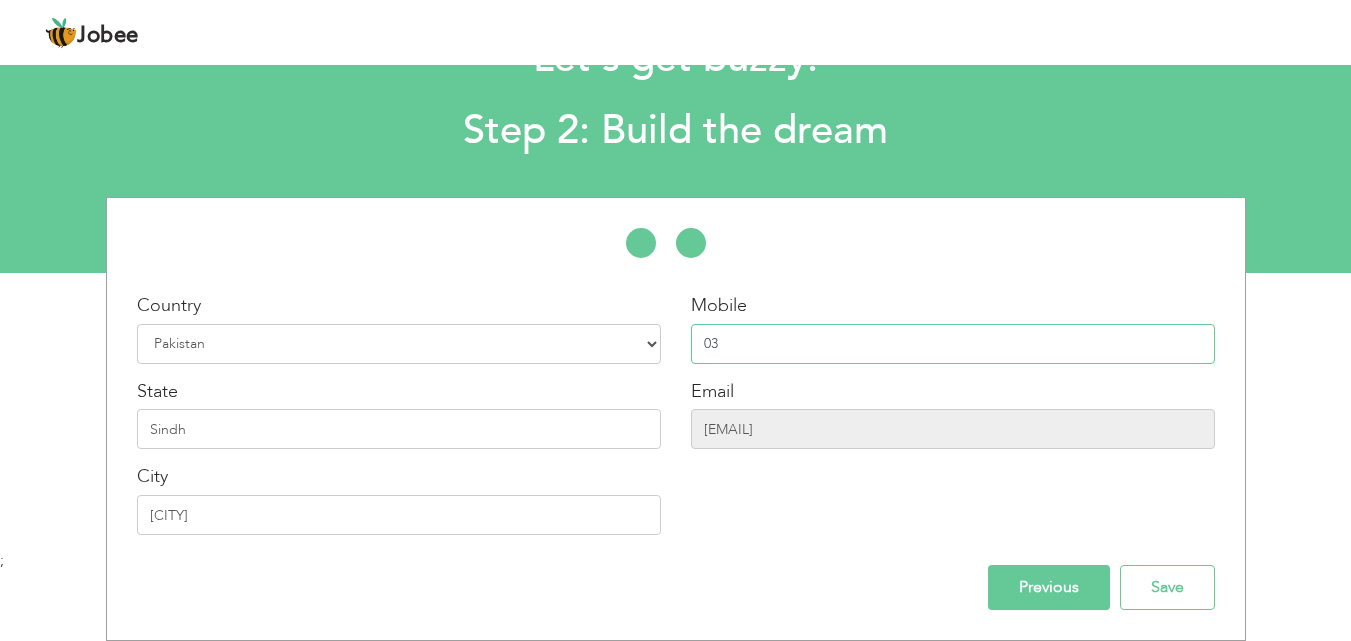 type on "0" 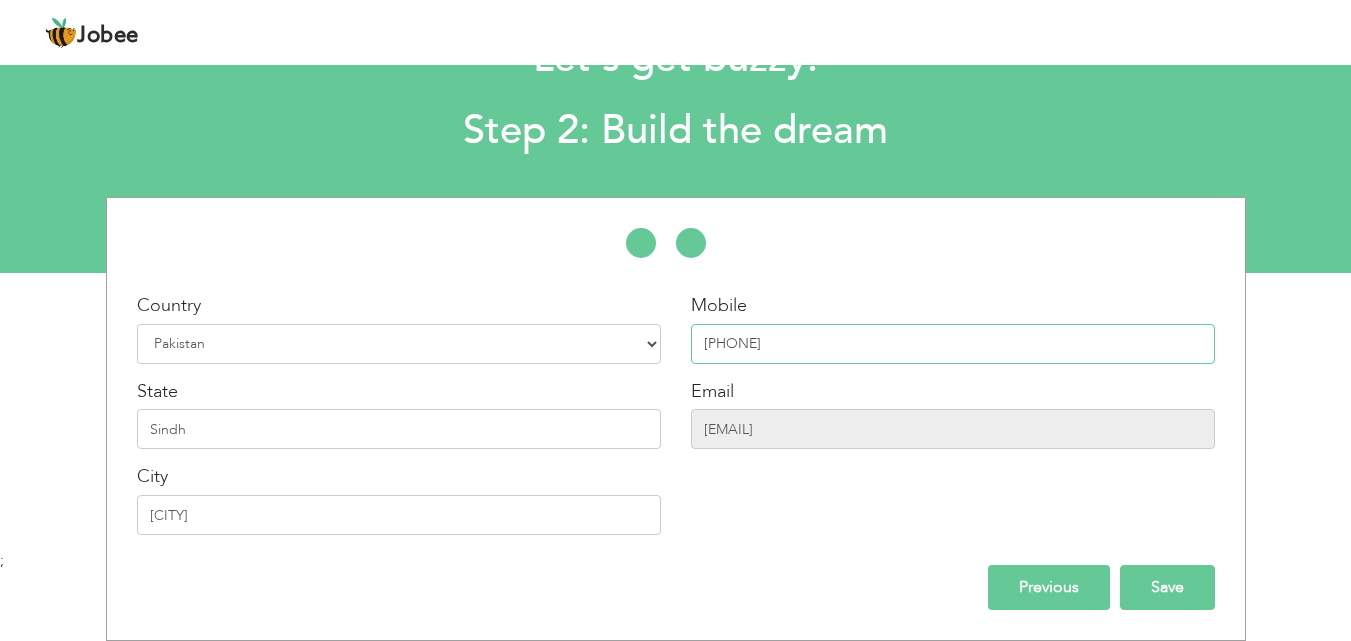 type on "03343205122" 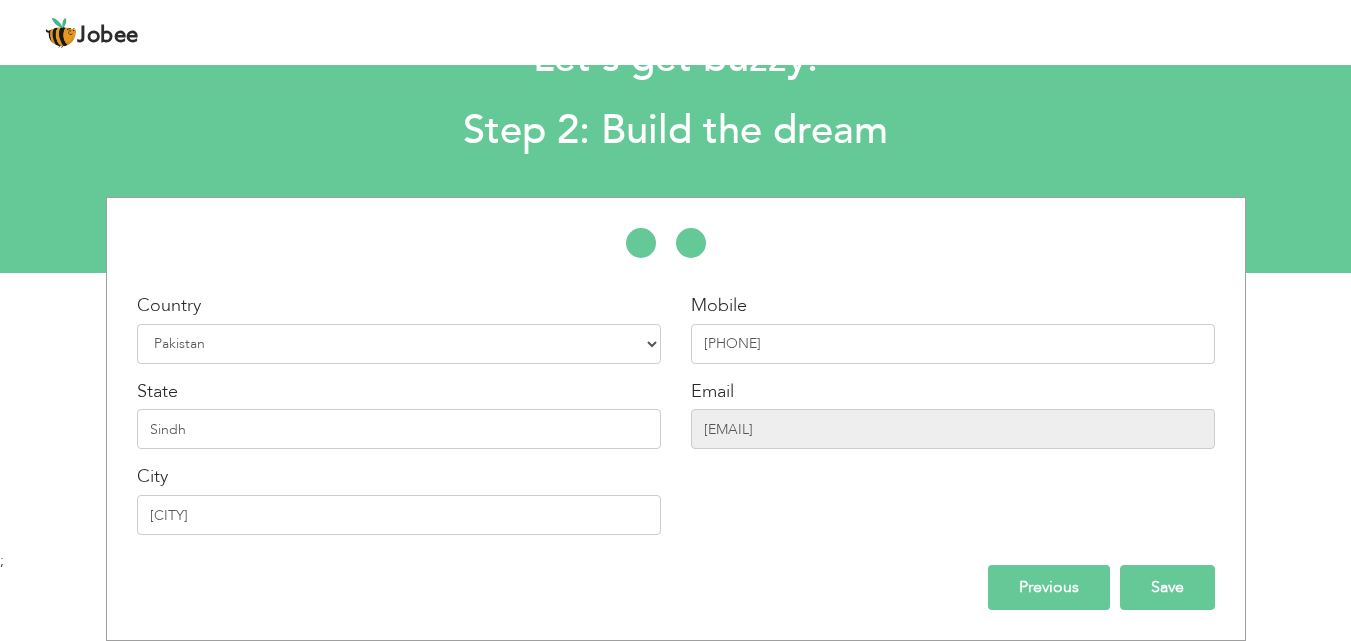 click on "Save" at bounding box center (1167, 587) 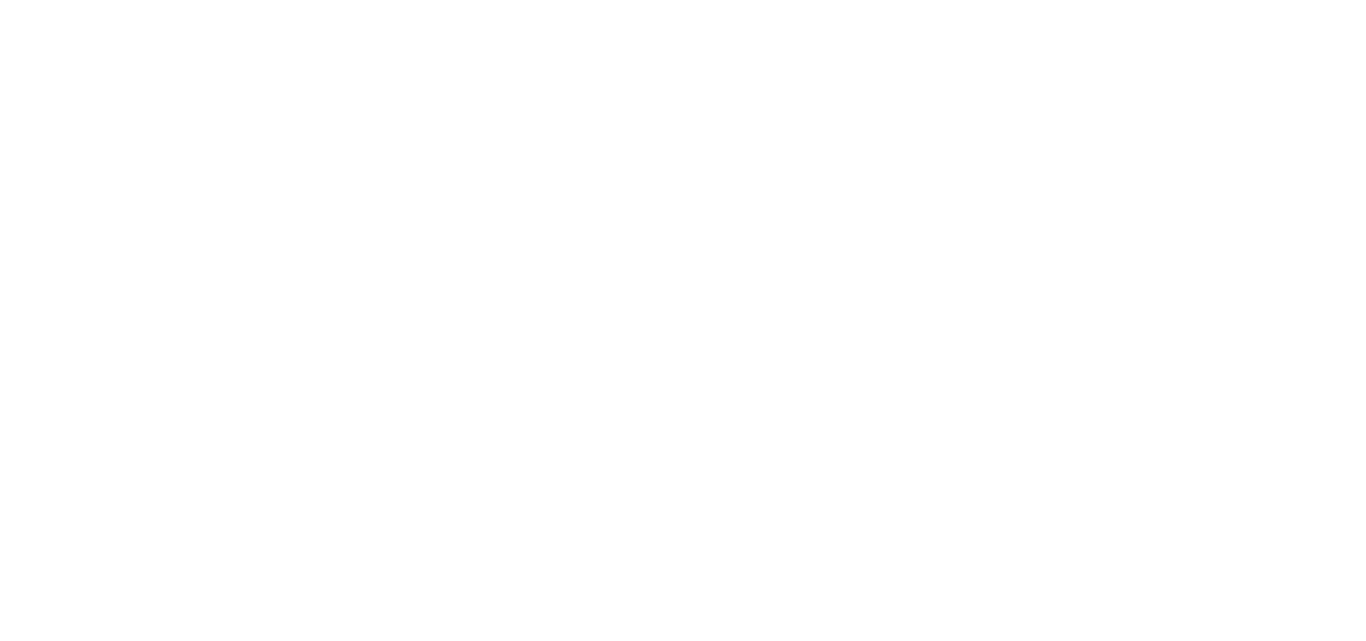 scroll, scrollTop: 0, scrollLeft: 0, axis: both 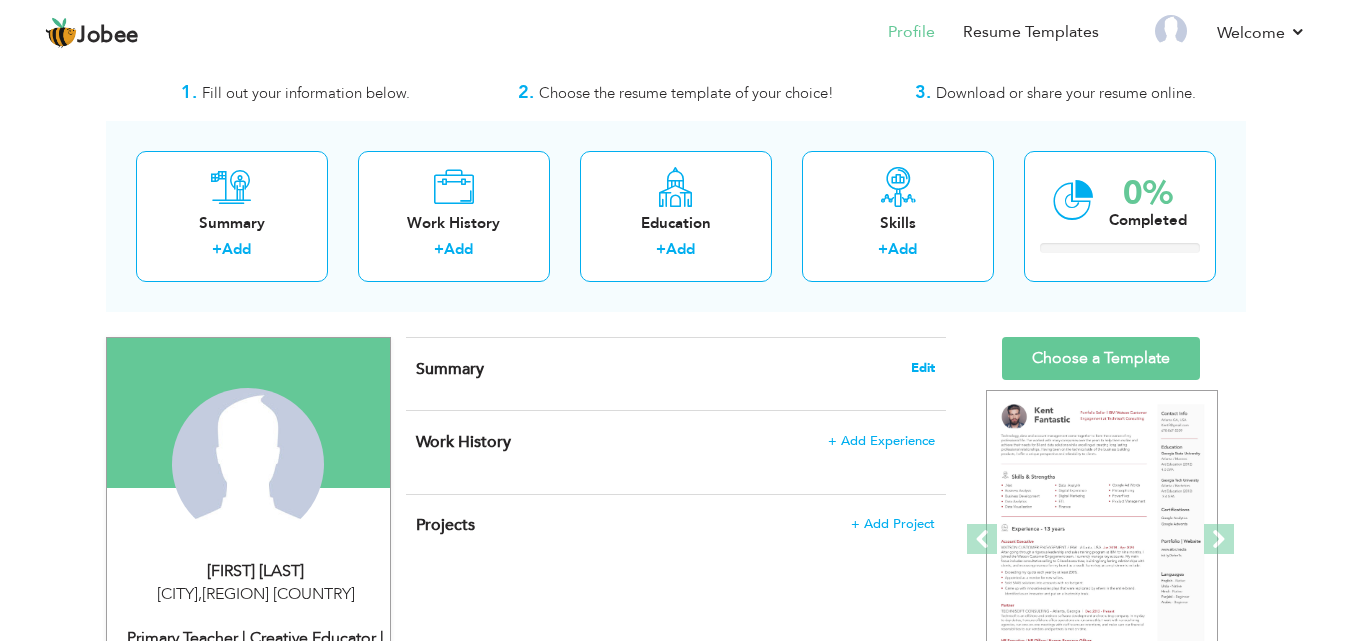 click on "Edit" at bounding box center (923, 368) 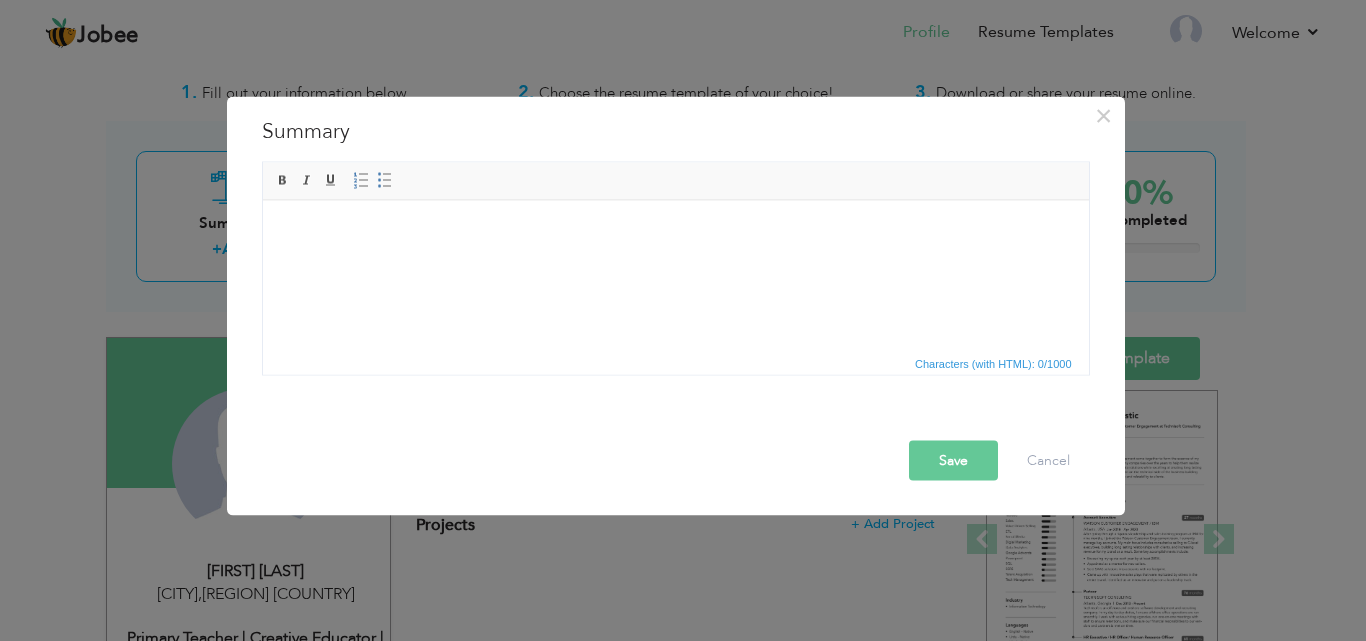 click at bounding box center [675, 230] 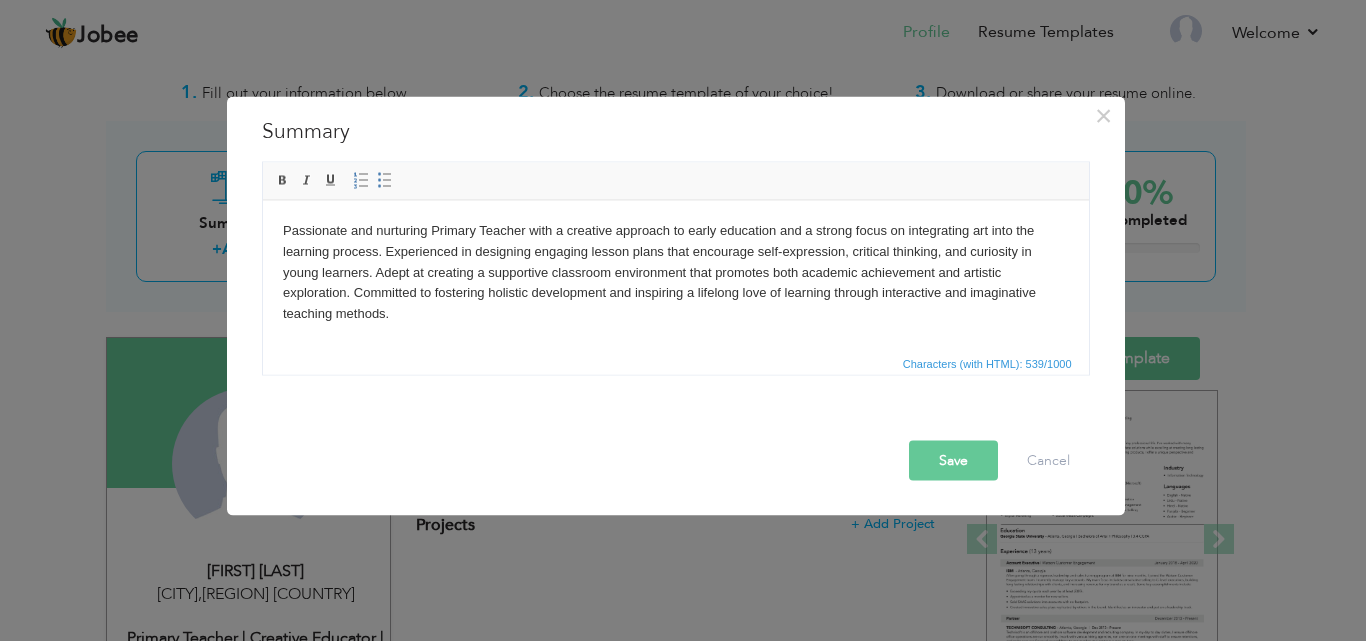 click on "Save" at bounding box center (953, 460) 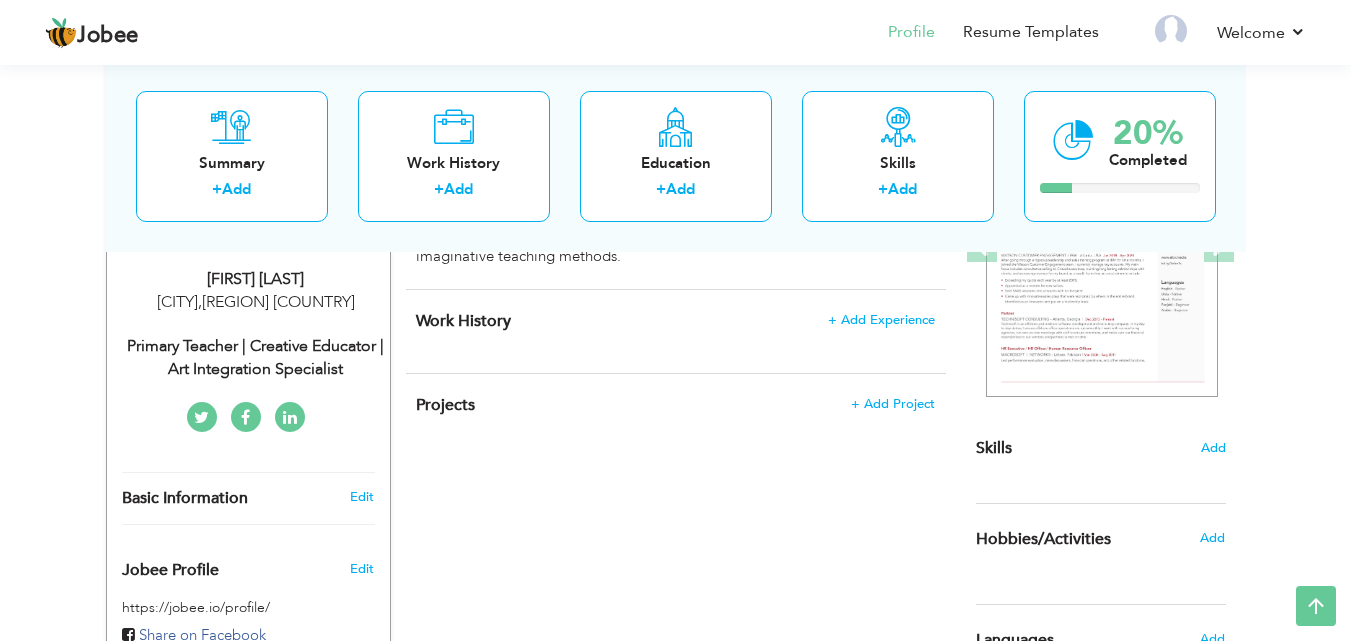 scroll, scrollTop: 360, scrollLeft: 0, axis: vertical 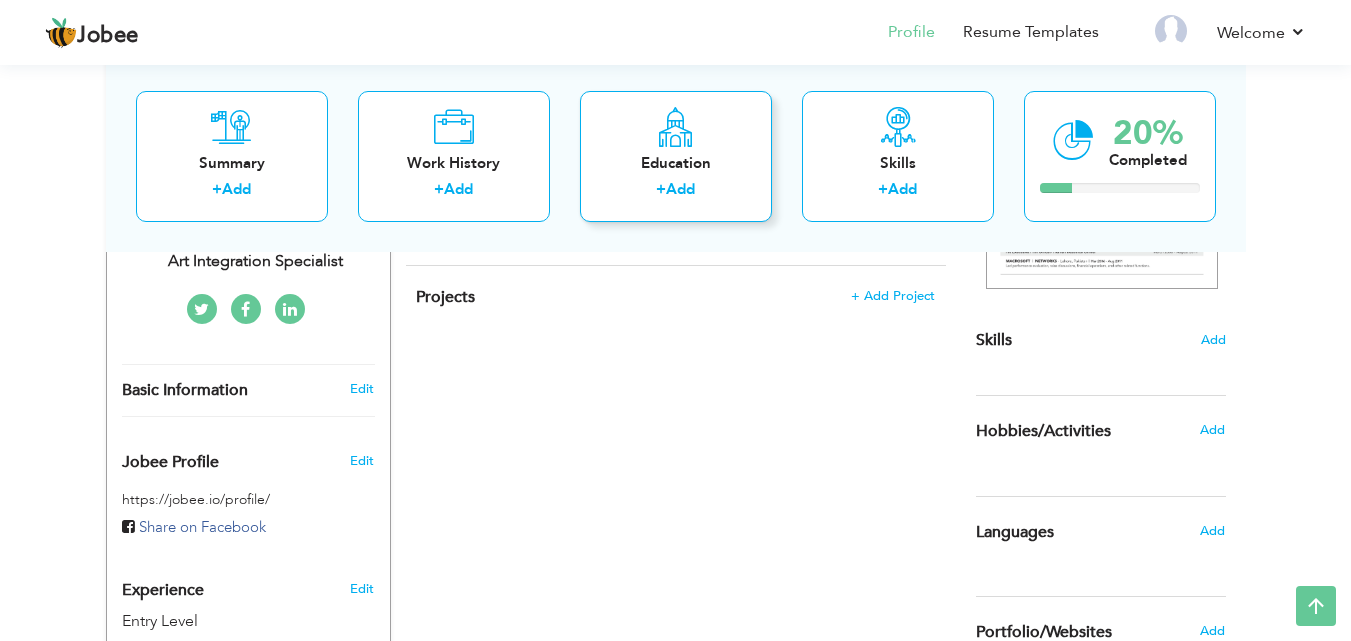click on "Education" at bounding box center [676, 162] 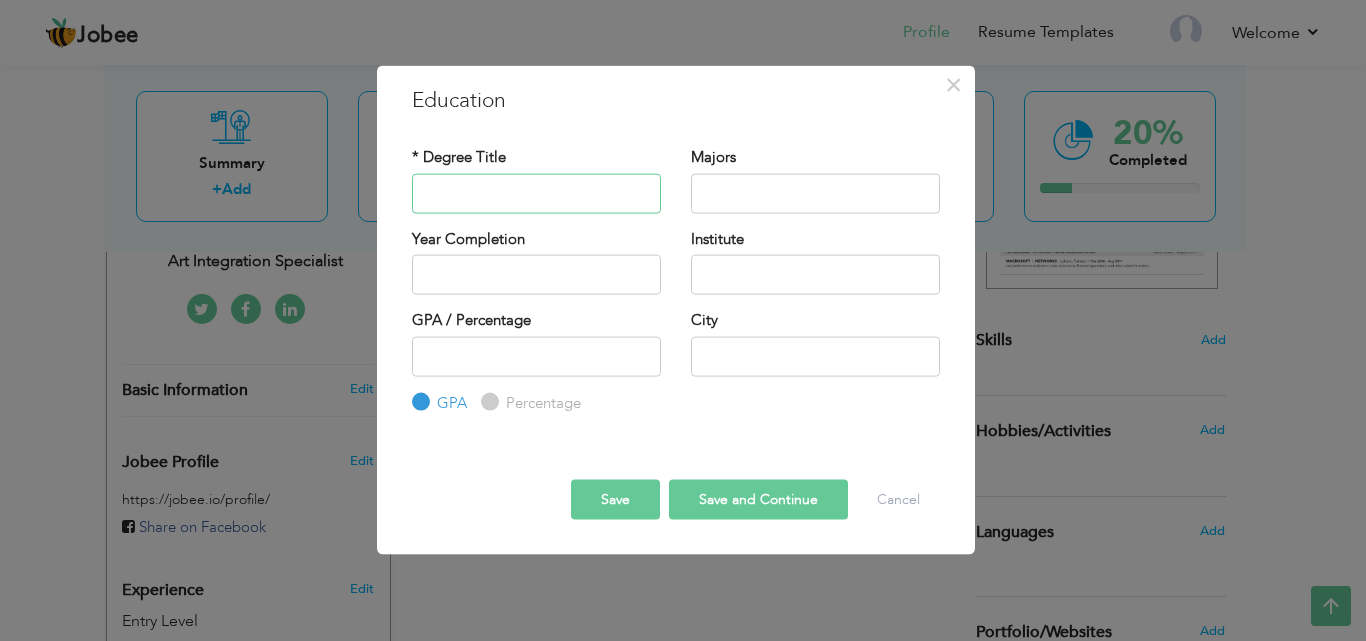 click at bounding box center (536, 193) 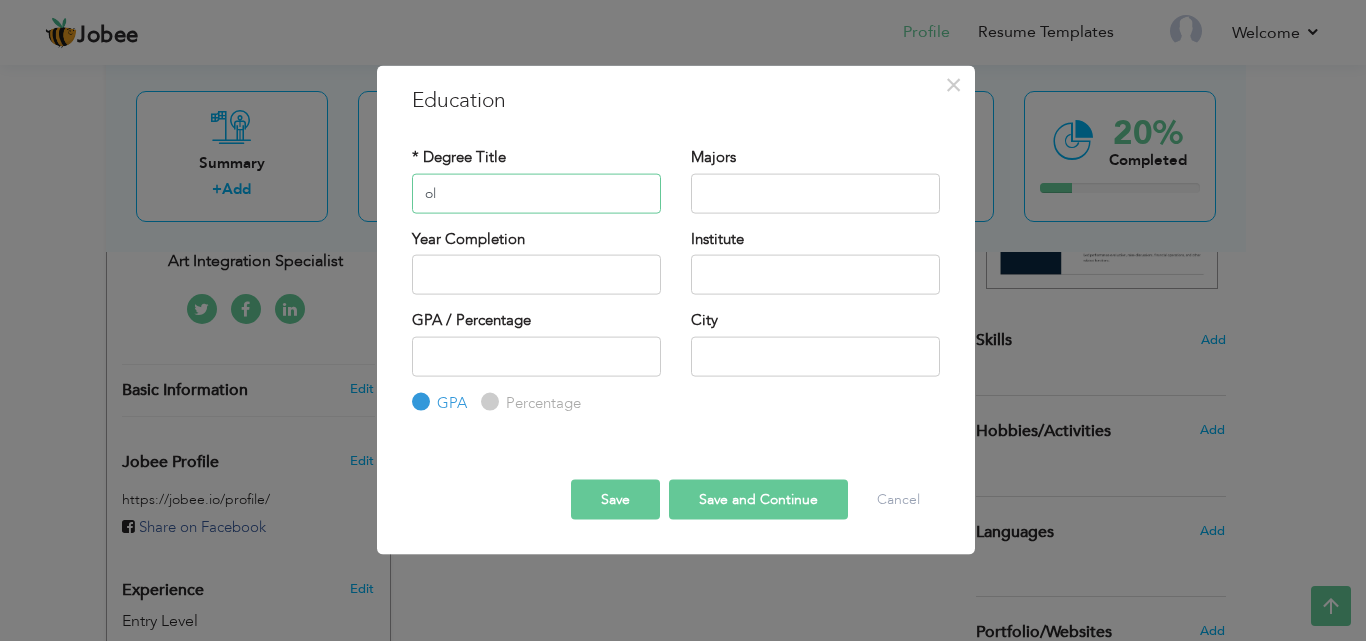 type on "o" 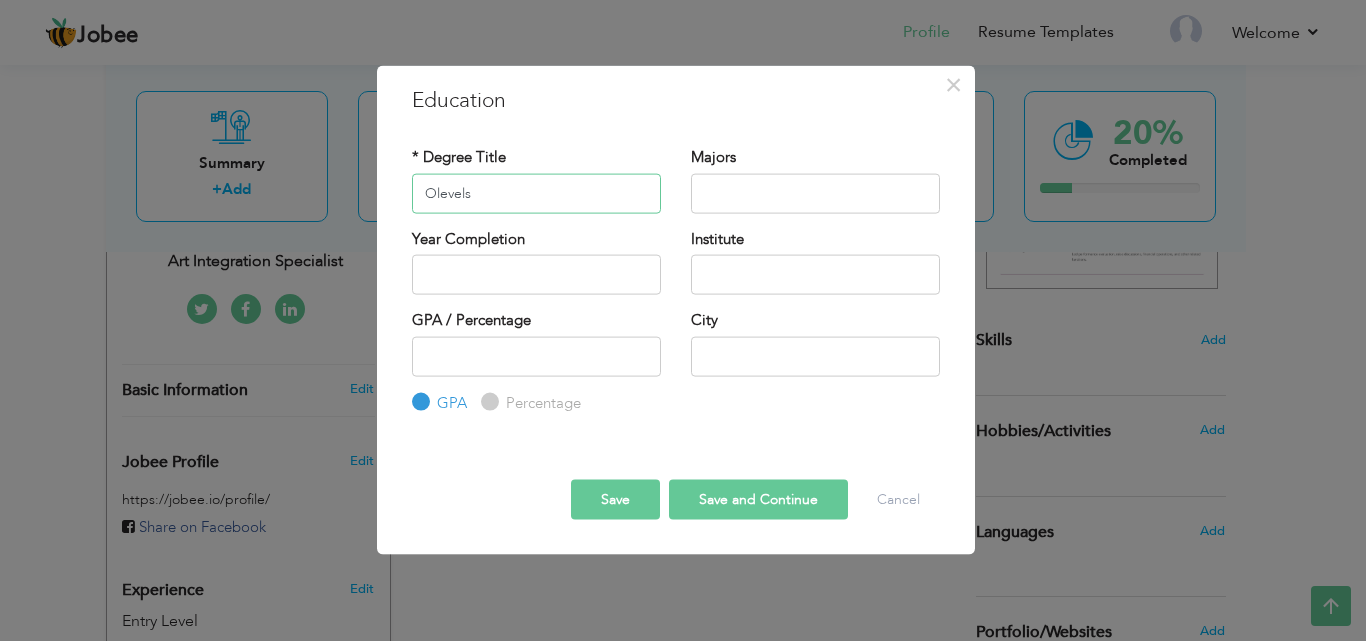 type on "Olevels" 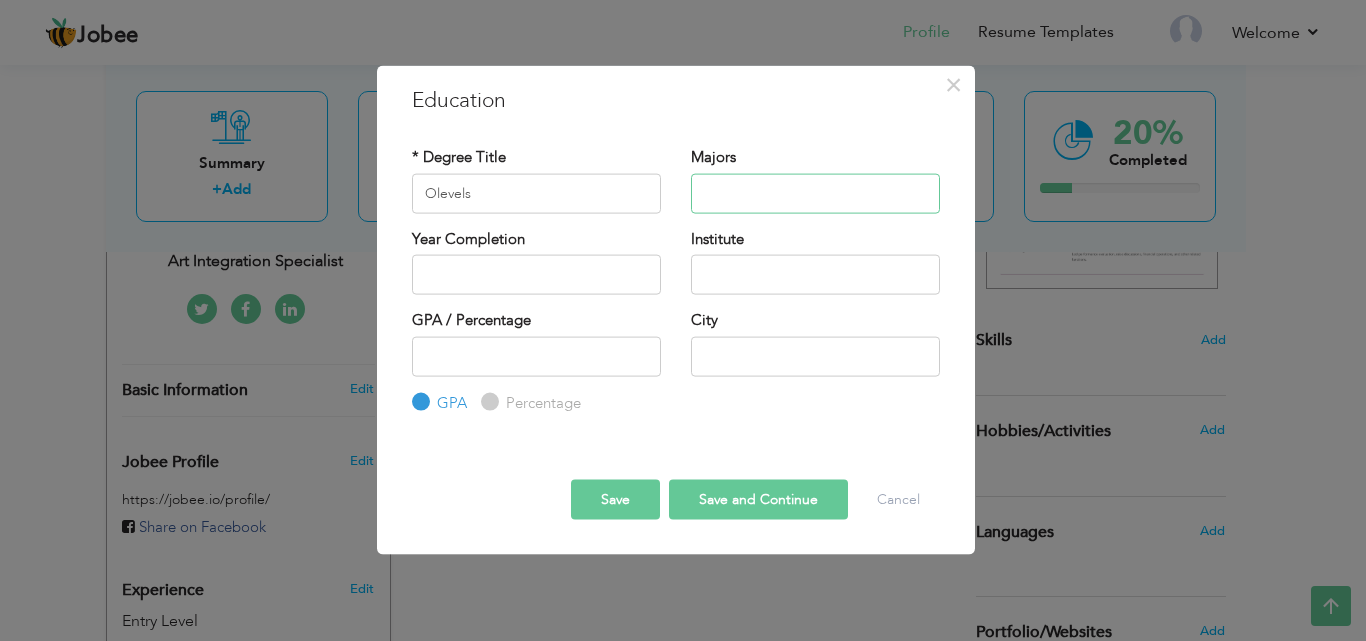 click at bounding box center [815, 193] 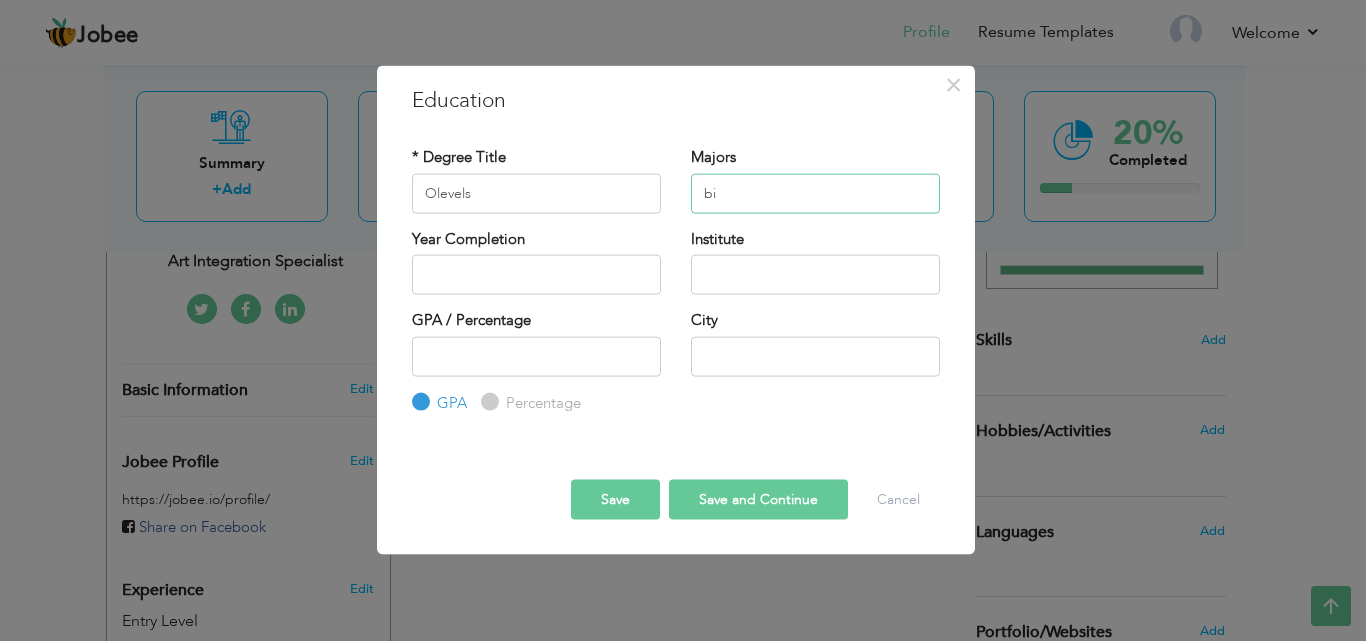 type on "b" 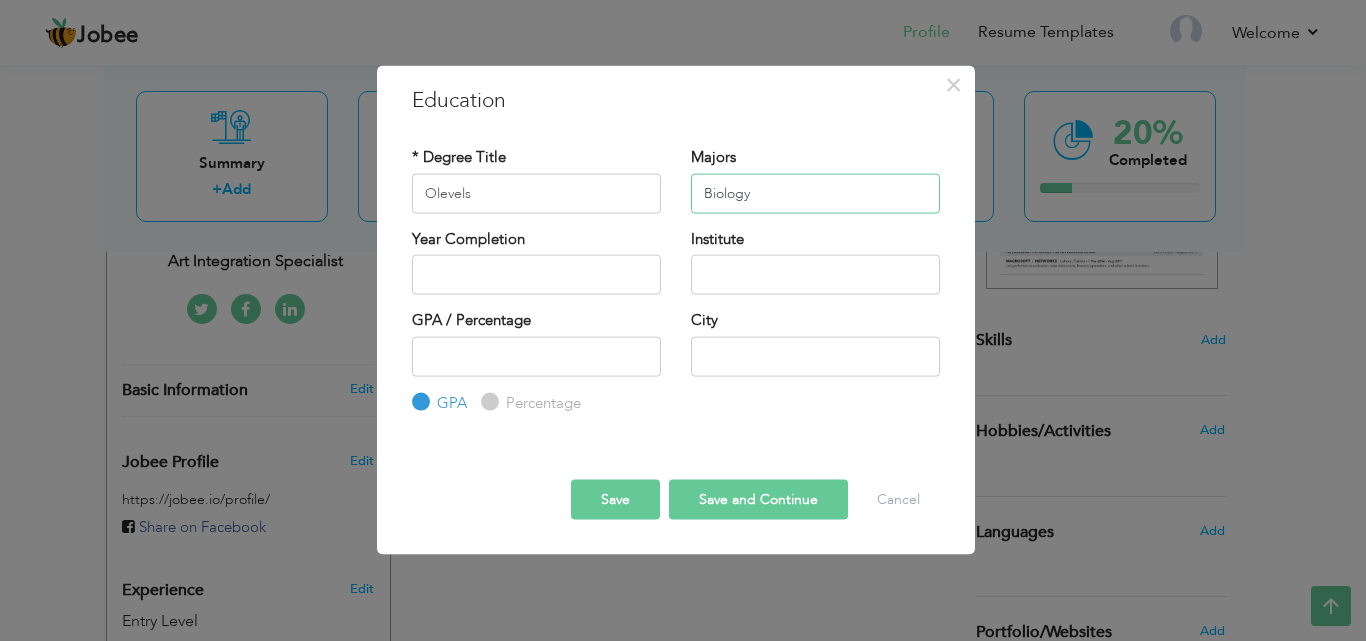 type on "Biology" 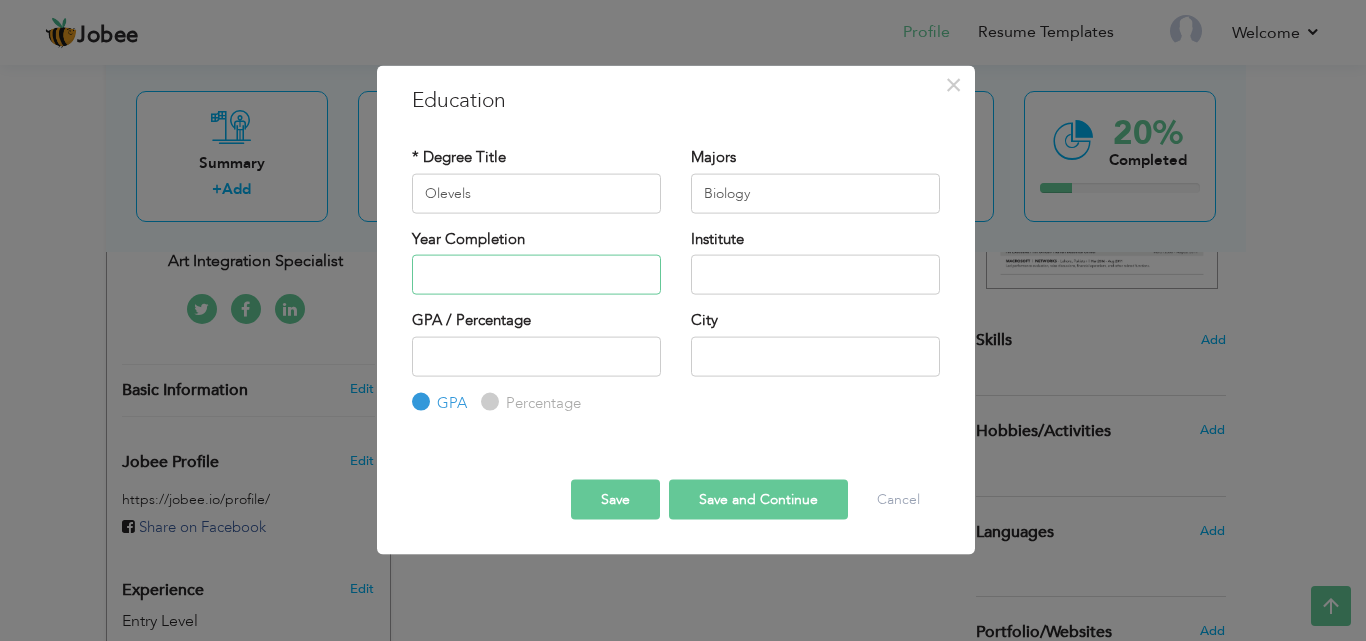 click at bounding box center [536, 275] 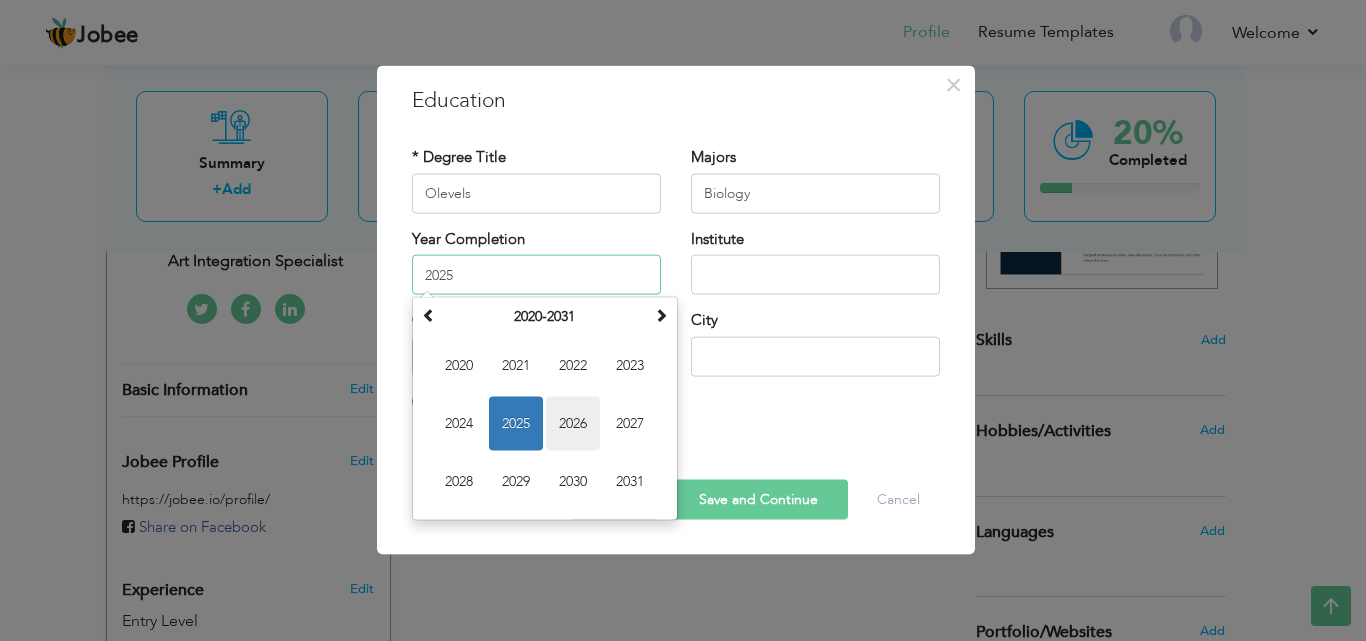 click on "2026" at bounding box center [573, 424] 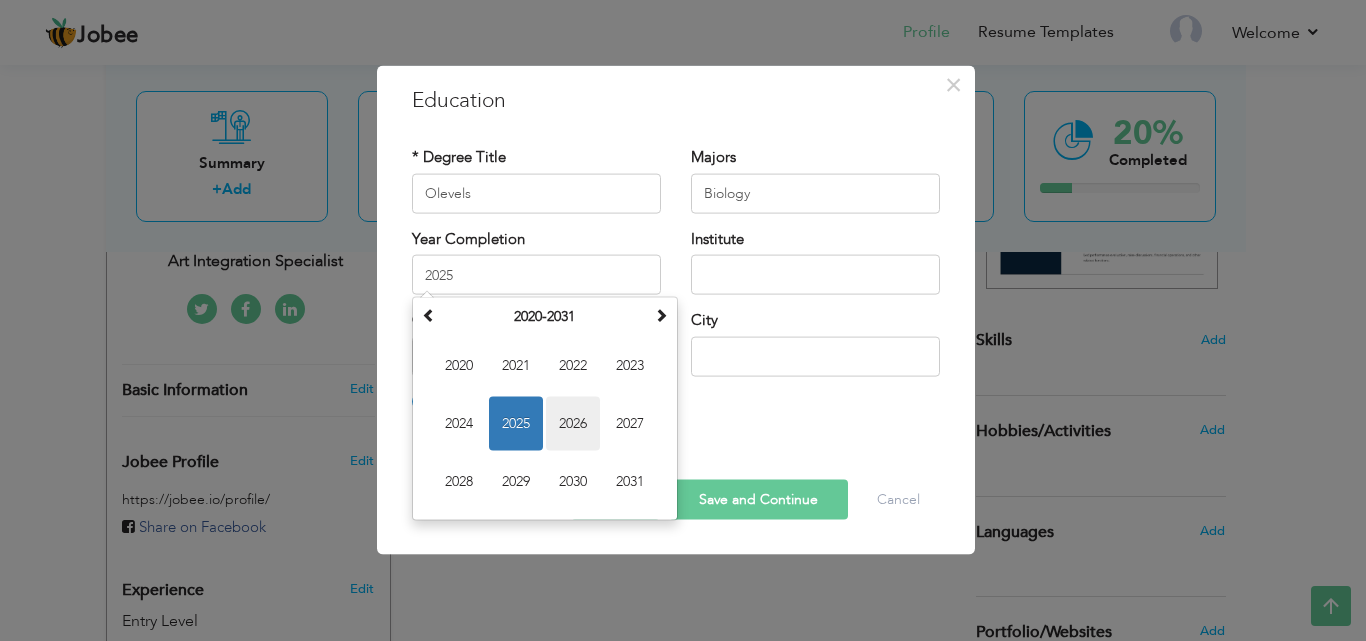 type on "2026" 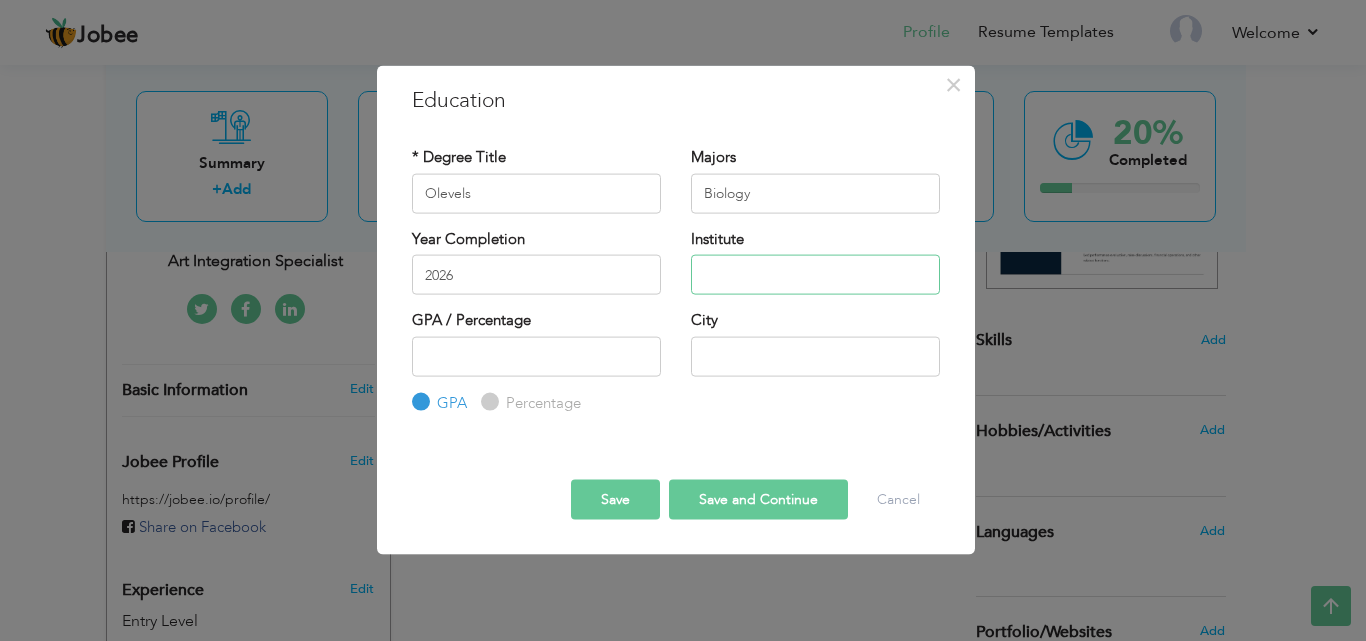 click at bounding box center (815, 275) 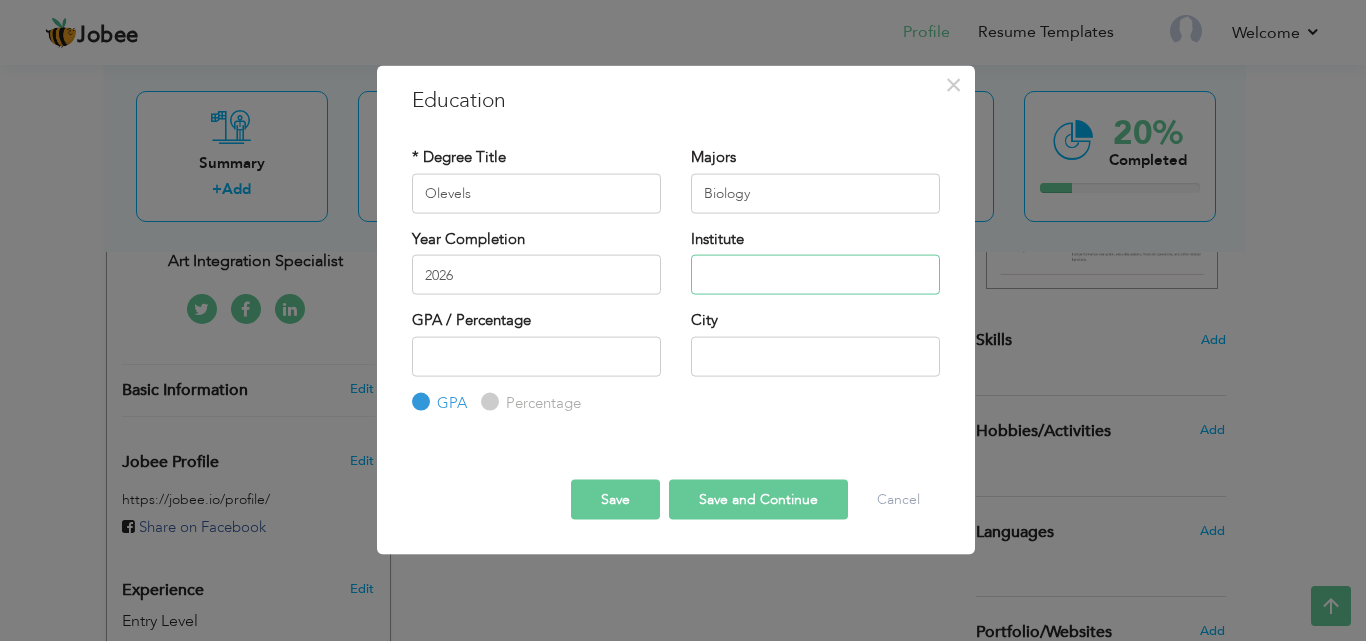 click at bounding box center (815, 275) 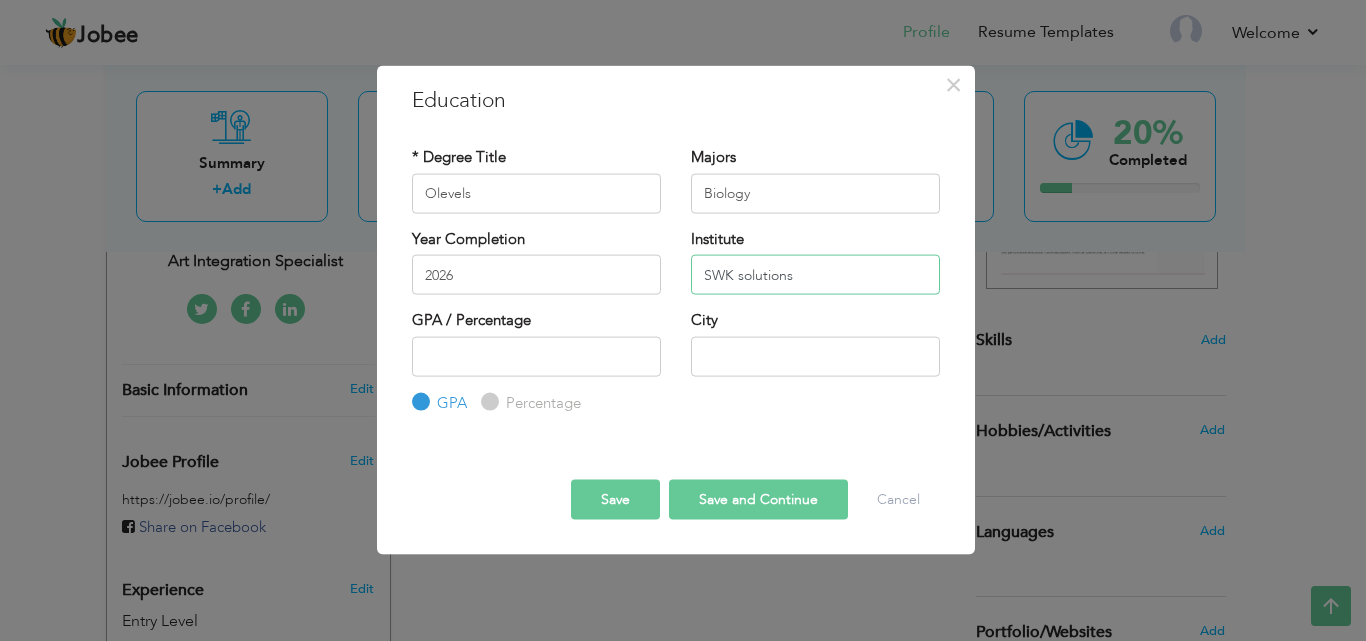 type on "SWK solutions" 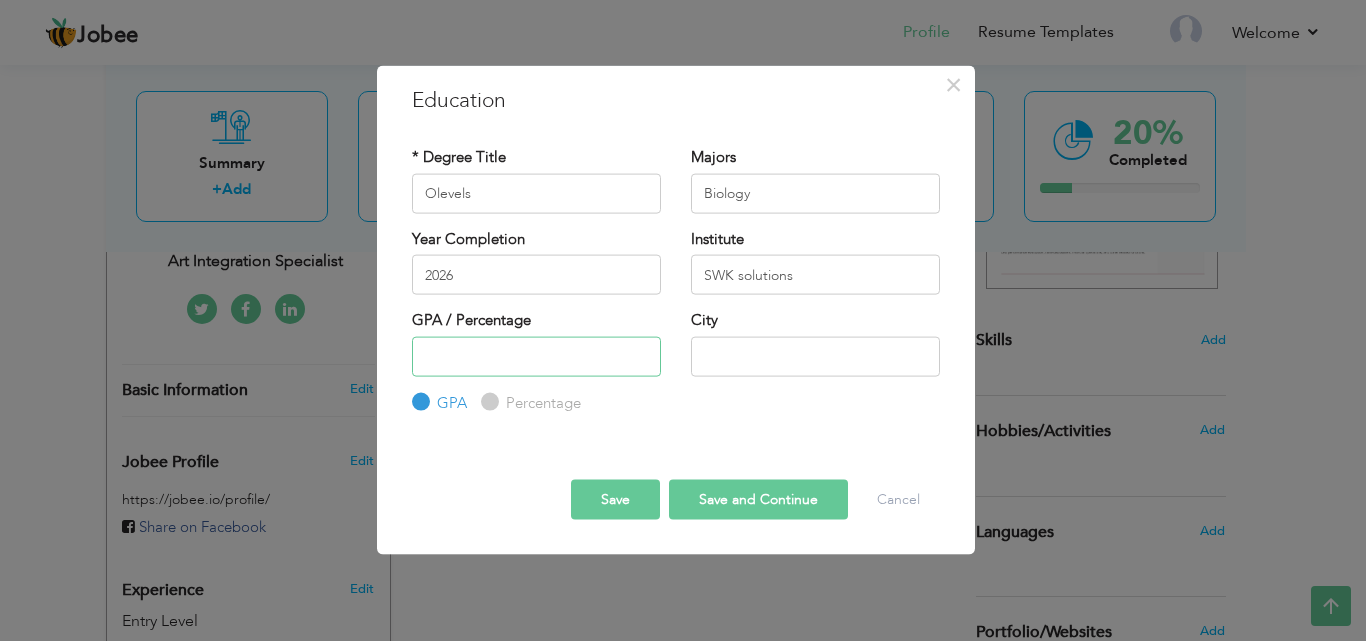 click at bounding box center (536, 356) 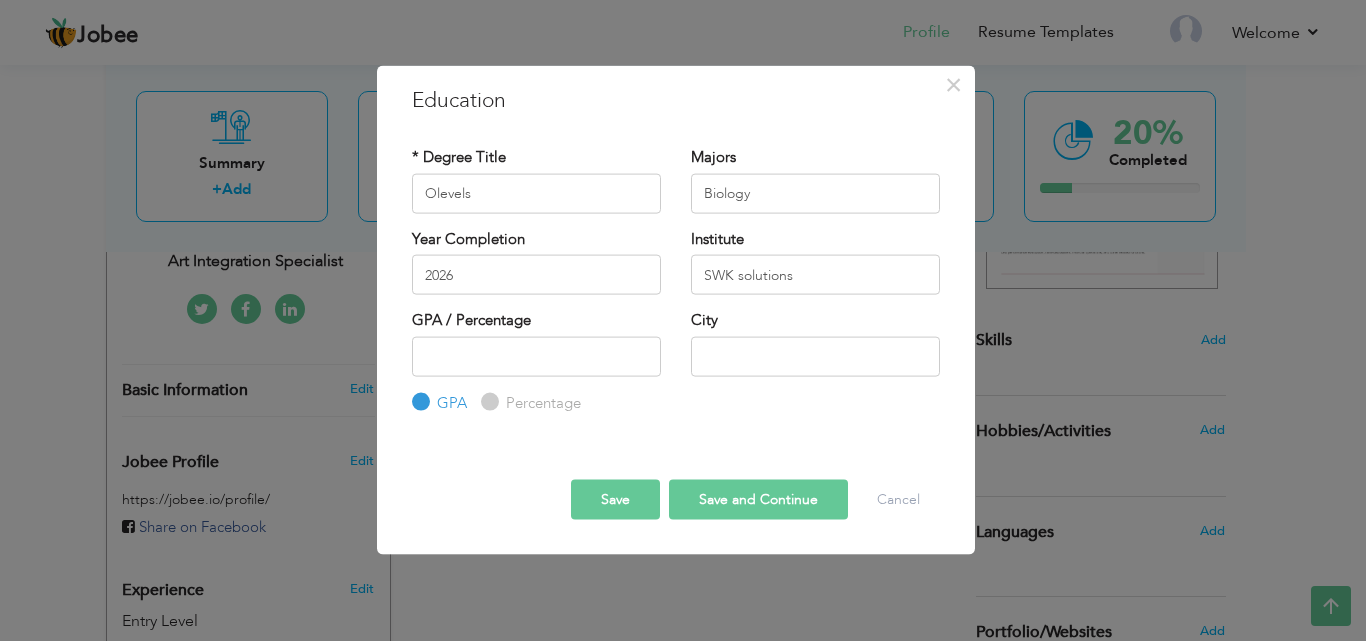 click on "Percentage" at bounding box center (487, 402) 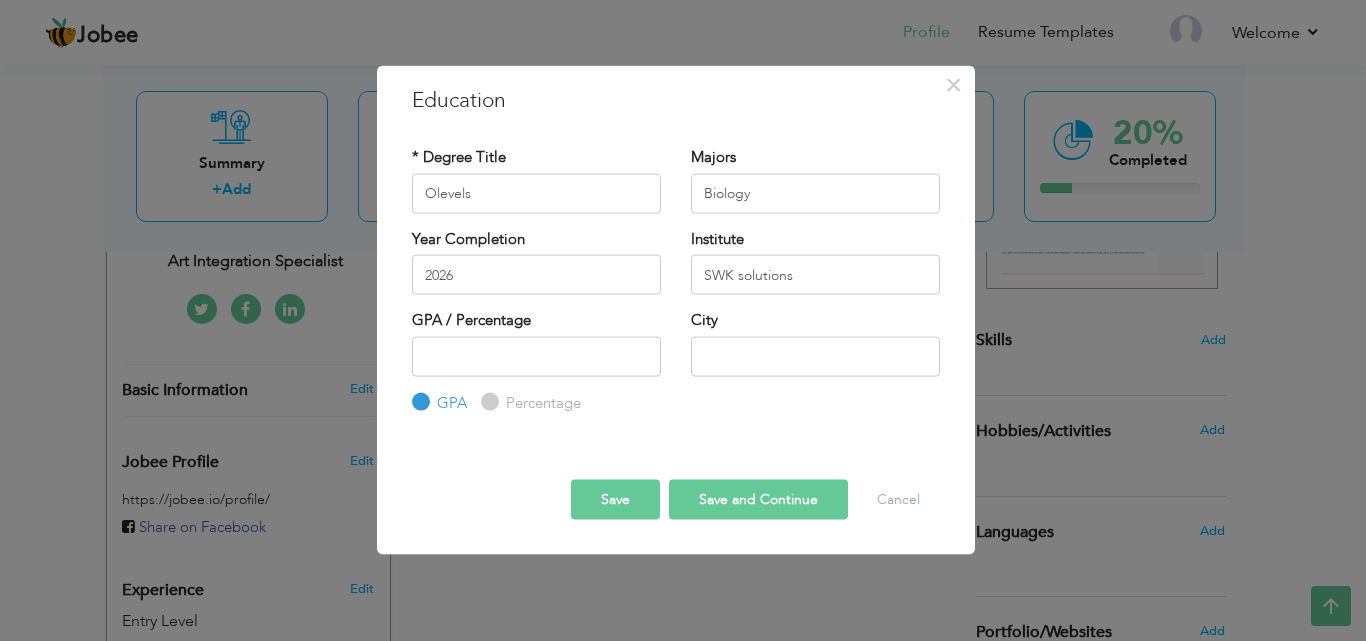 radio on "true" 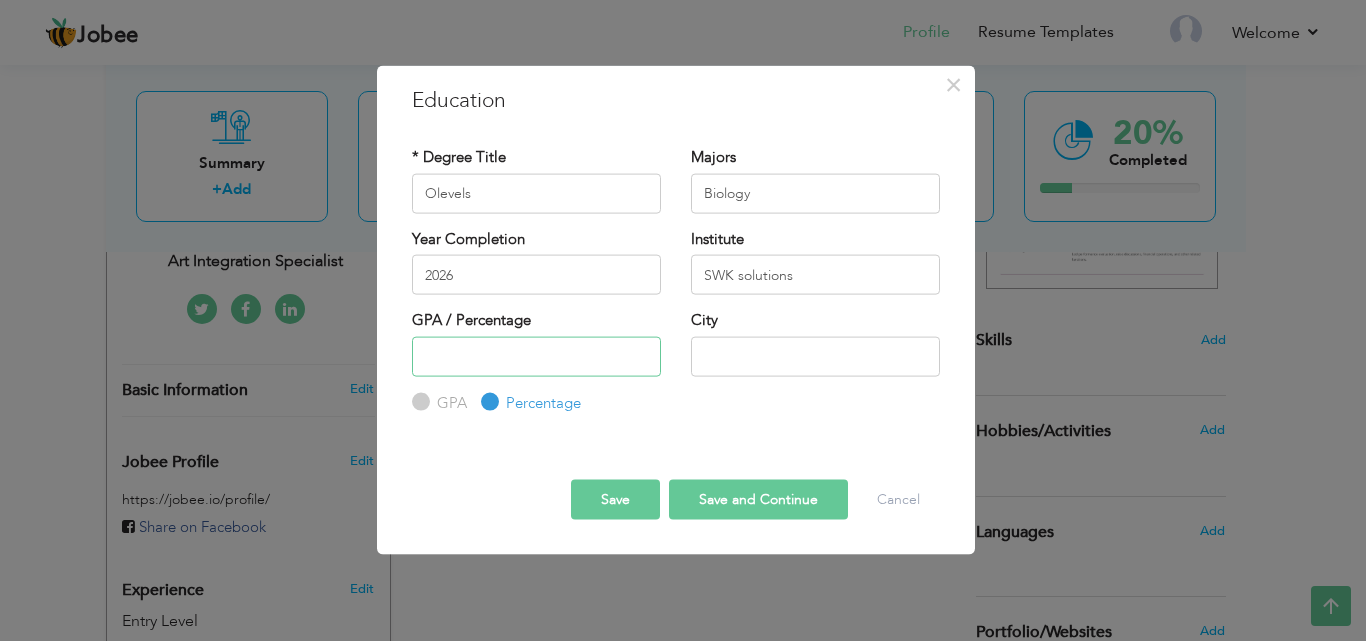 click at bounding box center (536, 356) 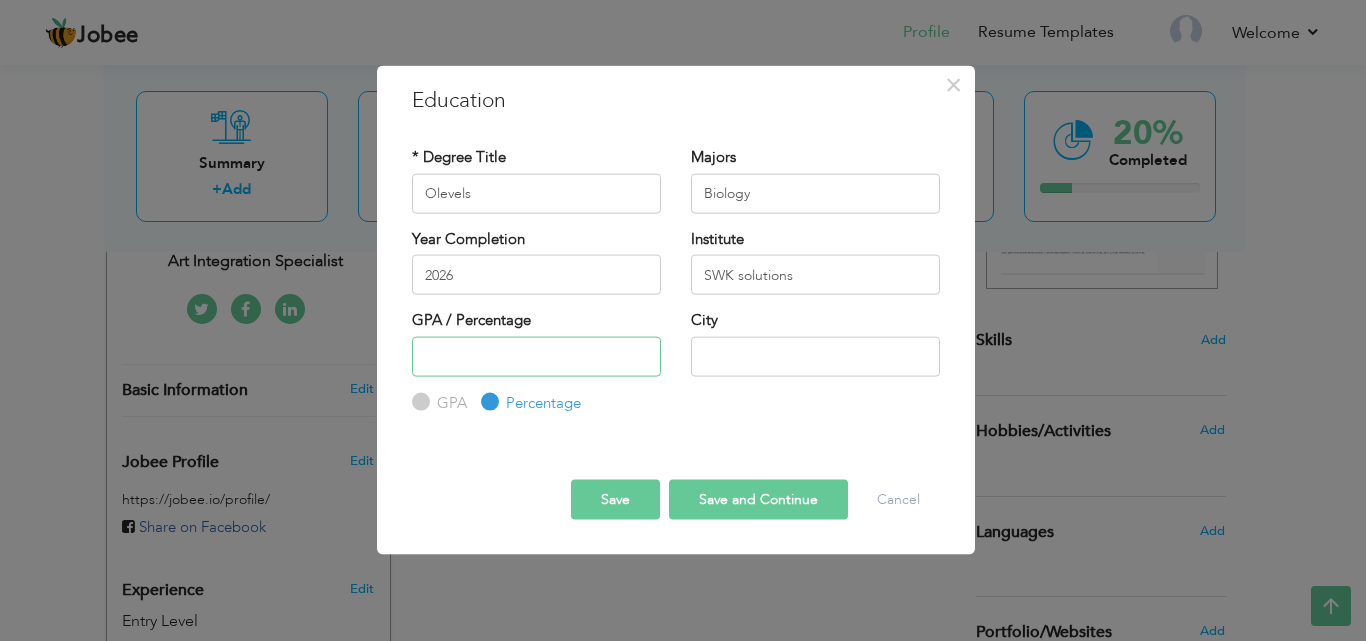 click at bounding box center [536, 356] 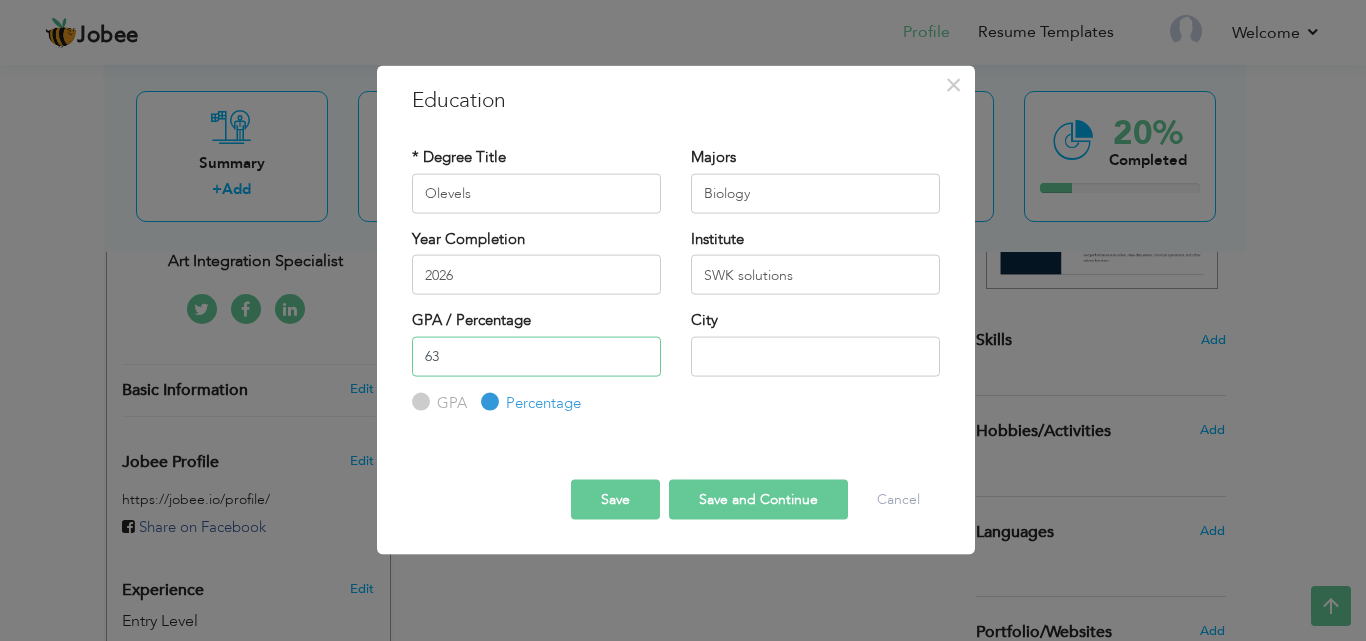 type on "63" 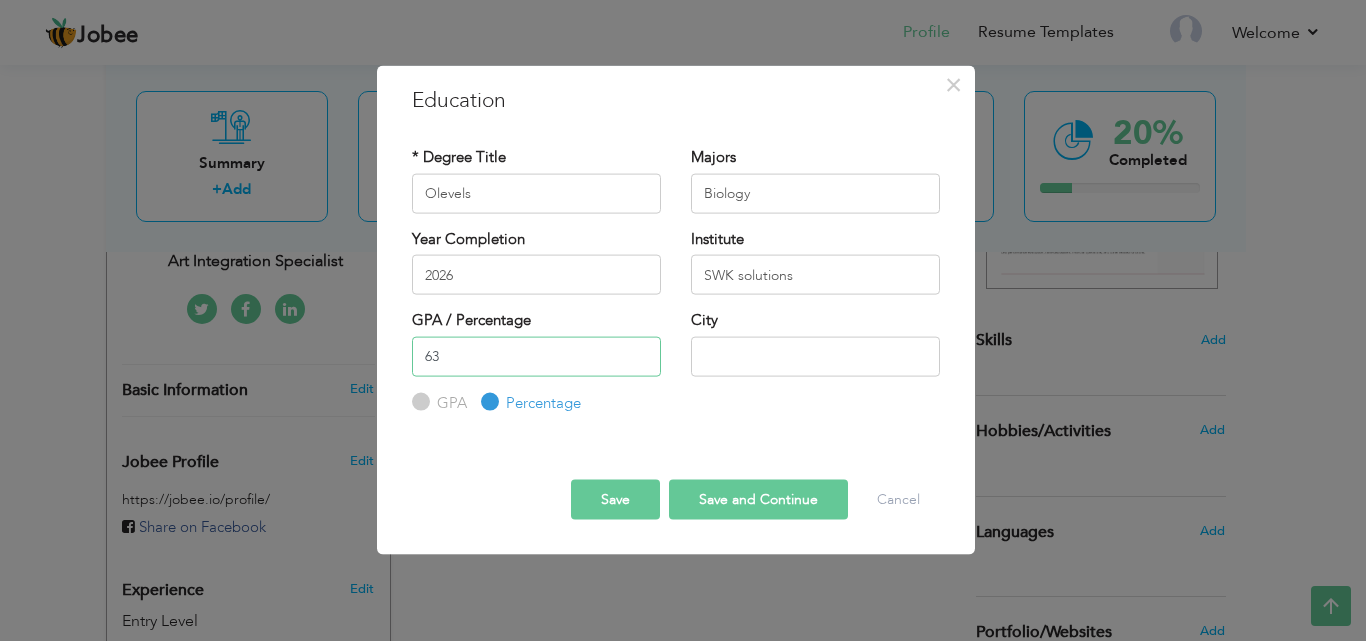 click on "63" at bounding box center (536, 356) 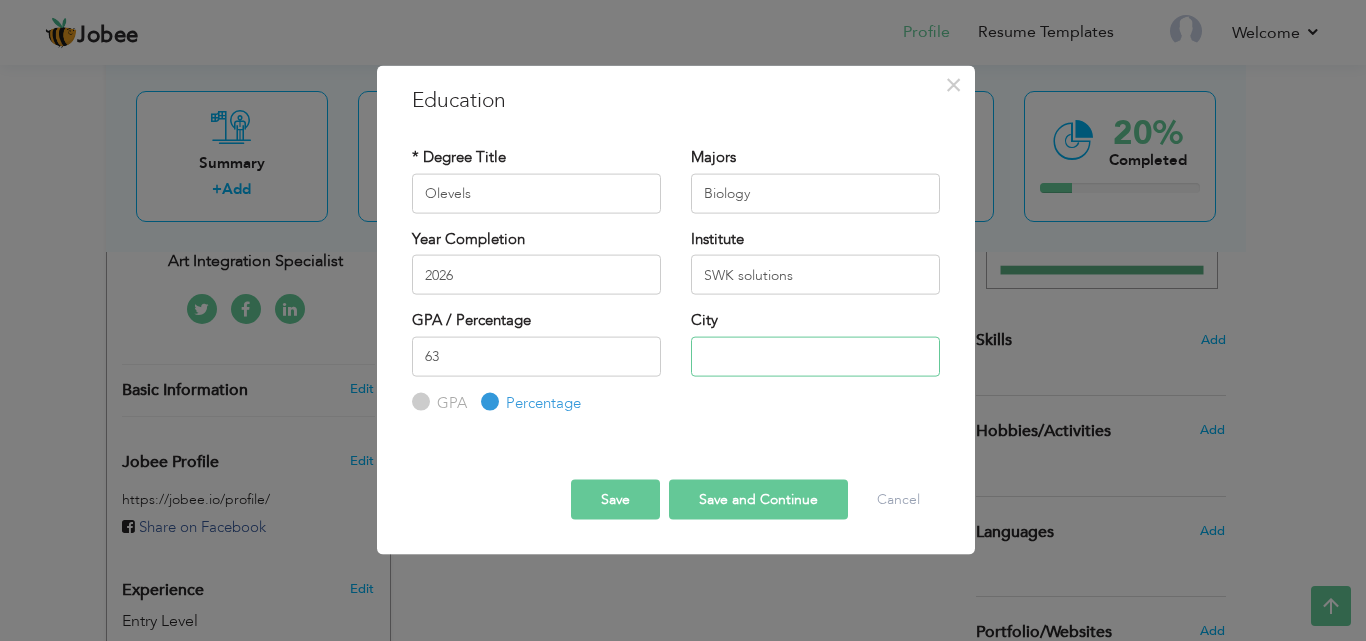 click at bounding box center (815, 356) 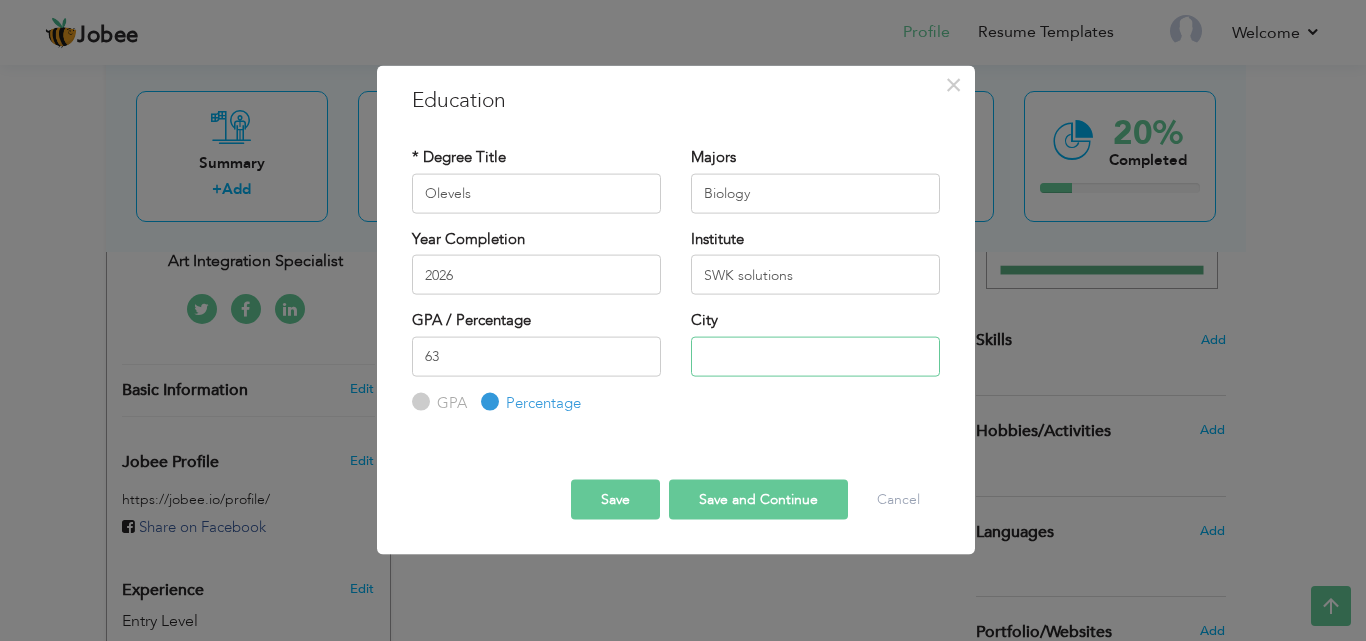 type on "Karachi" 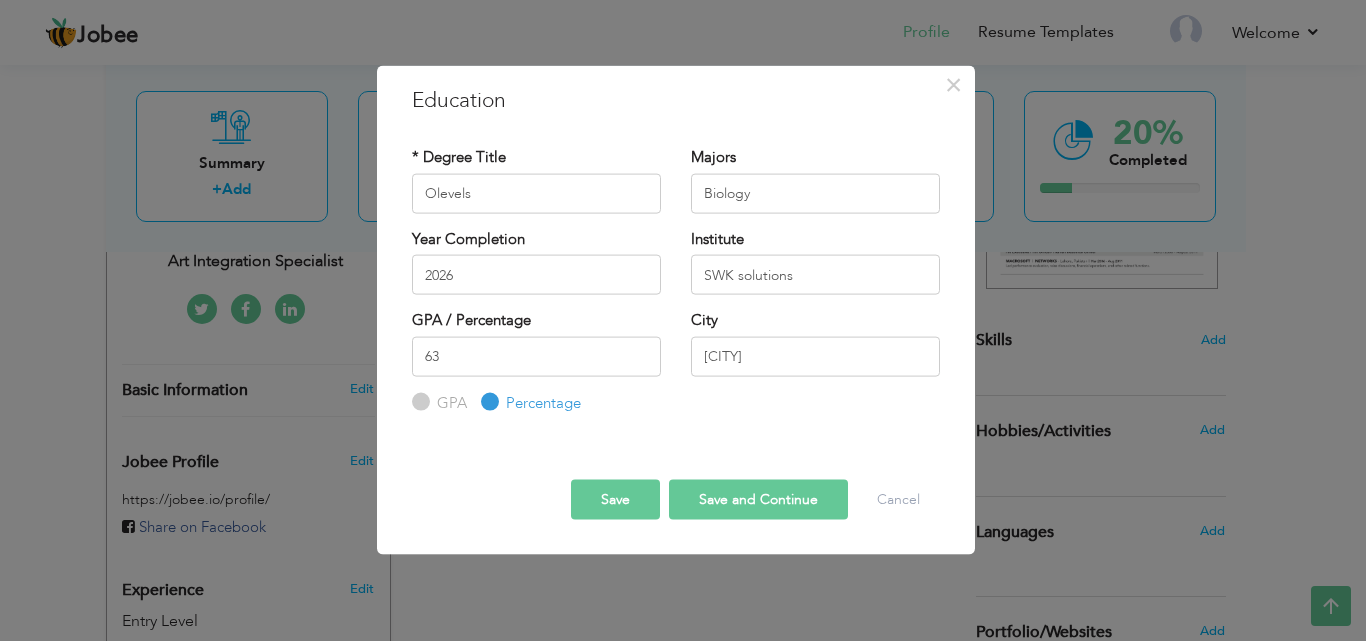 click on "Save and Continue" at bounding box center [758, 500] 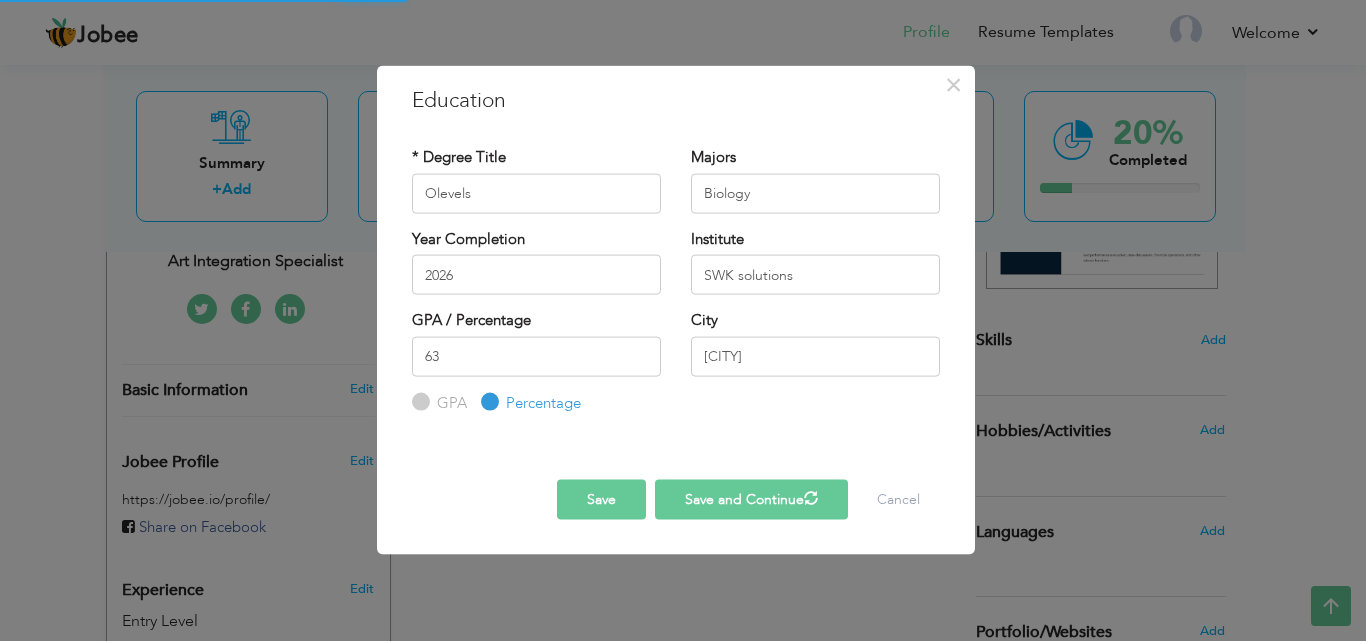 type 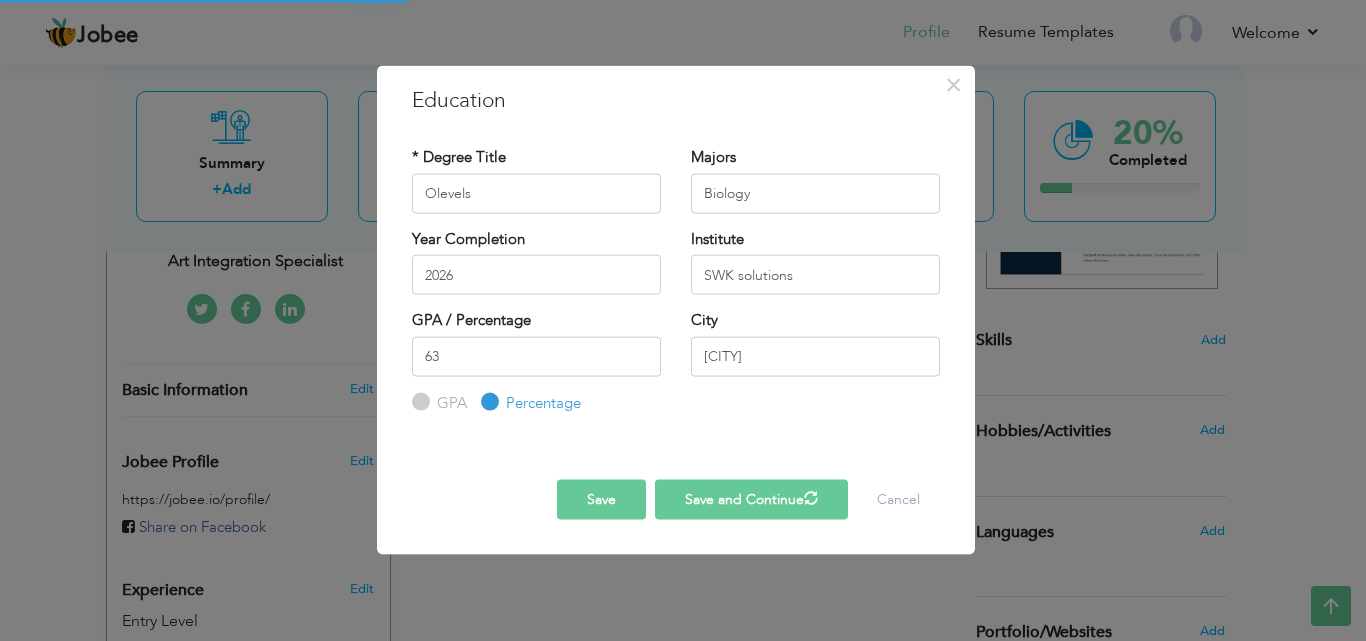 type 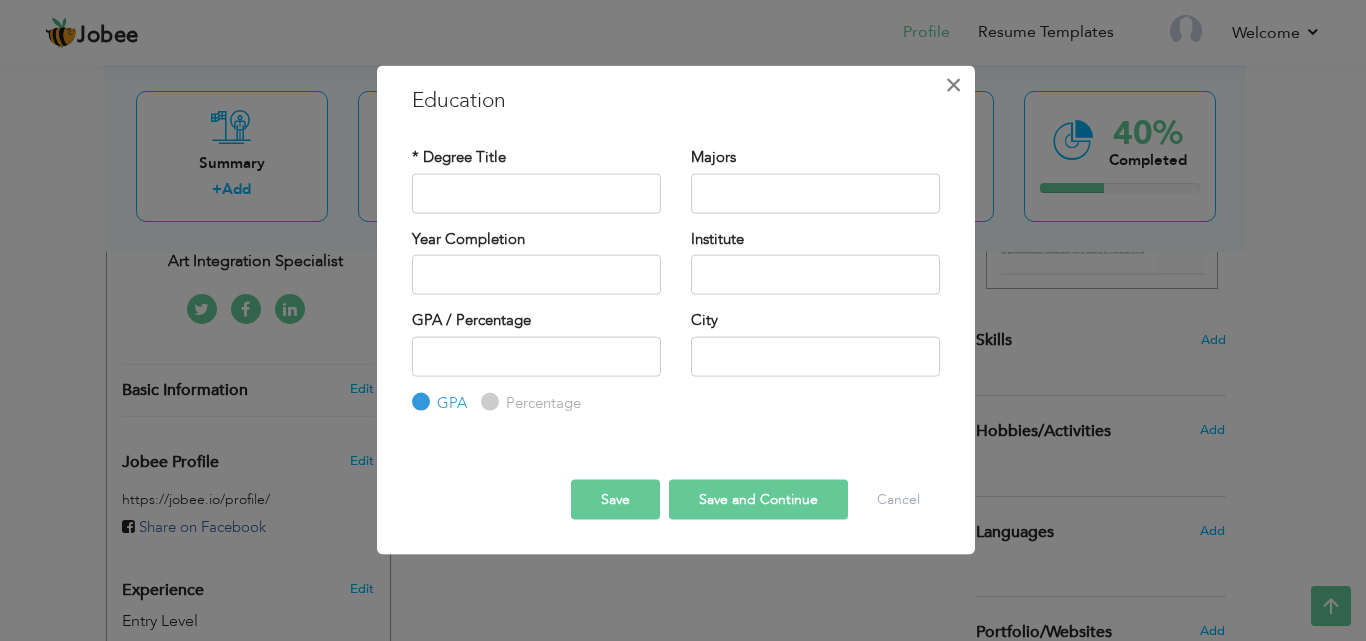 click on "×" at bounding box center (953, 84) 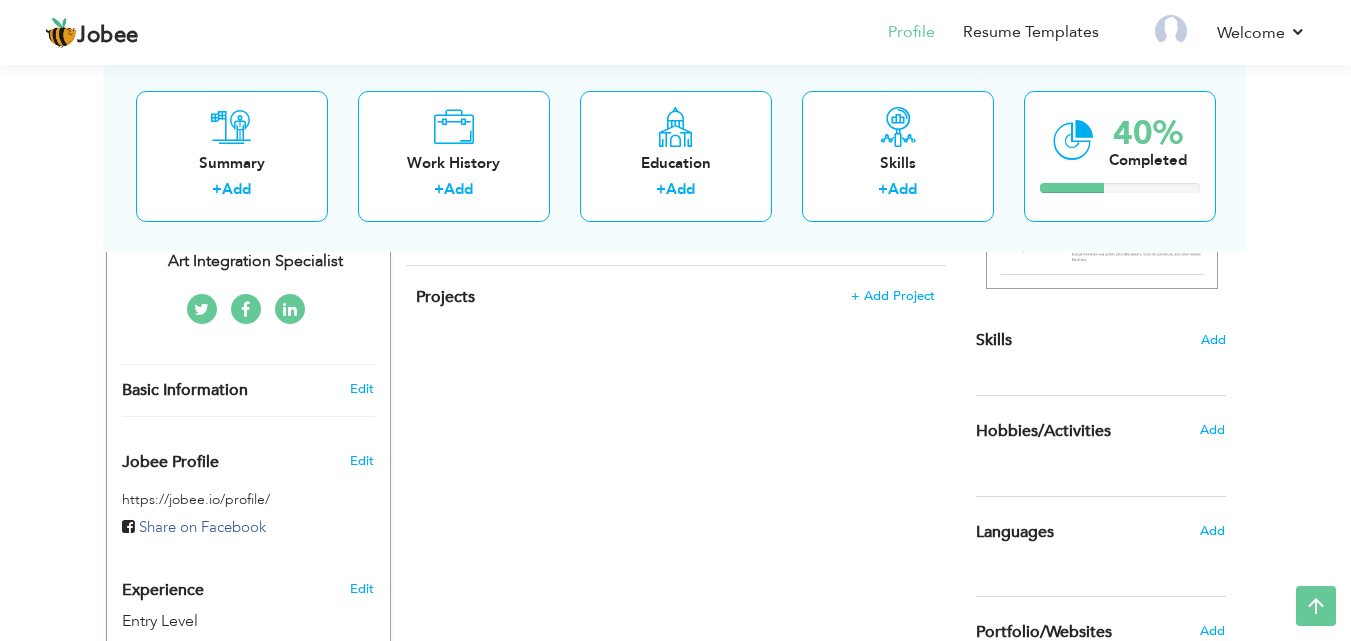 scroll, scrollTop: 0, scrollLeft: 0, axis: both 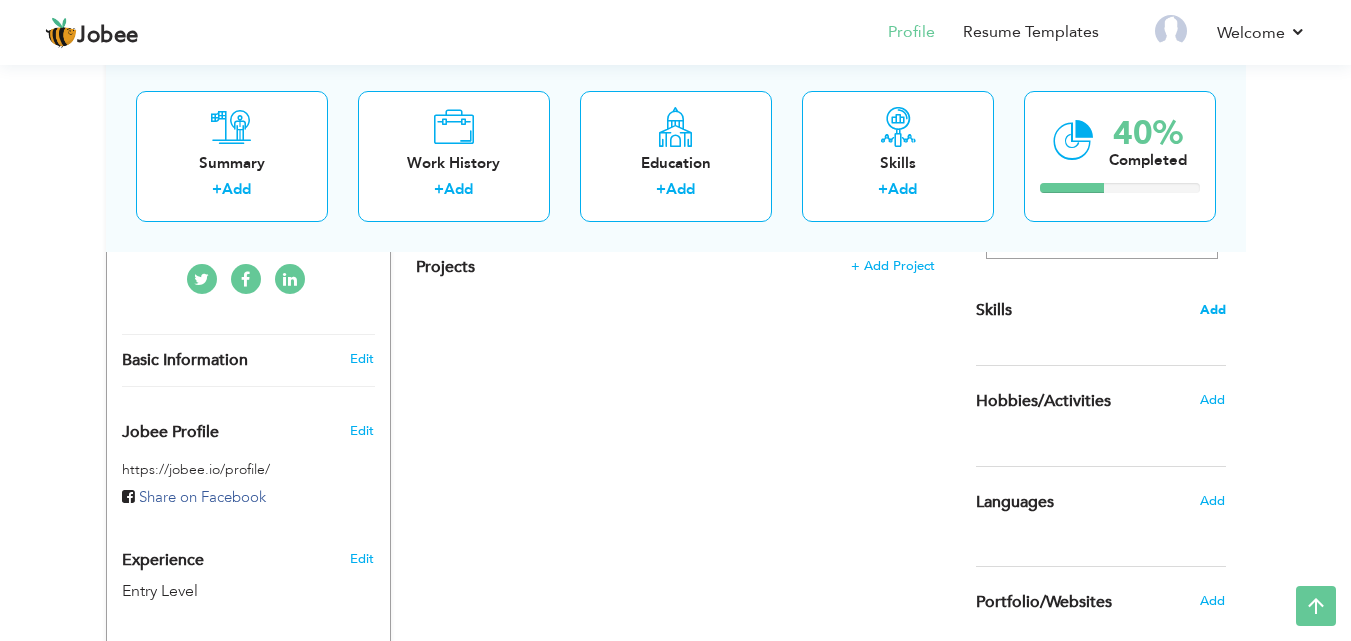 click on "Add" at bounding box center [1213, 310] 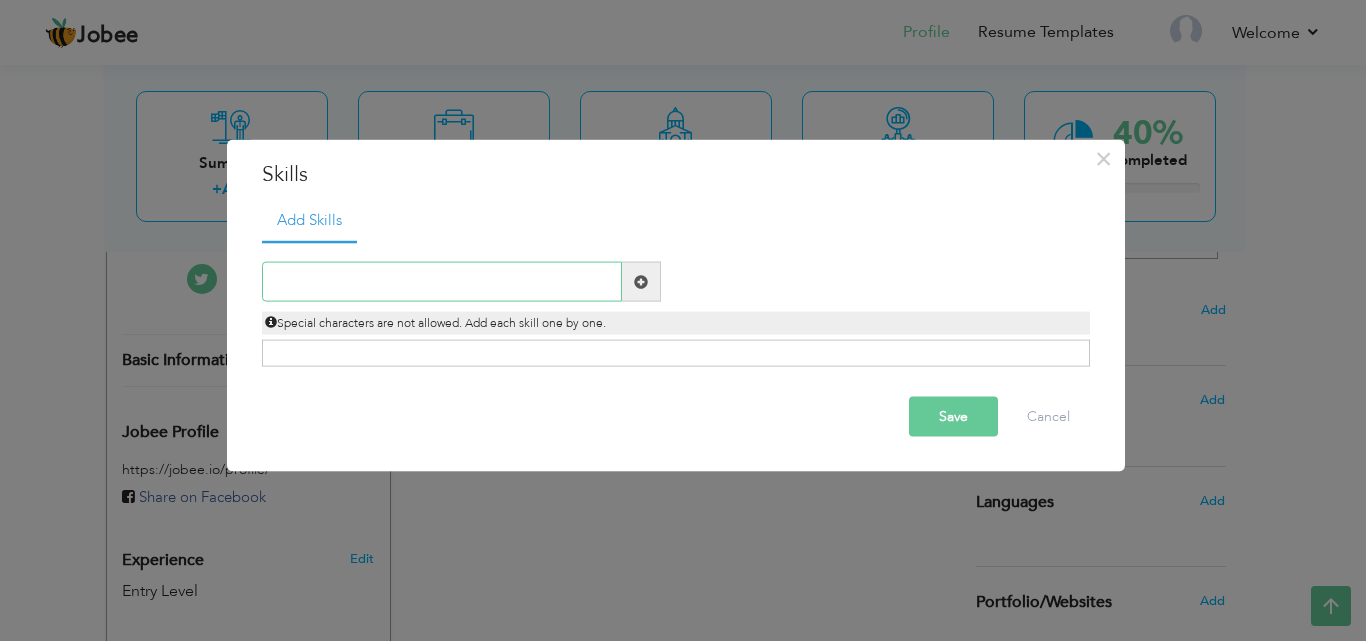 click at bounding box center [442, 282] 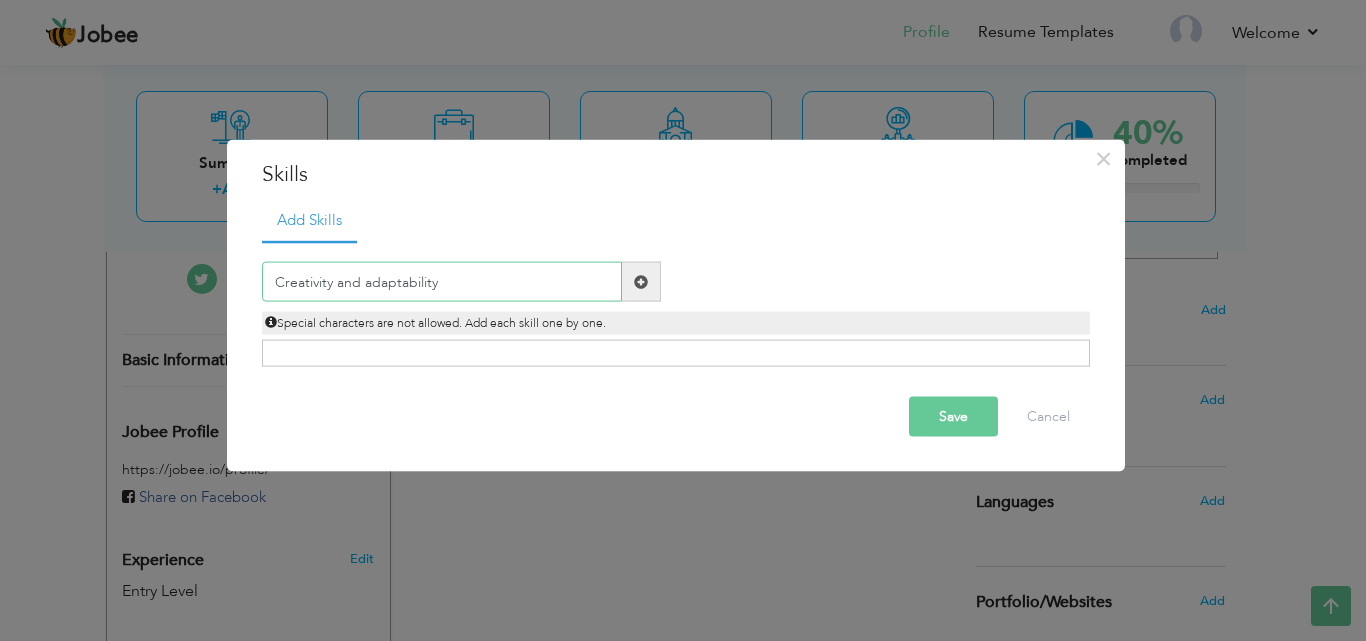type on "Creativity and adaptability" 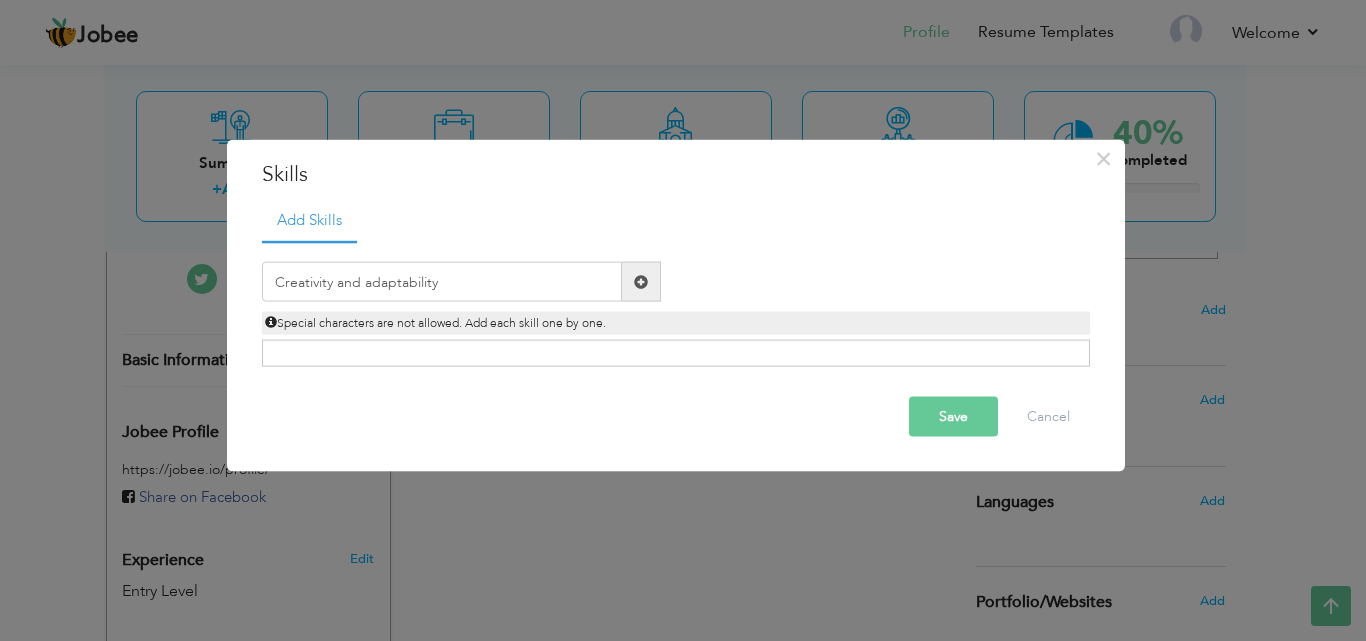 click at bounding box center [641, 281] 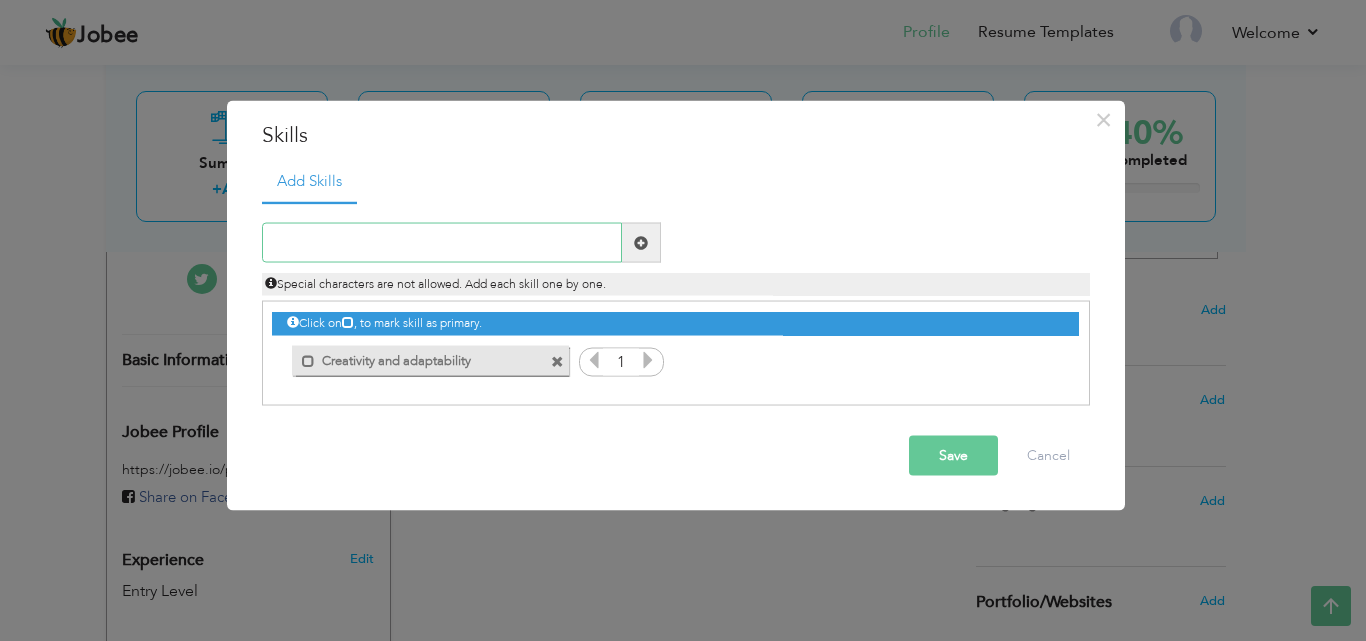 click at bounding box center [442, 243] 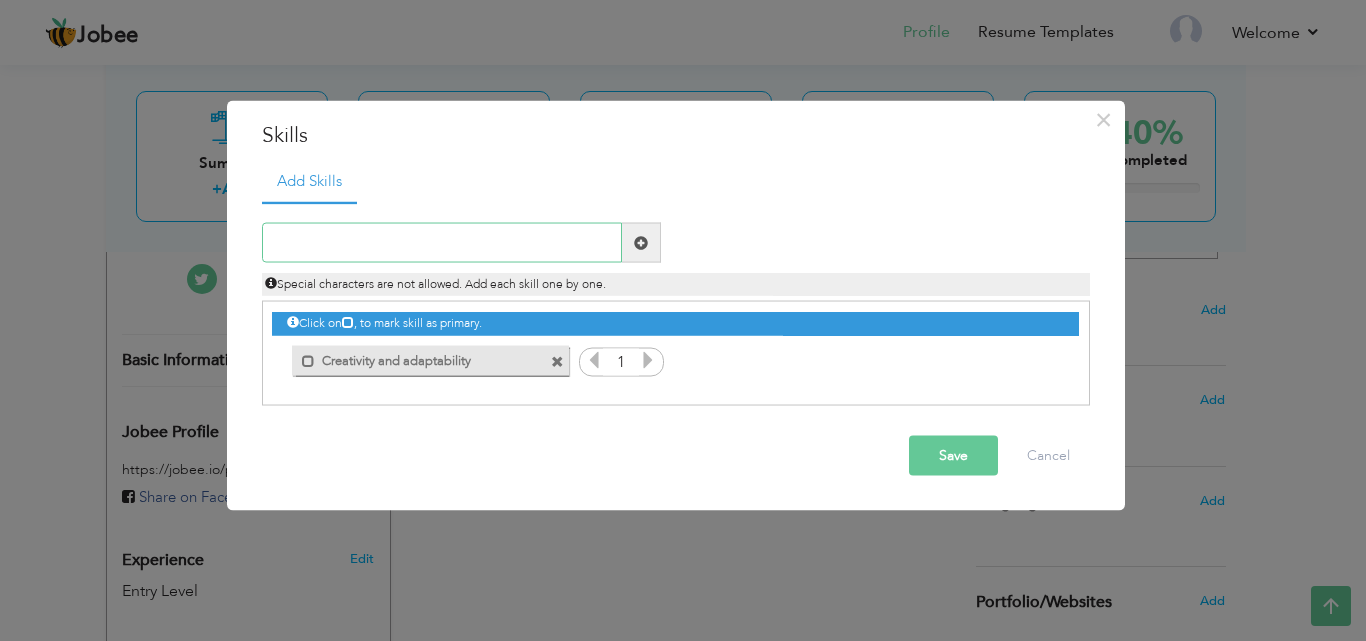 paste on "Creativity and adaptability" 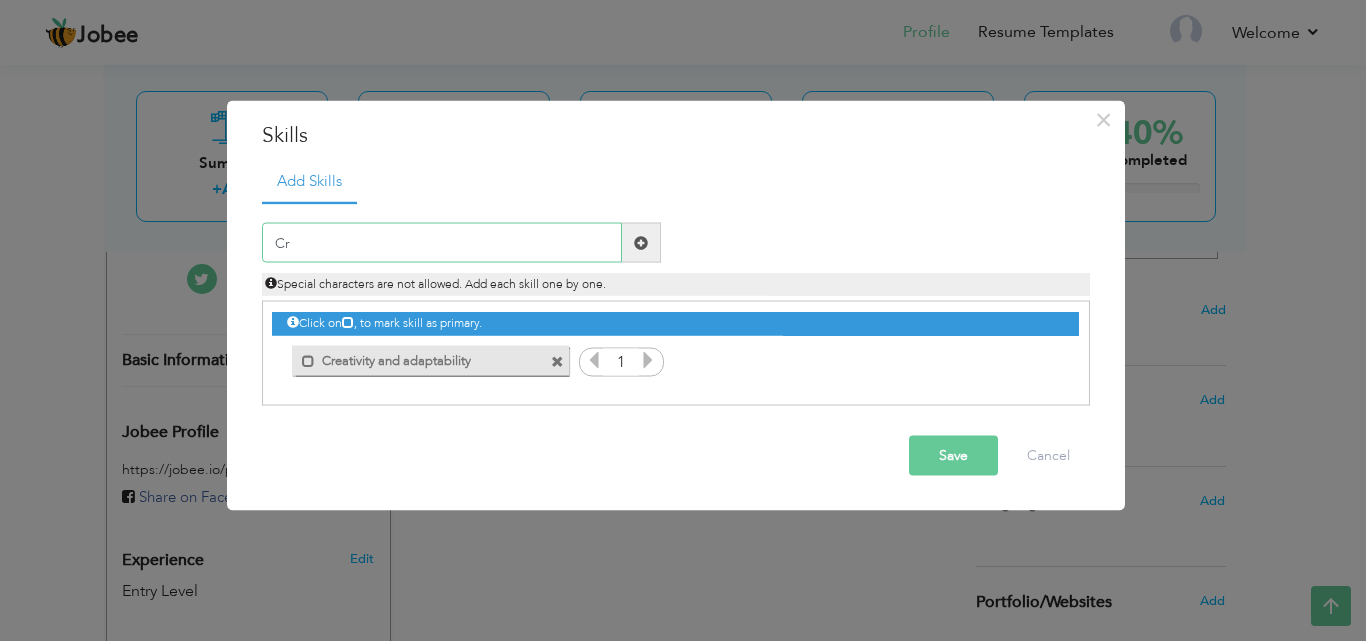 type on "C" 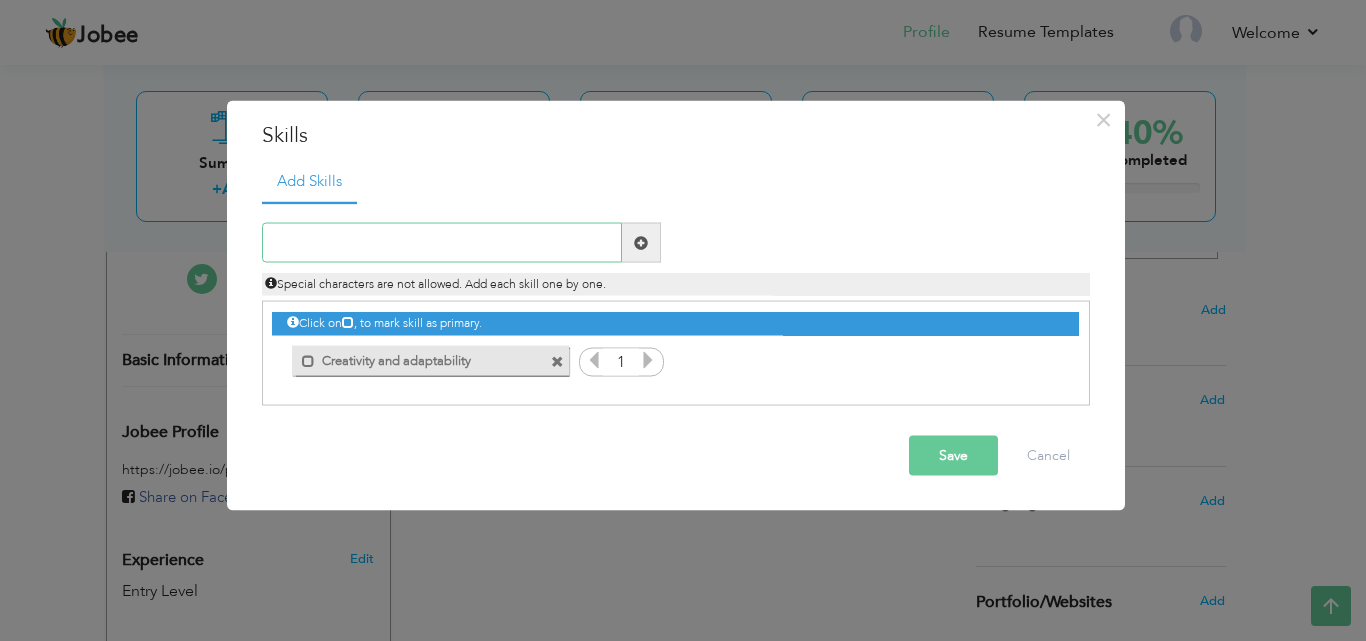 paste on "Time management" 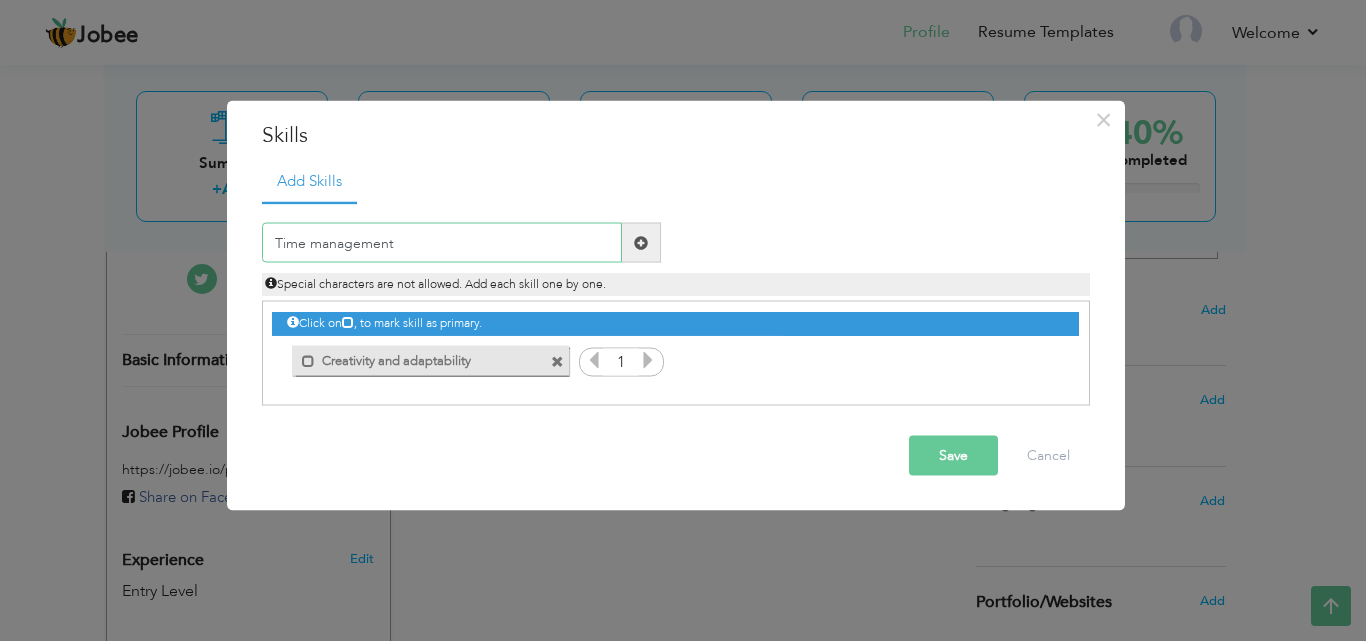 type on "Time management" 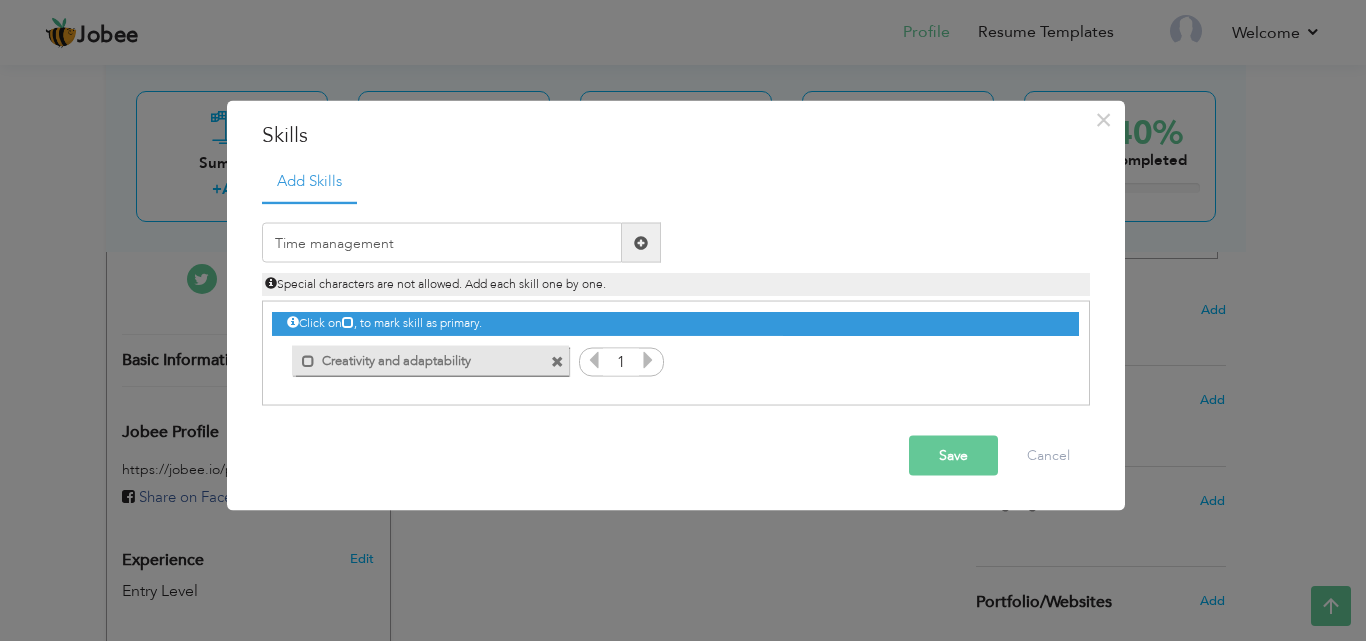 click at bounding box center (641, 242) 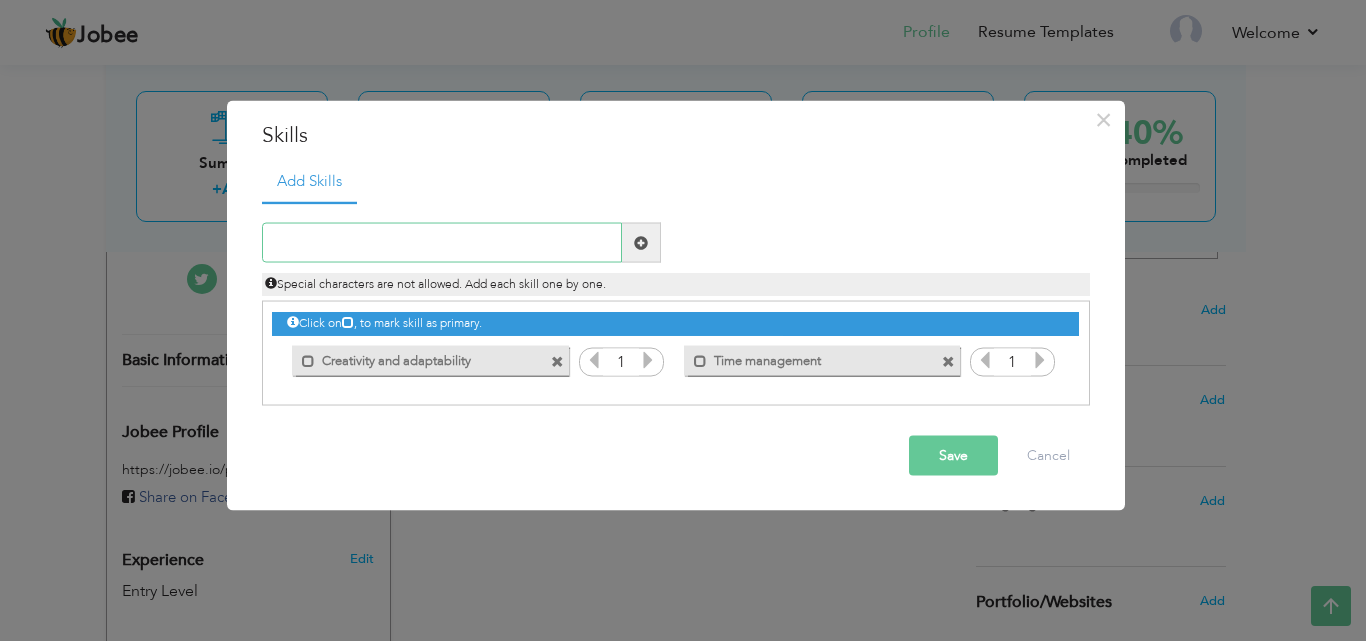 click at bounding box center [442, 243] 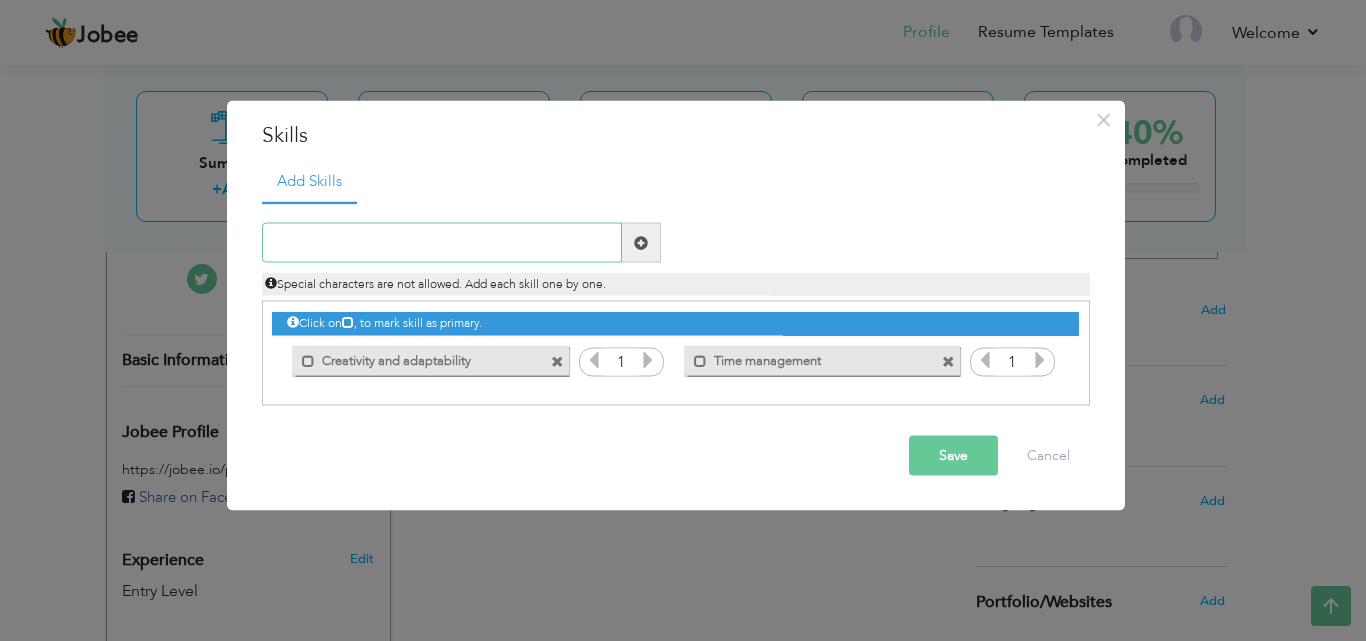 paste on "Patience and empathy" 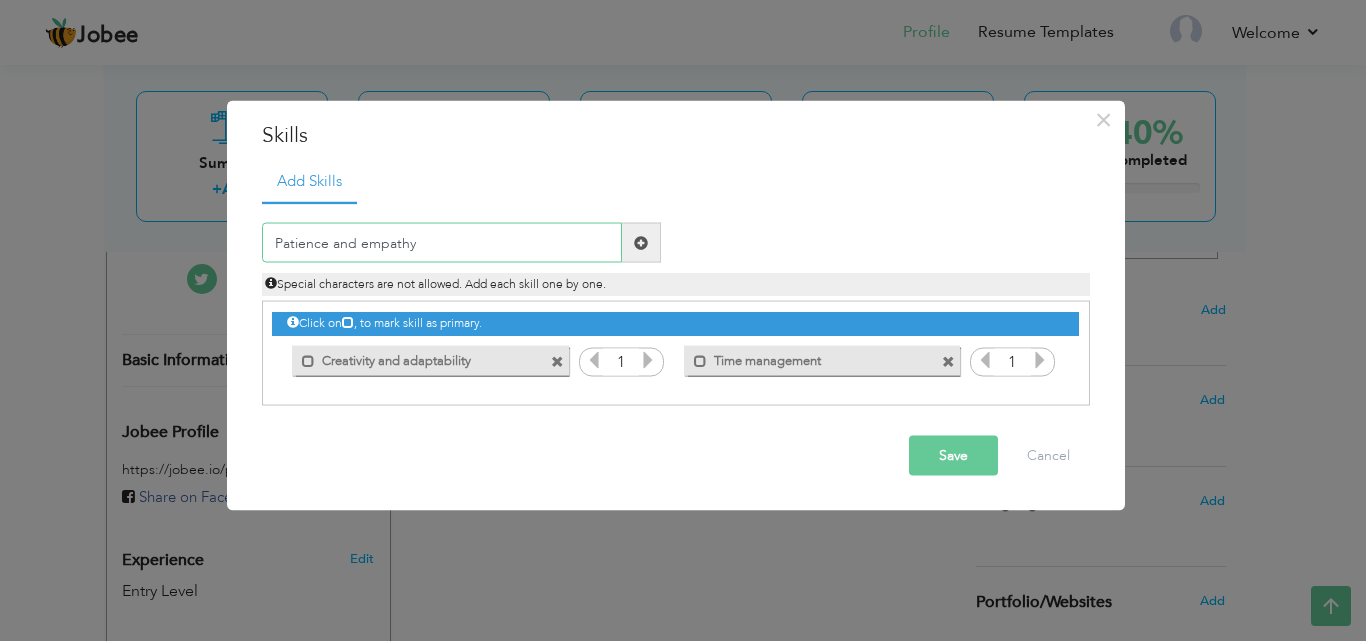 type on "Patience and empathy" 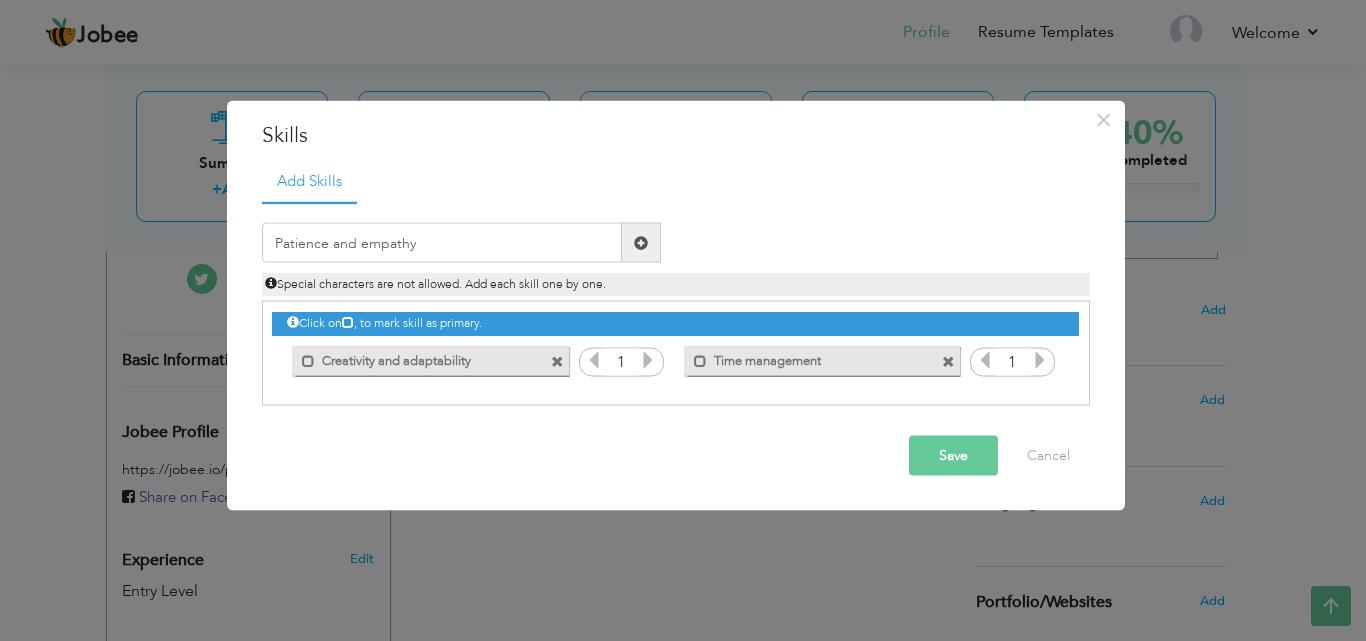 click at bounding box center (641, 242) 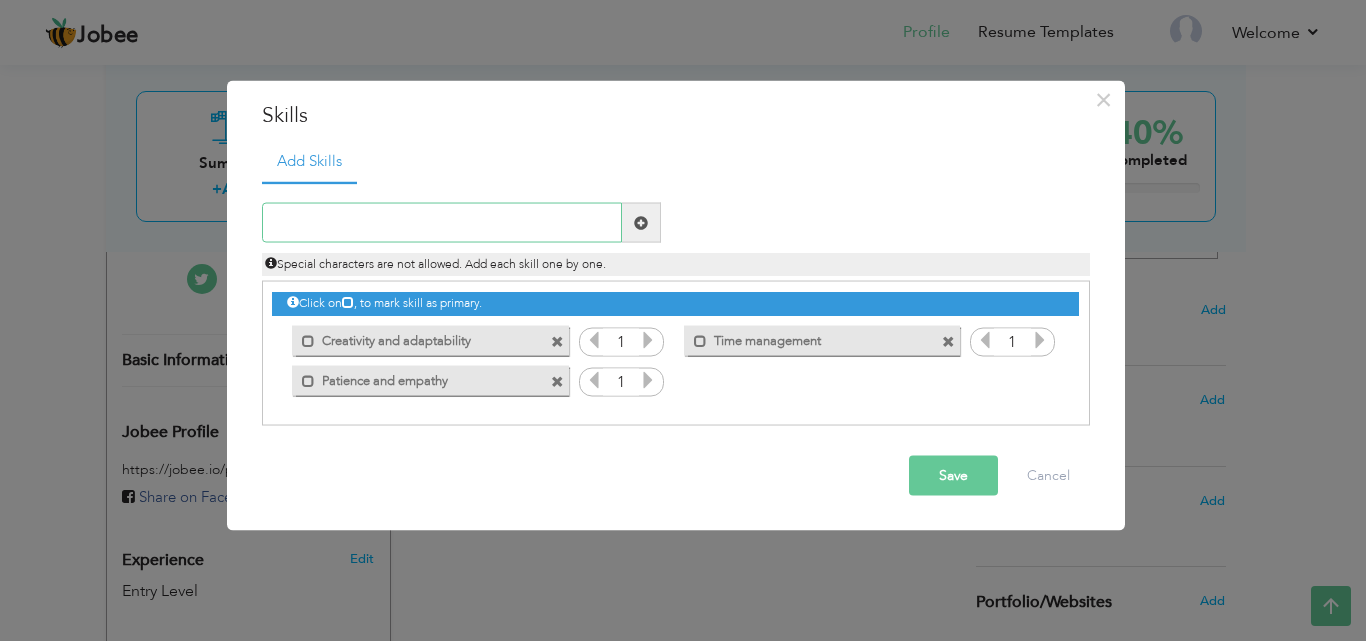 click at bounding box center (442, 223) 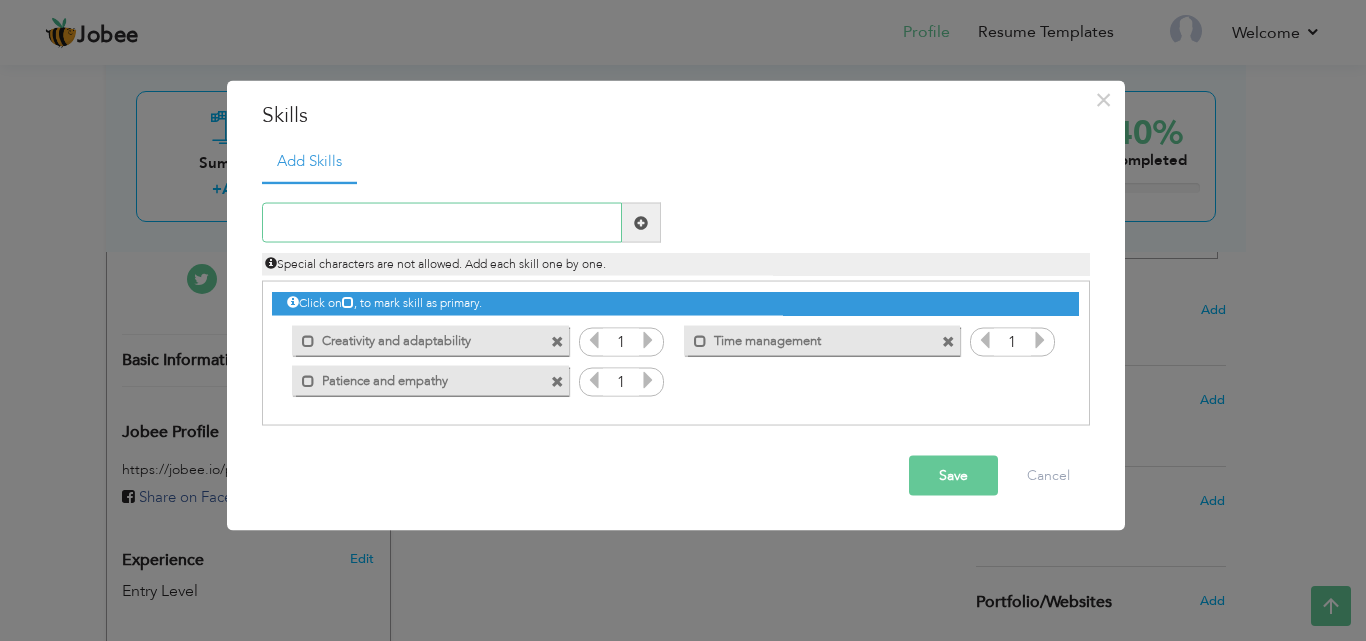 paste on "Communication with parents" 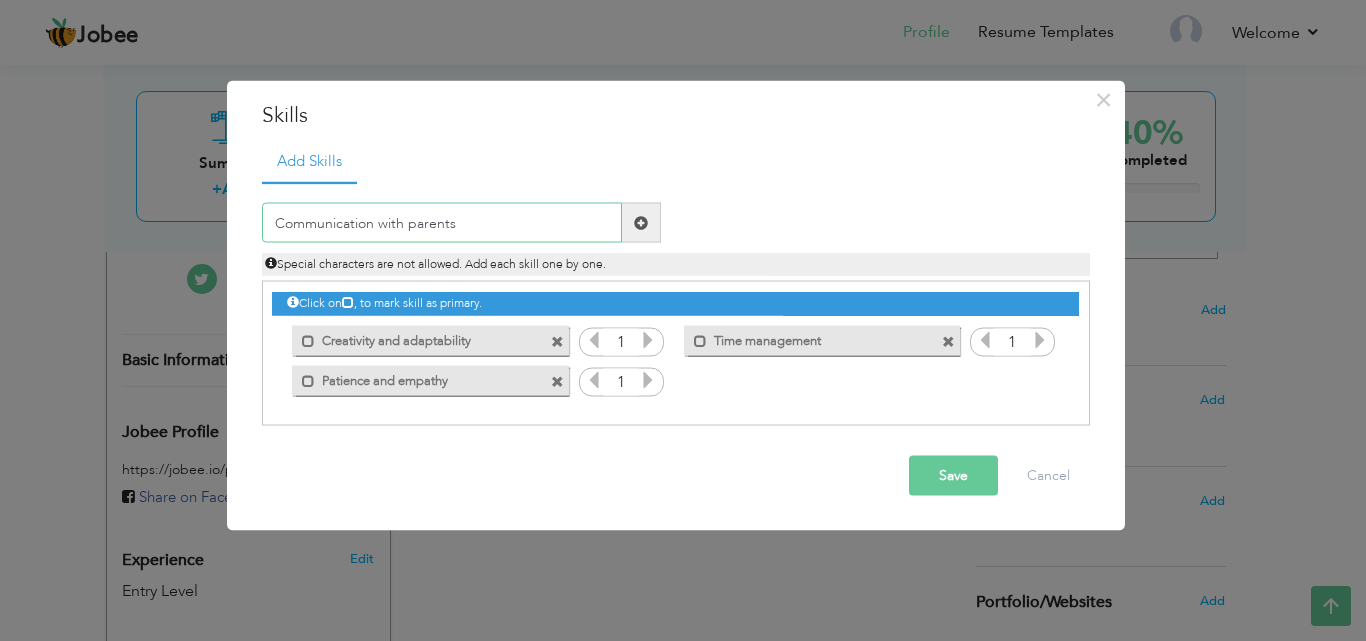 type on "Communication with parents" 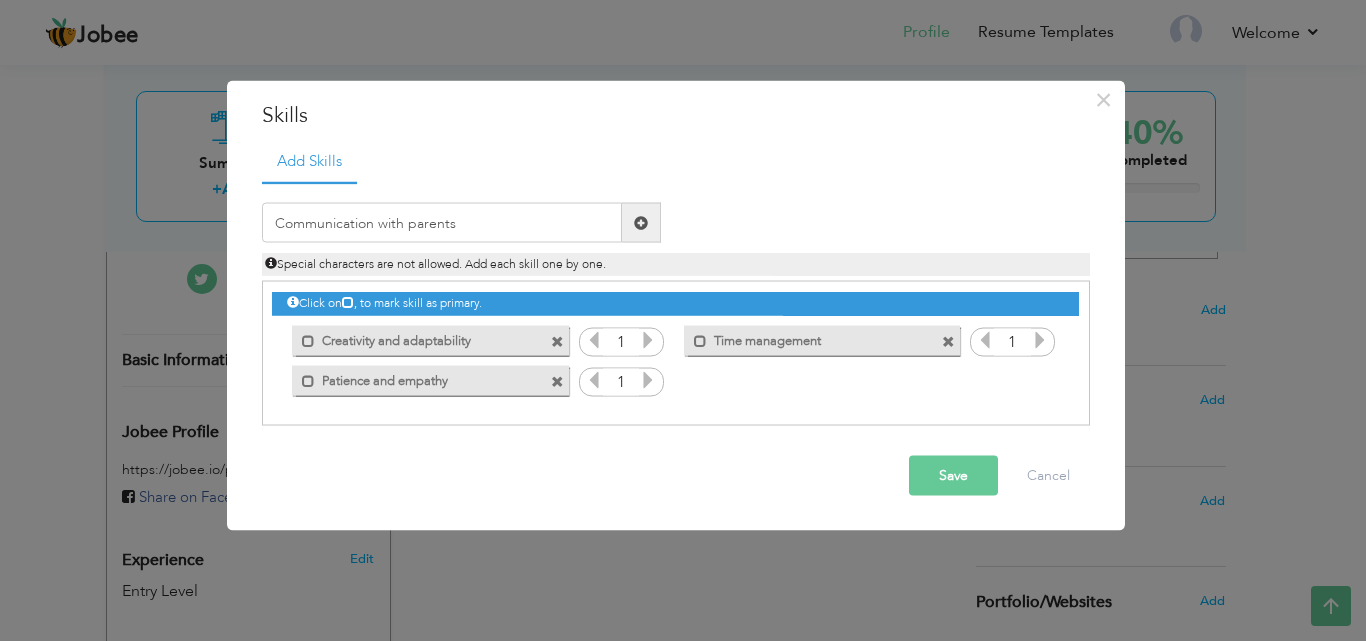 click at bounding box center [641, 222] 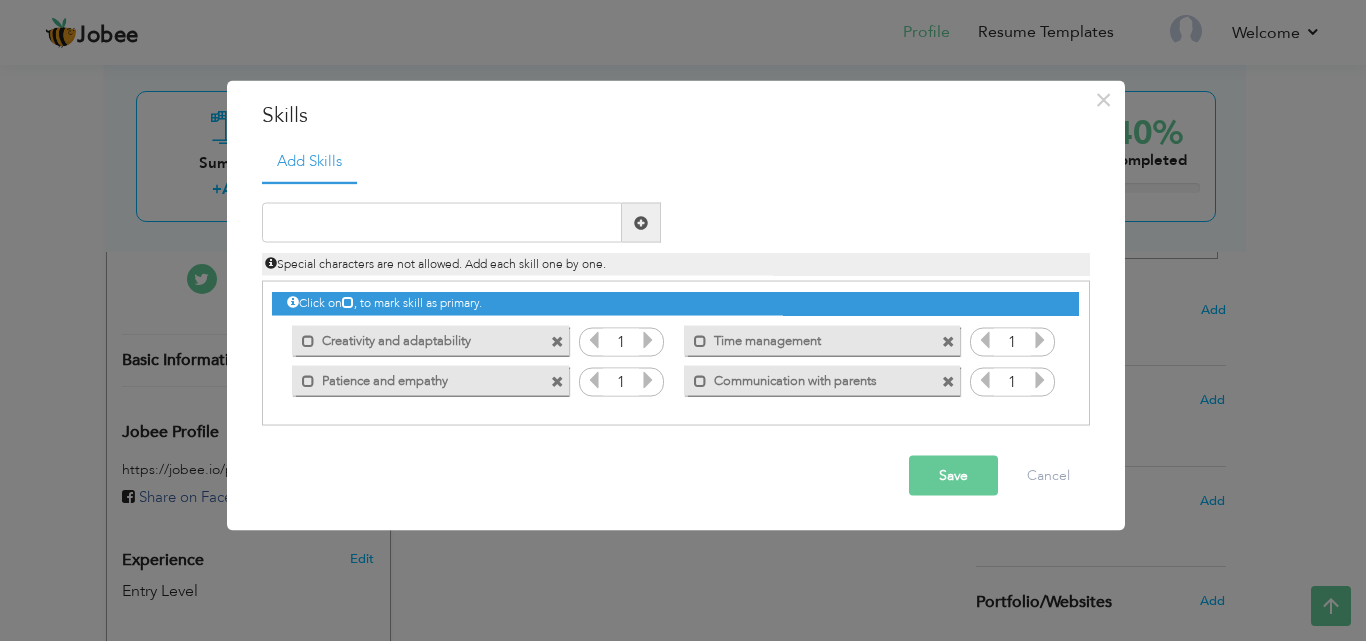 click on "Save" at bounding box center [953, 476] 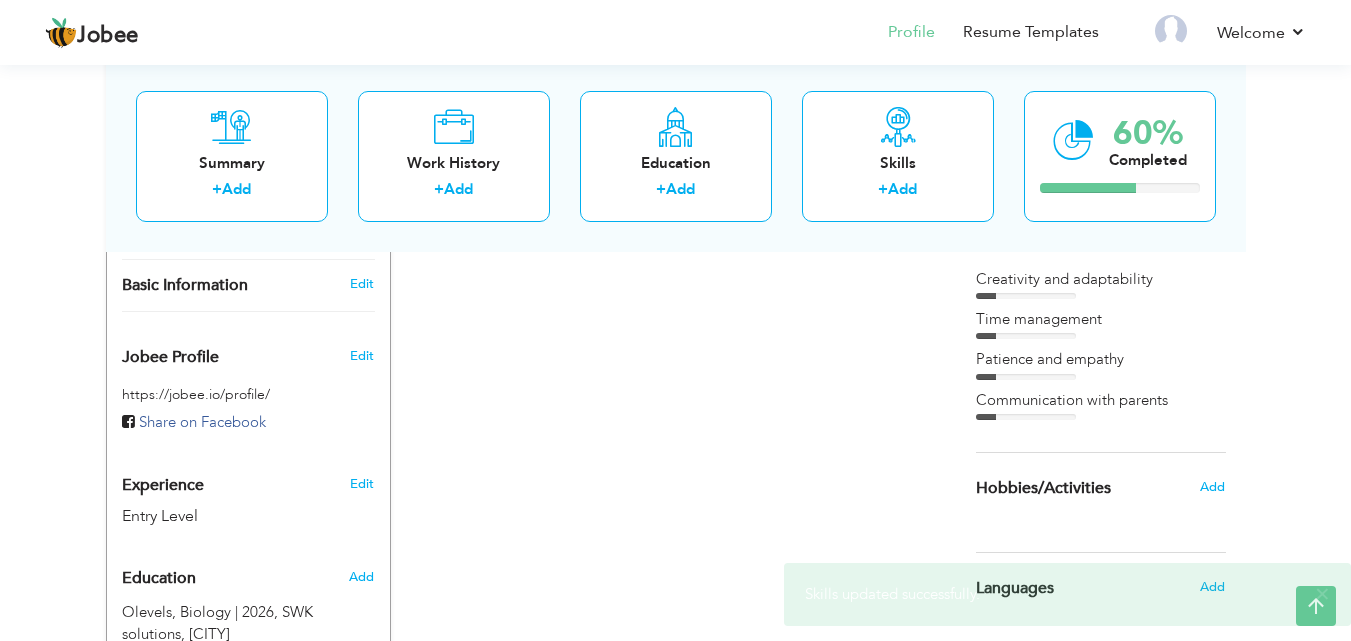 scroll, scrollTop: 547, scrollLeft: 0, axis: vertical 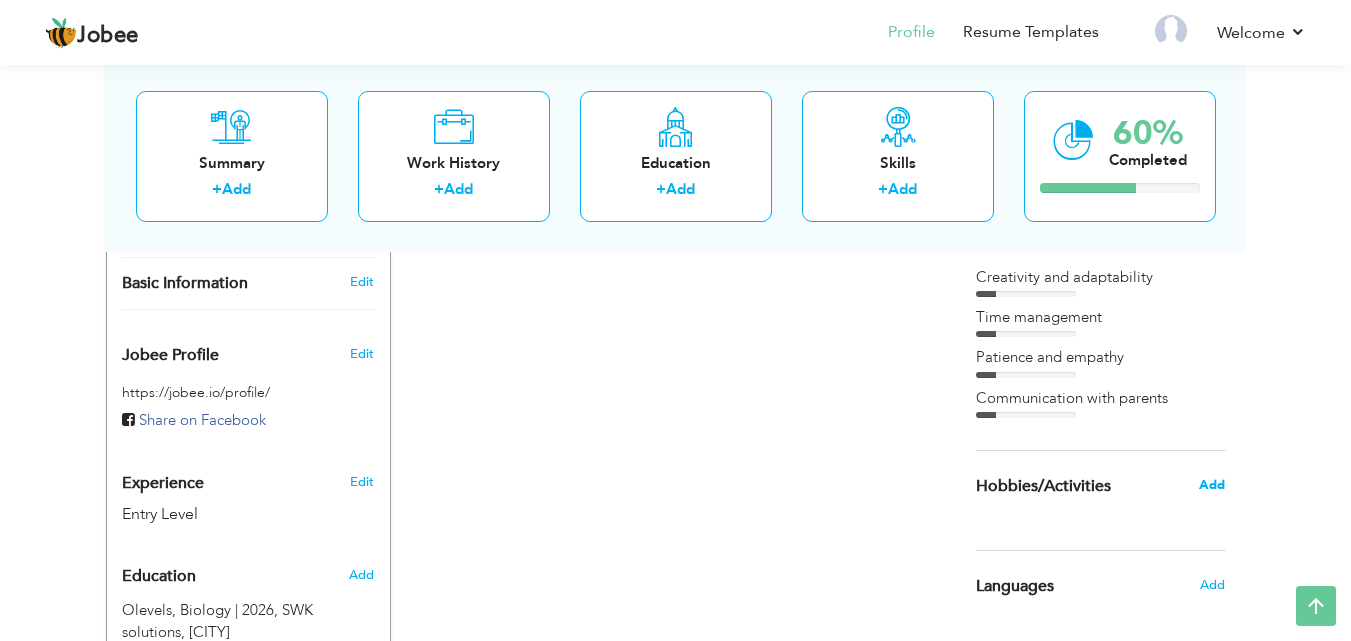 click on "Add" at bounding box center [1212, 485] 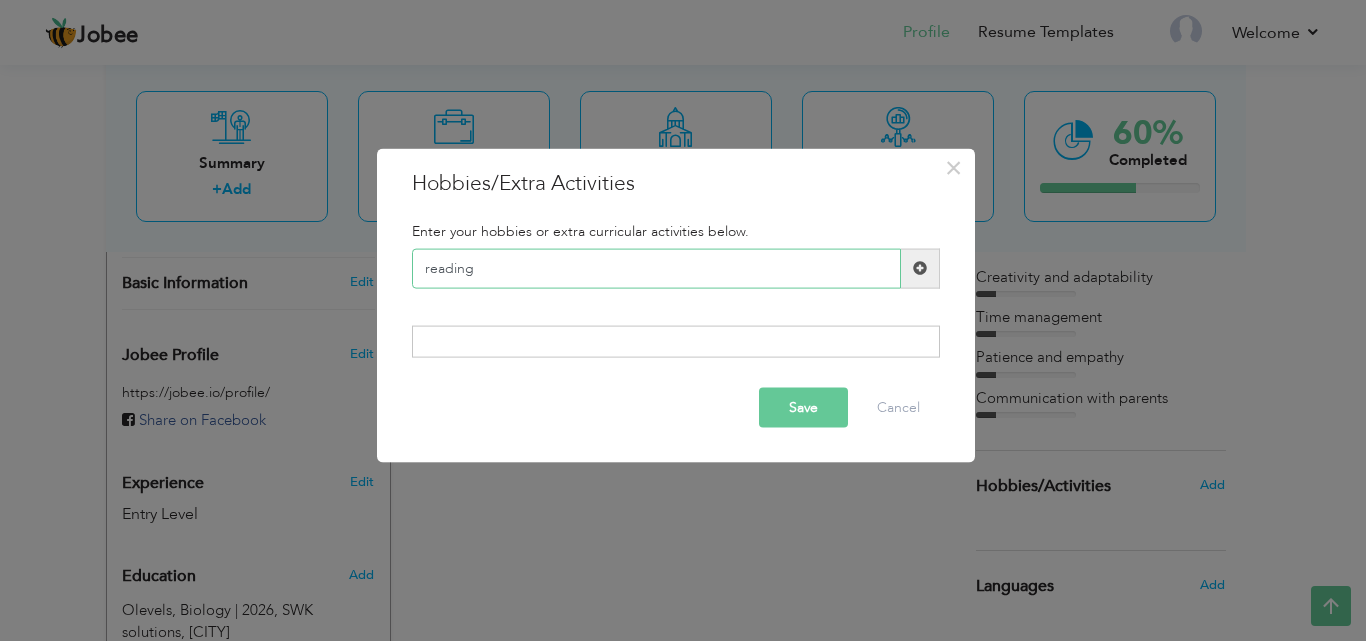 type on "reading" 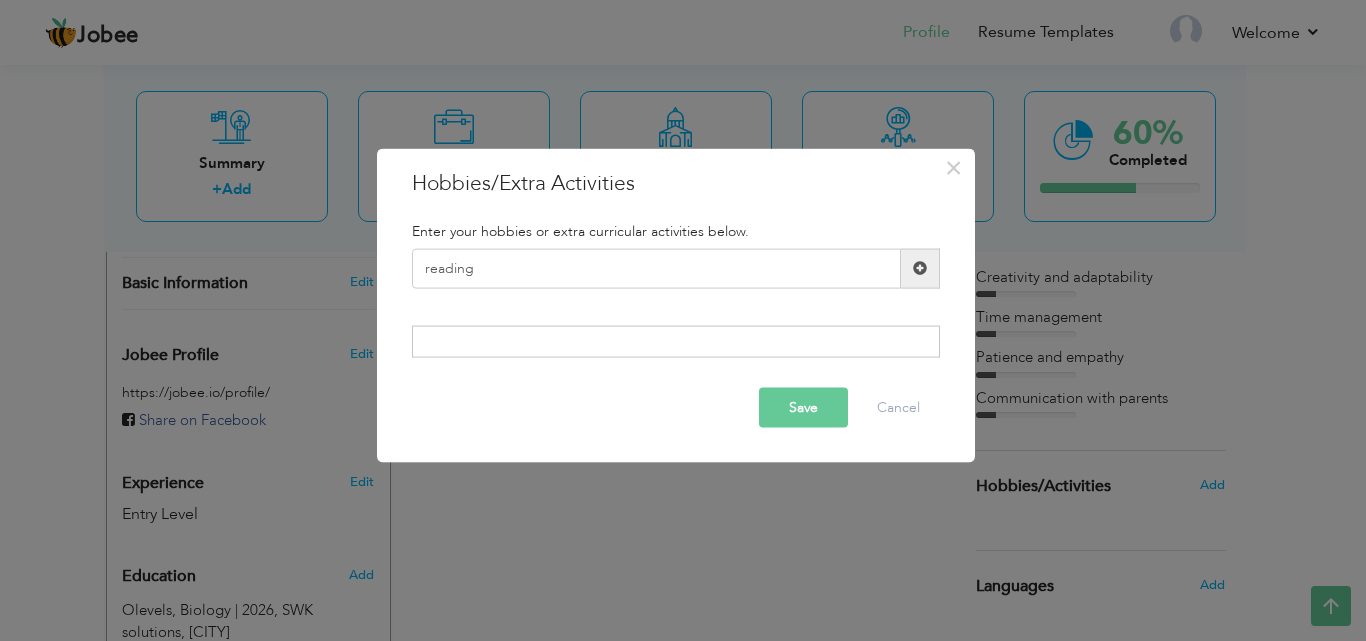 click at bounding box center (920, 268) 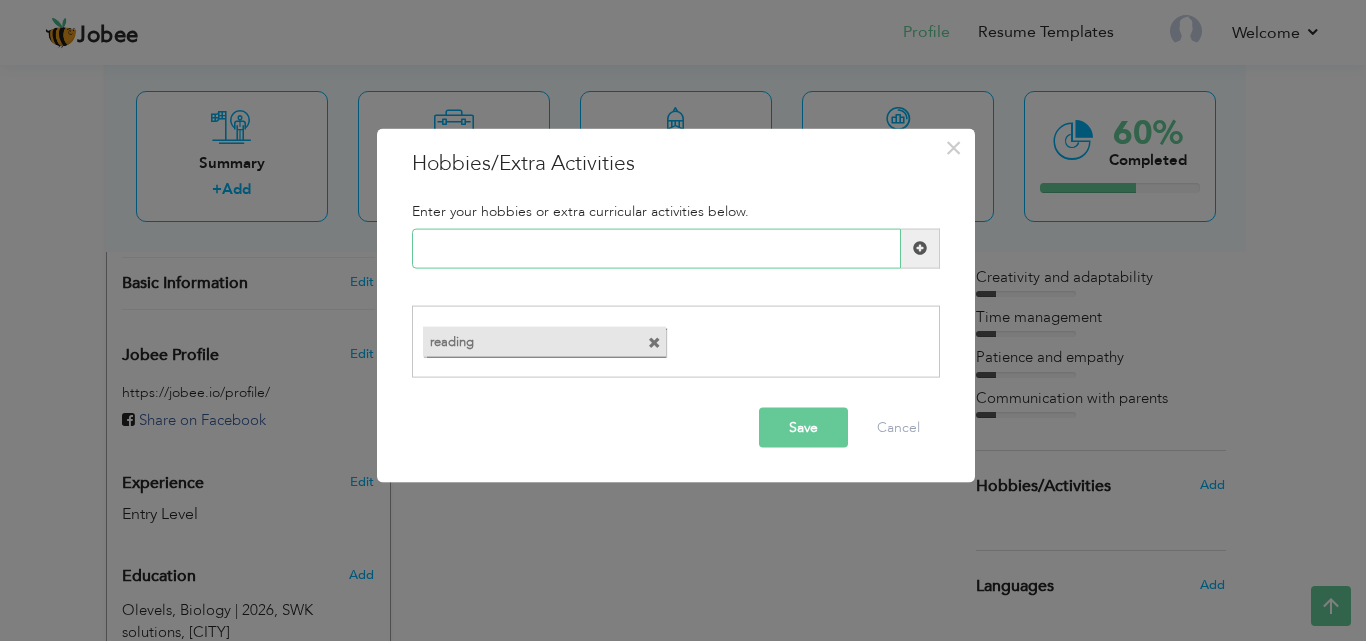 click at bounding box center (656, 248) 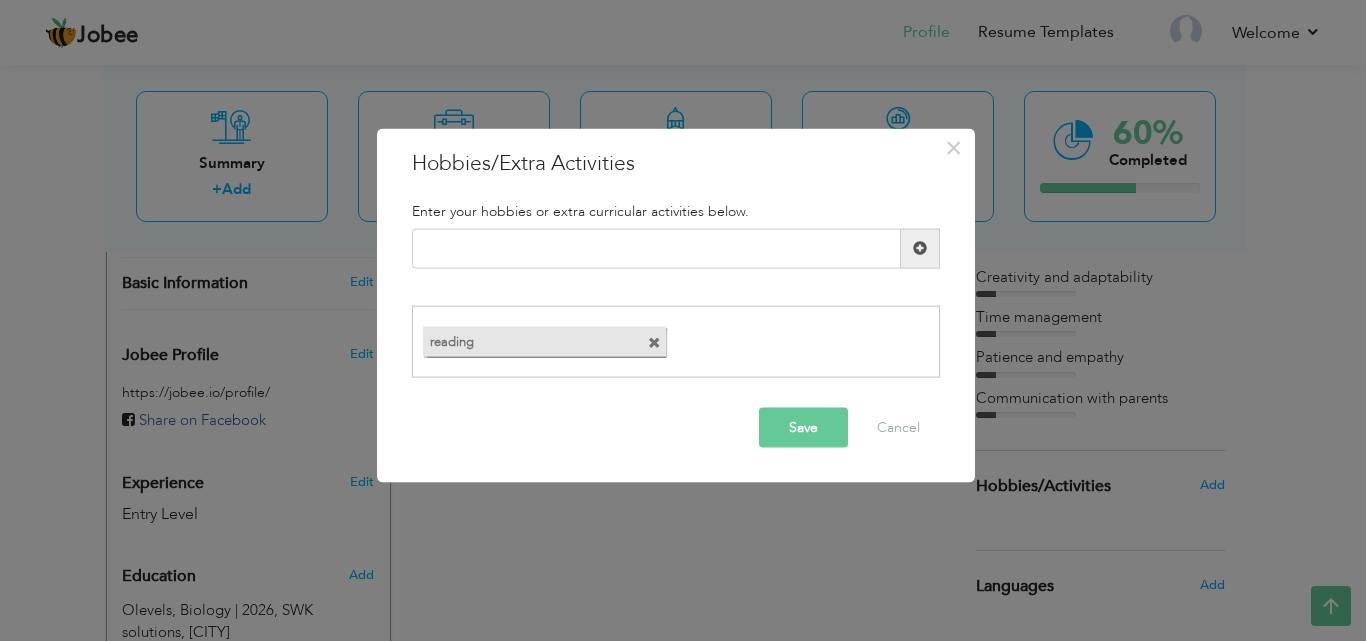 click at bounding box center (654, 343) 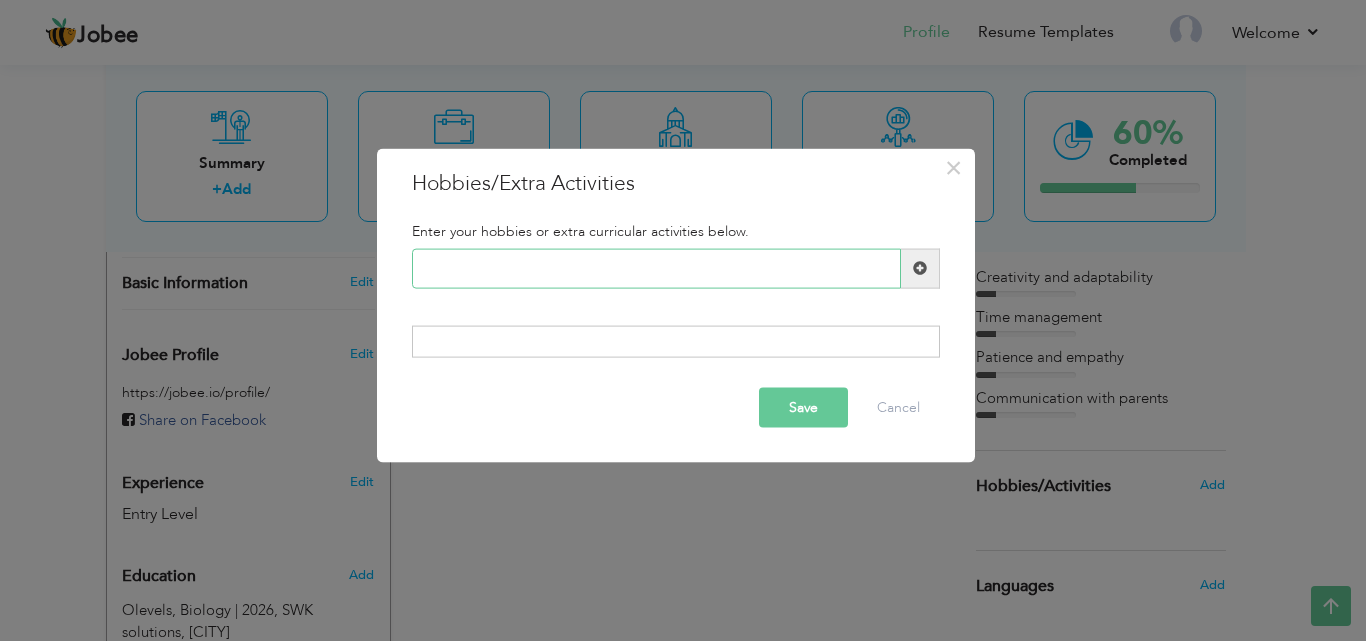 click at bounding box center [656, 268] 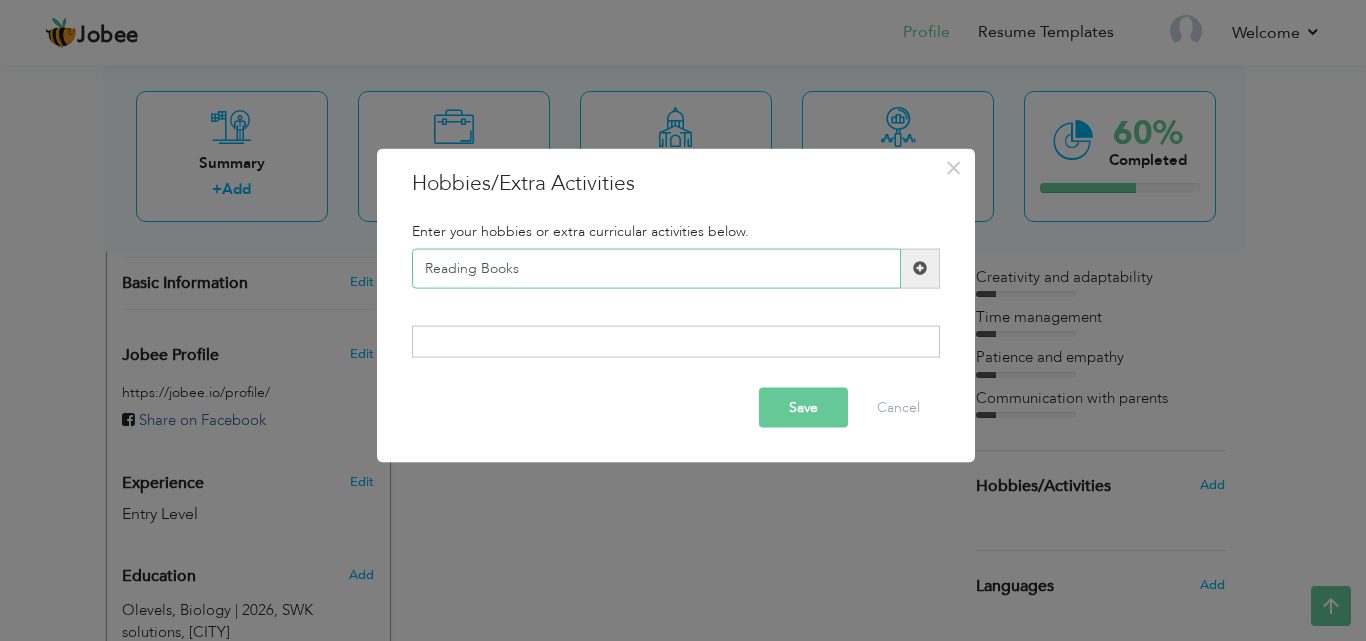 type on "Reading Books" 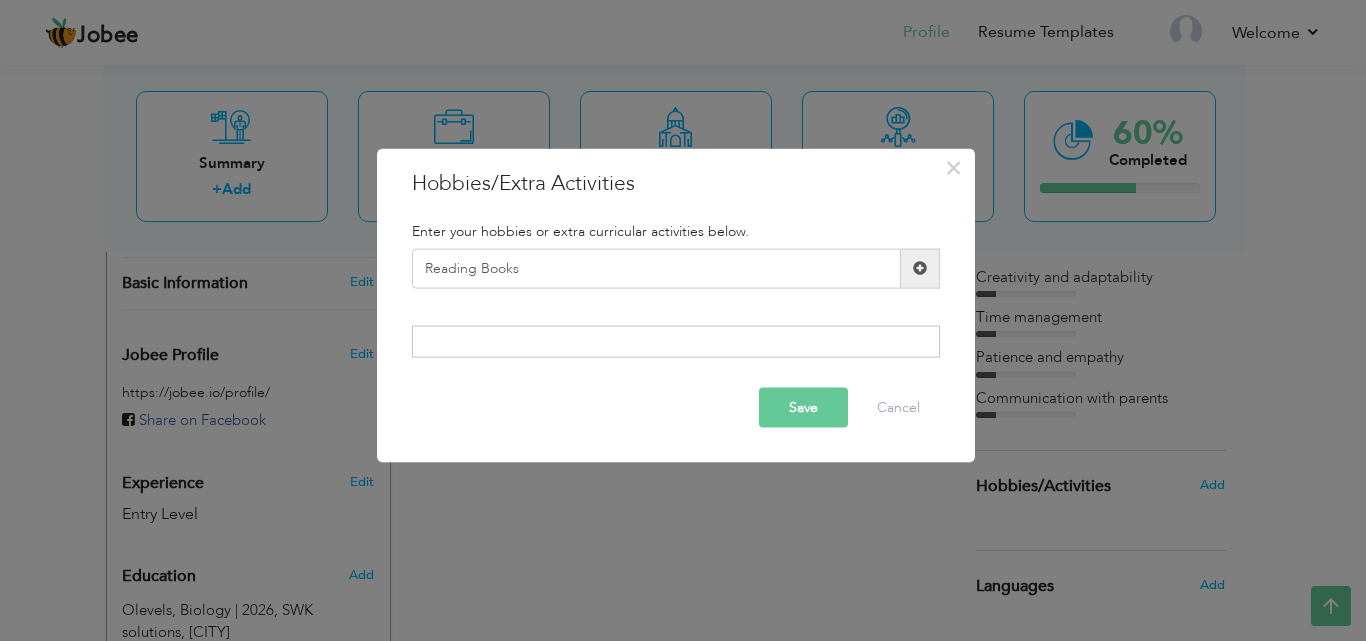 click at bounding box center [920, 268] 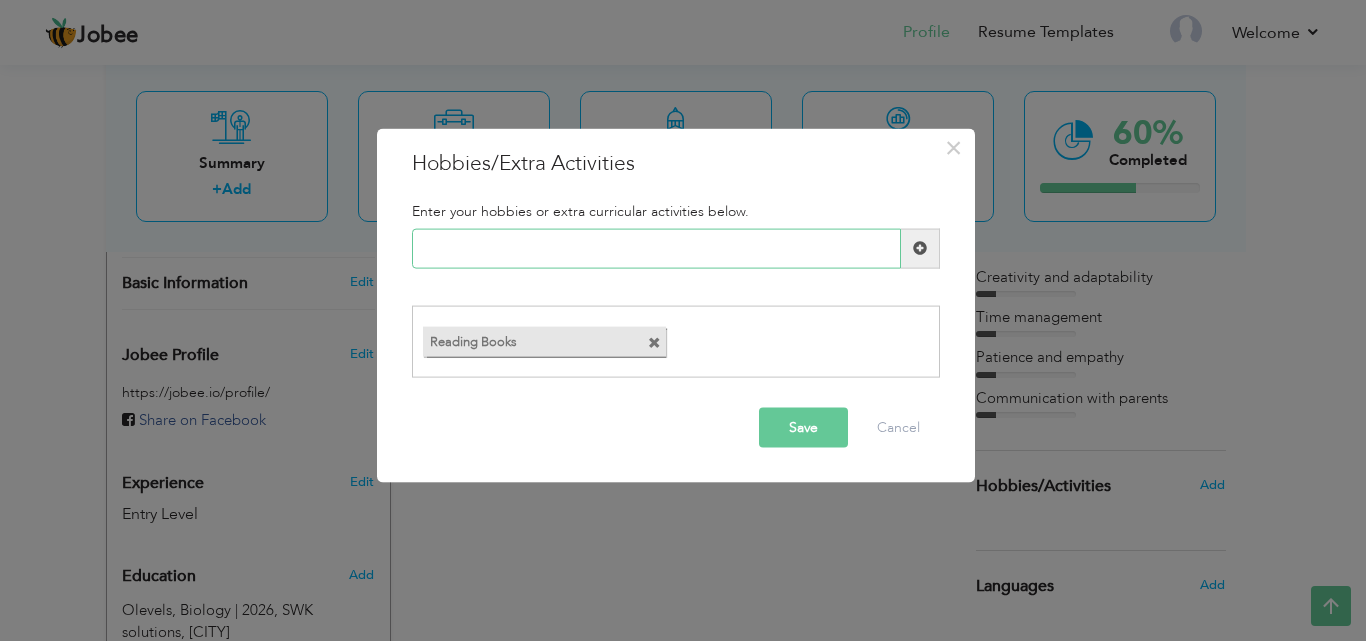 click at bounding box center (656, 248) 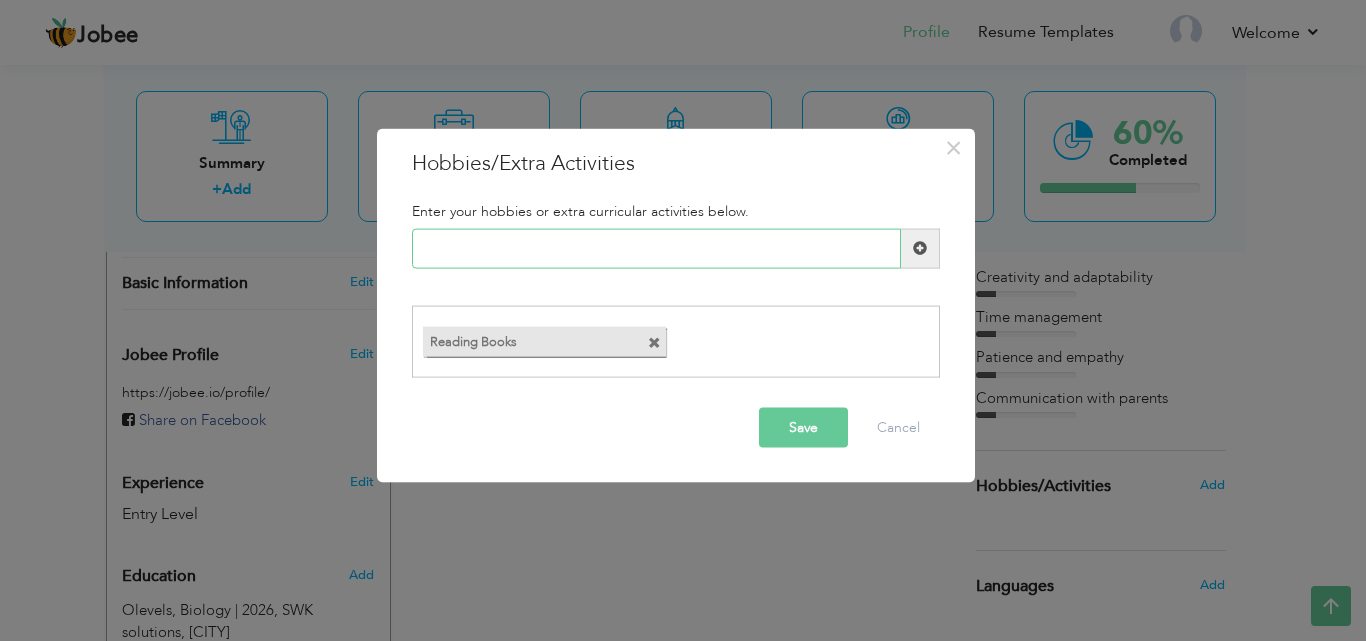 type on "s" 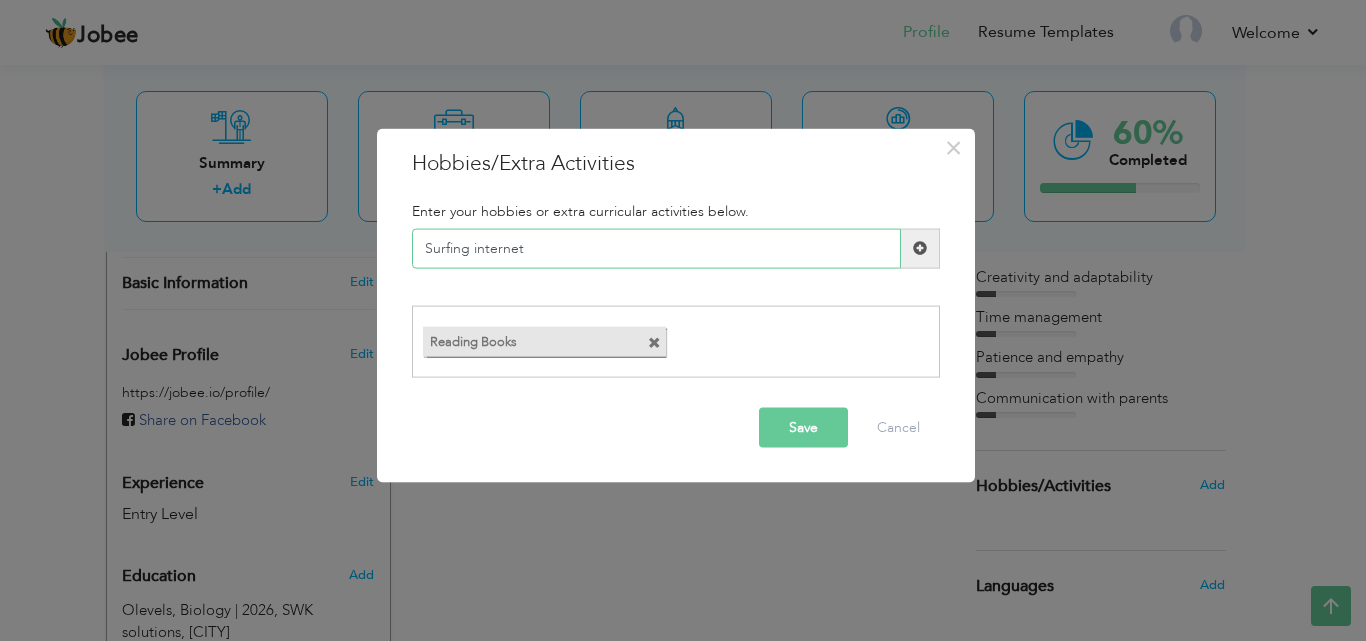 type on "Surfing internet" 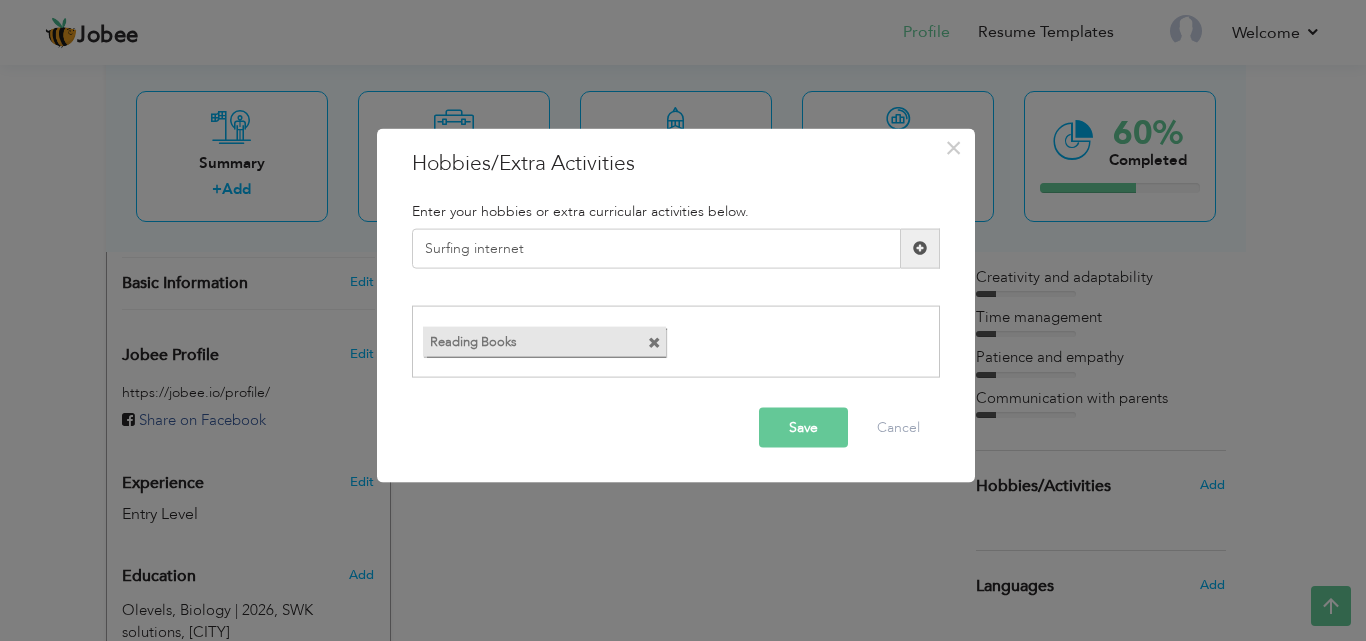 click at bounding box center (920, 248) 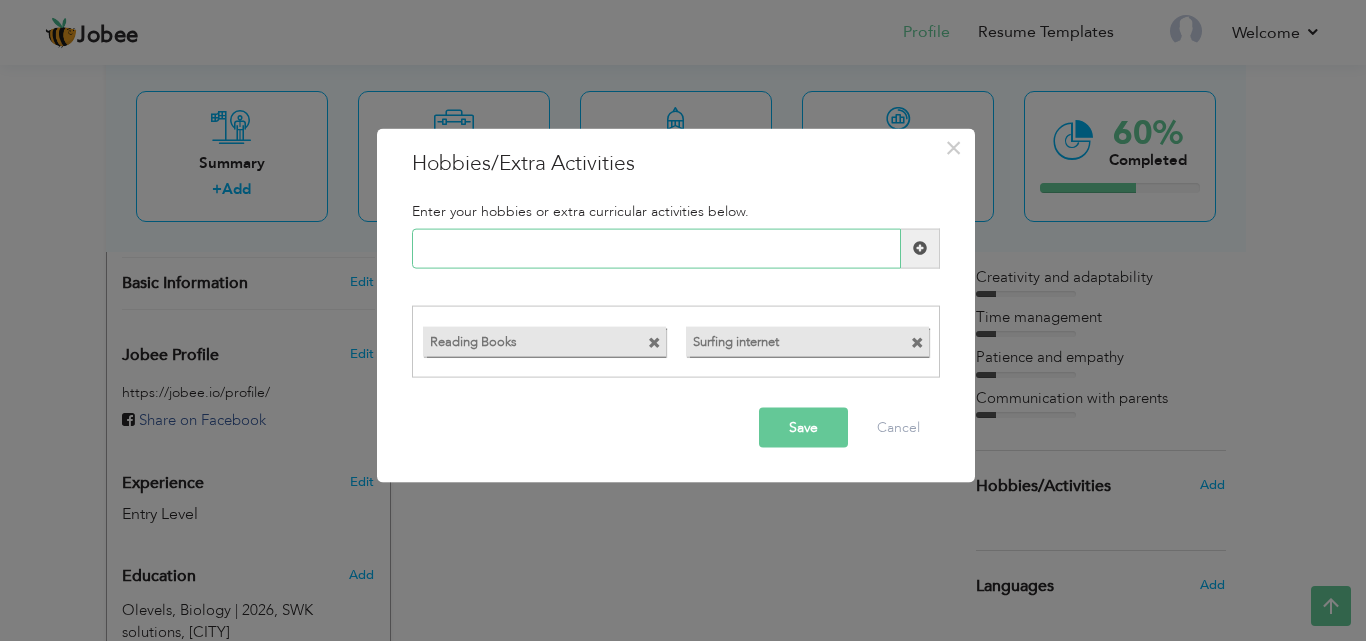 click at bounding box center [656, 248] 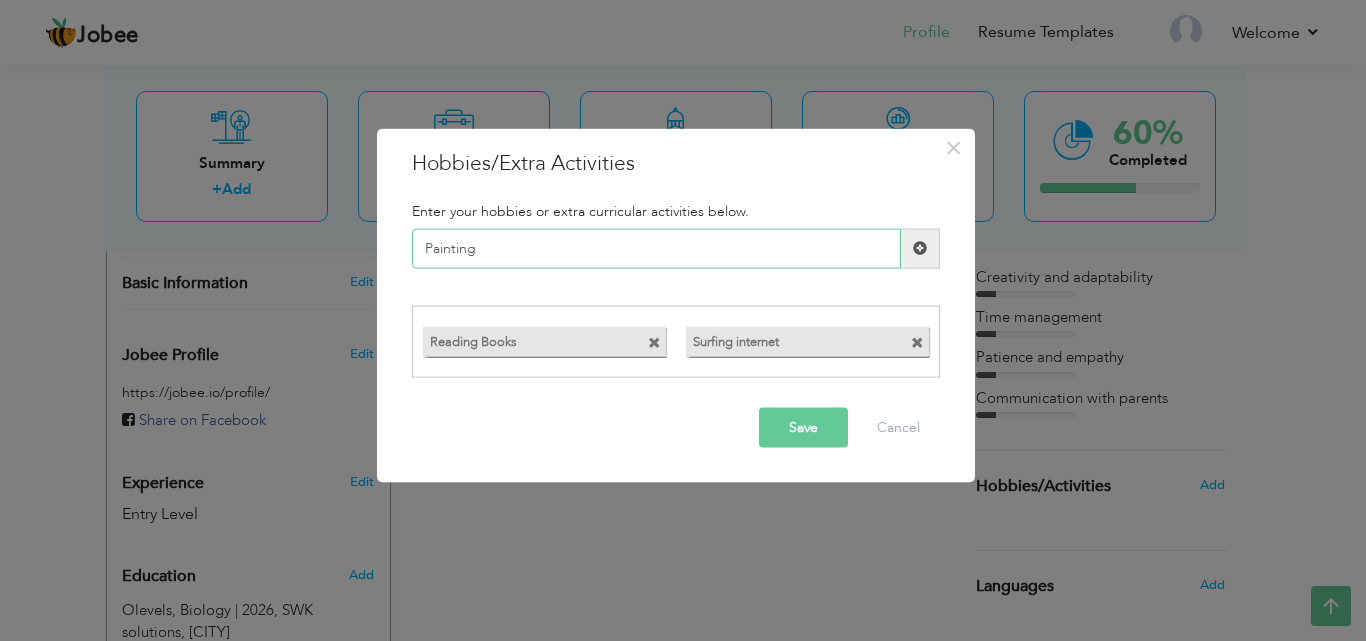 type on "Painting" 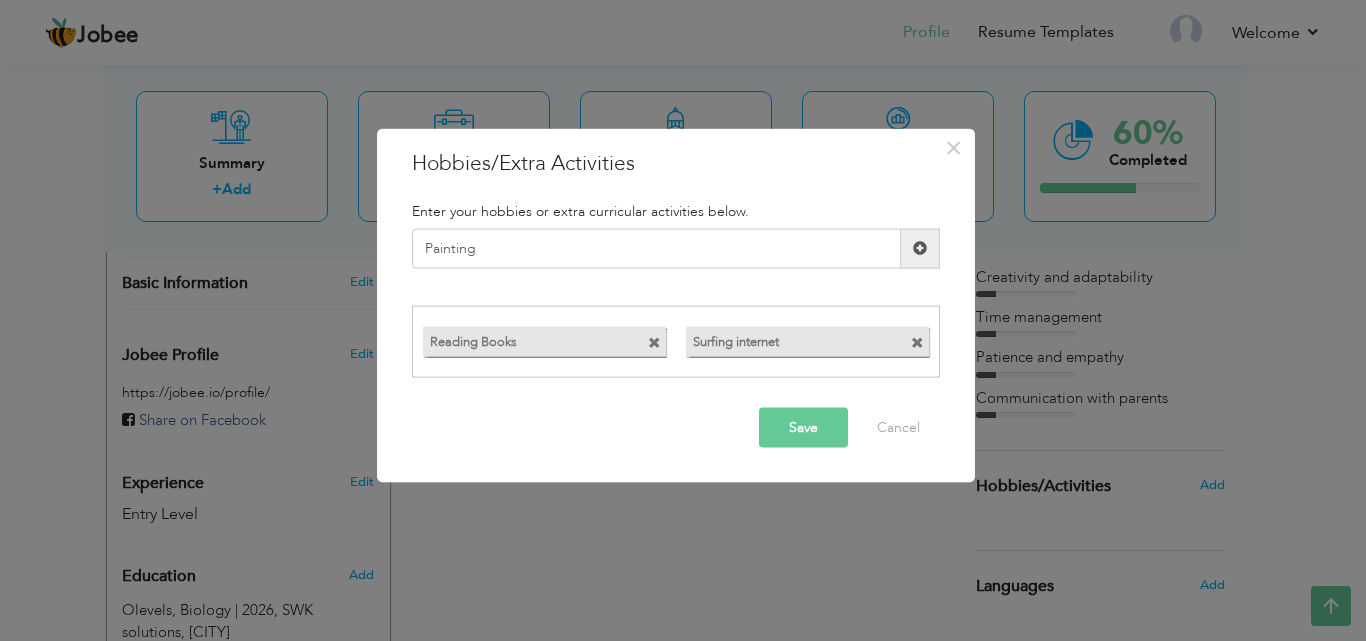 click at bounding box center [920, 248] 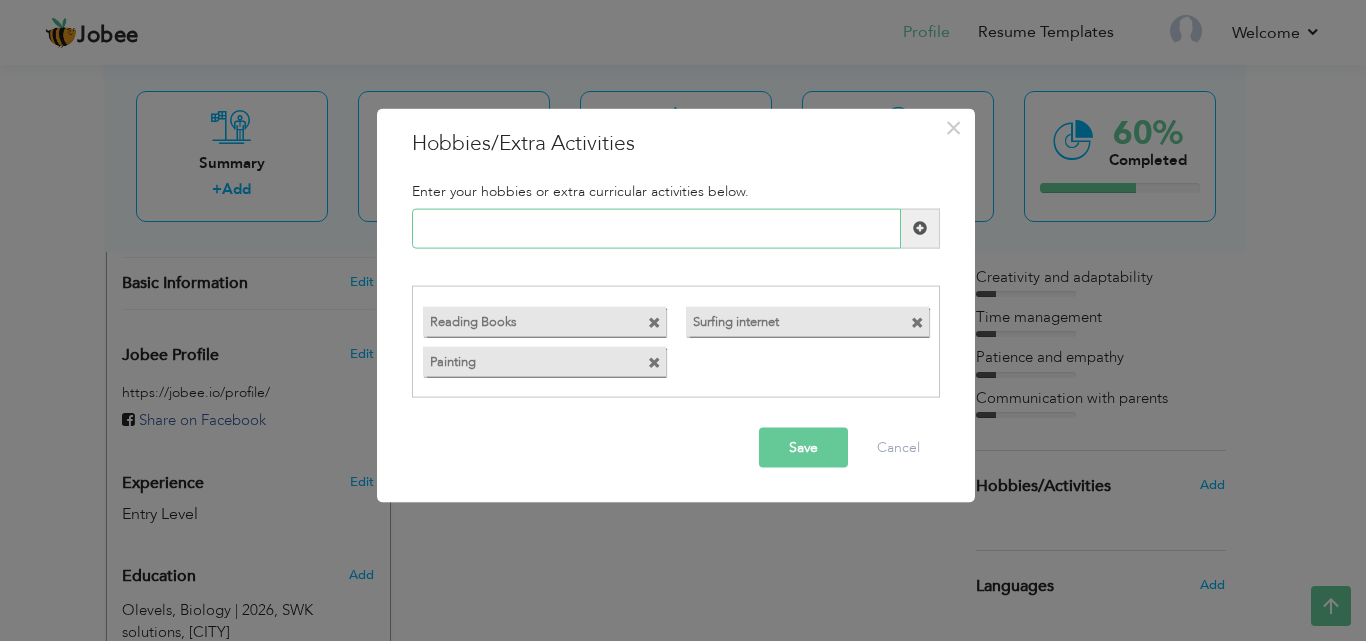 click at bounding box center (656, 228) 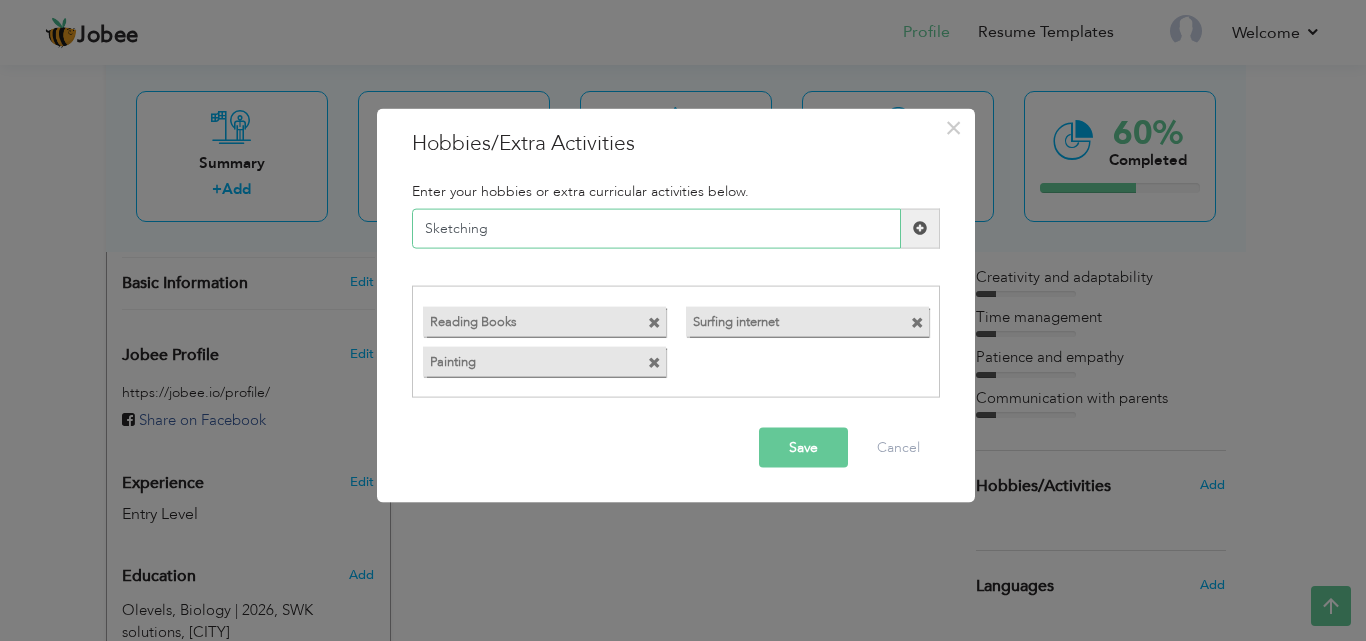 type on "Sketching" 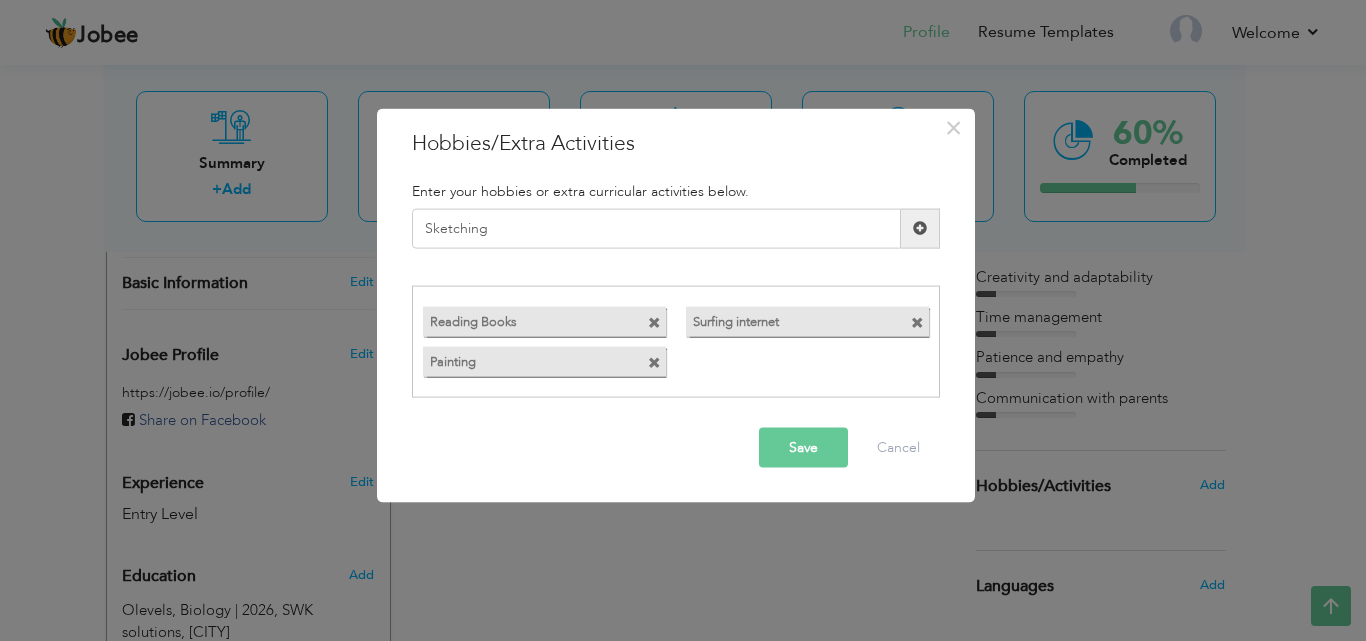 click at bounding box center (920, 228) 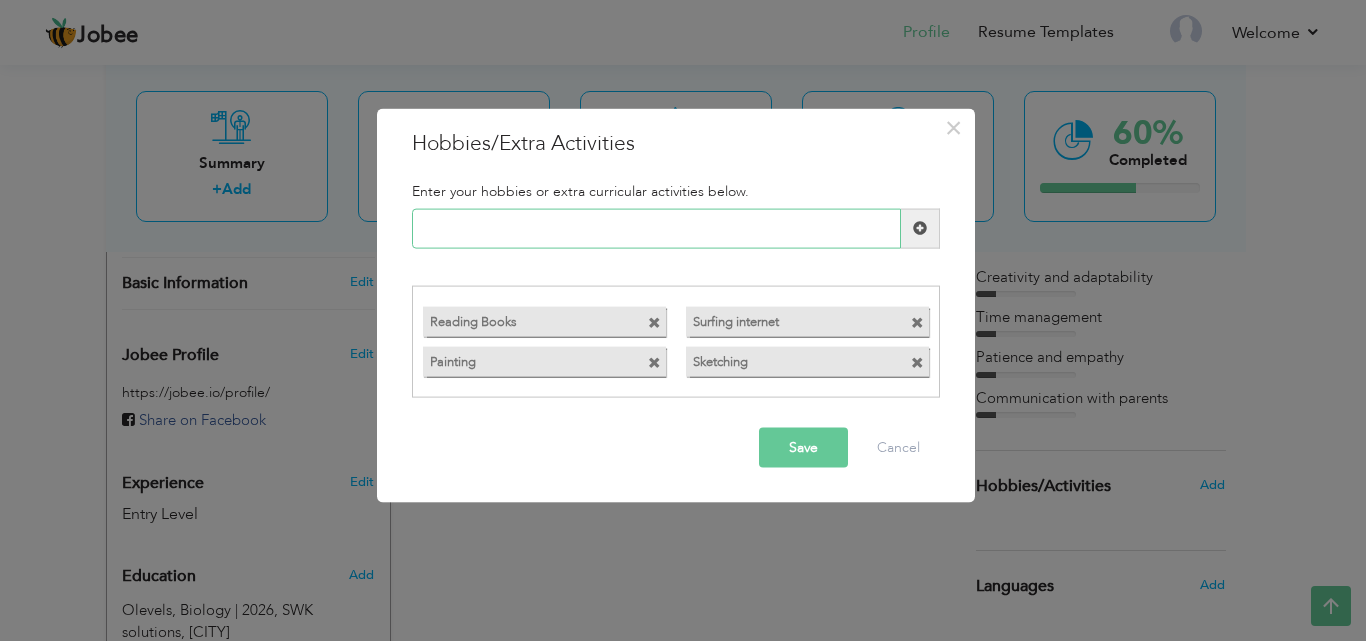 click at bounding box center (656, 228) 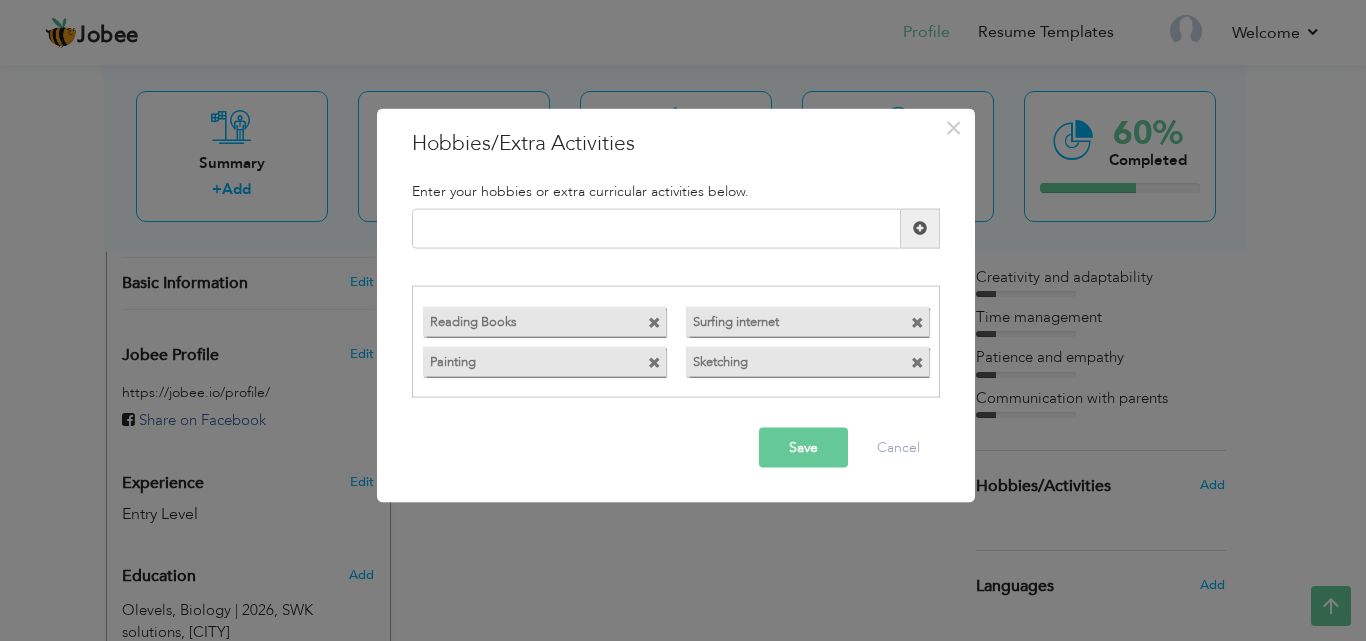 click on "Save" at bounding box center [803, 448] 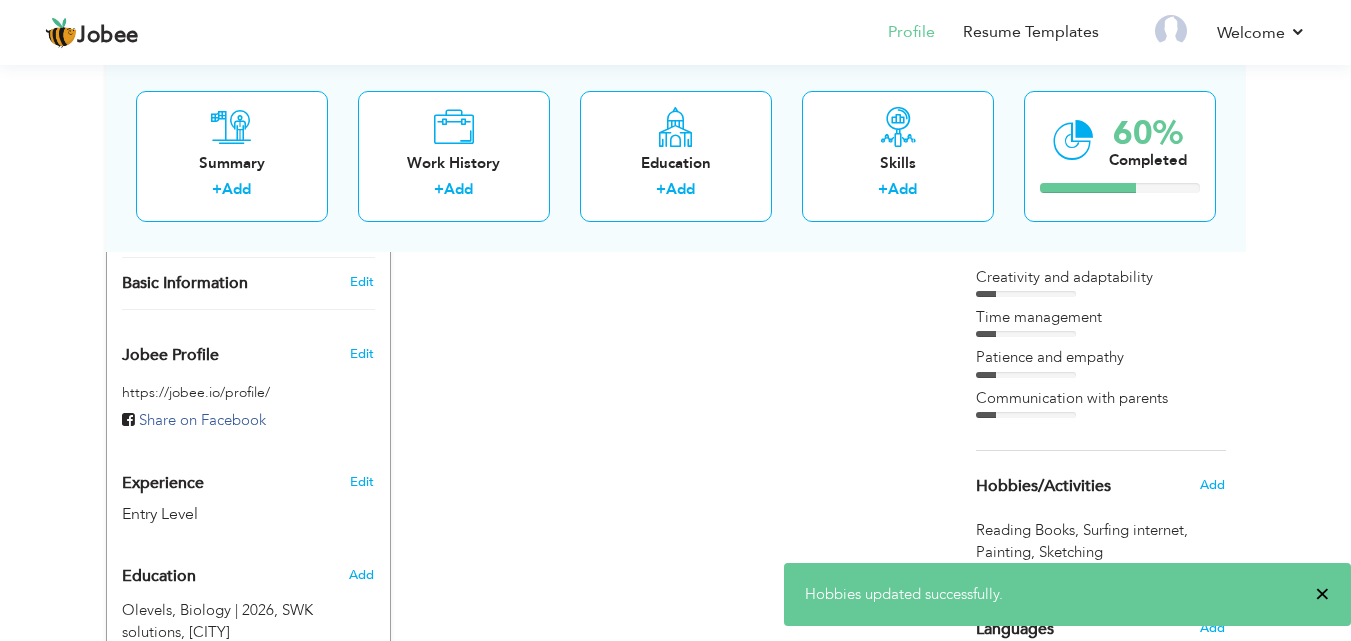 click on "×" at bounding box center [1322, 594] 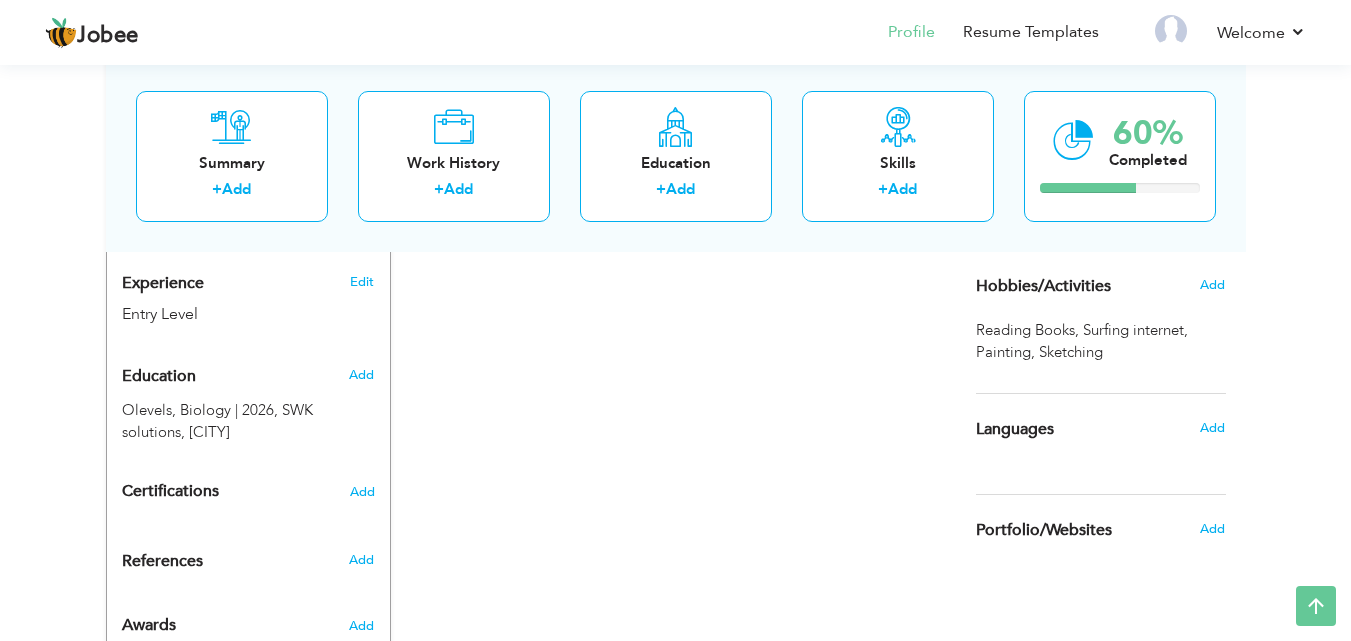 scroll, scrollTop: 820, scrollLeft: 0, axis: vertical 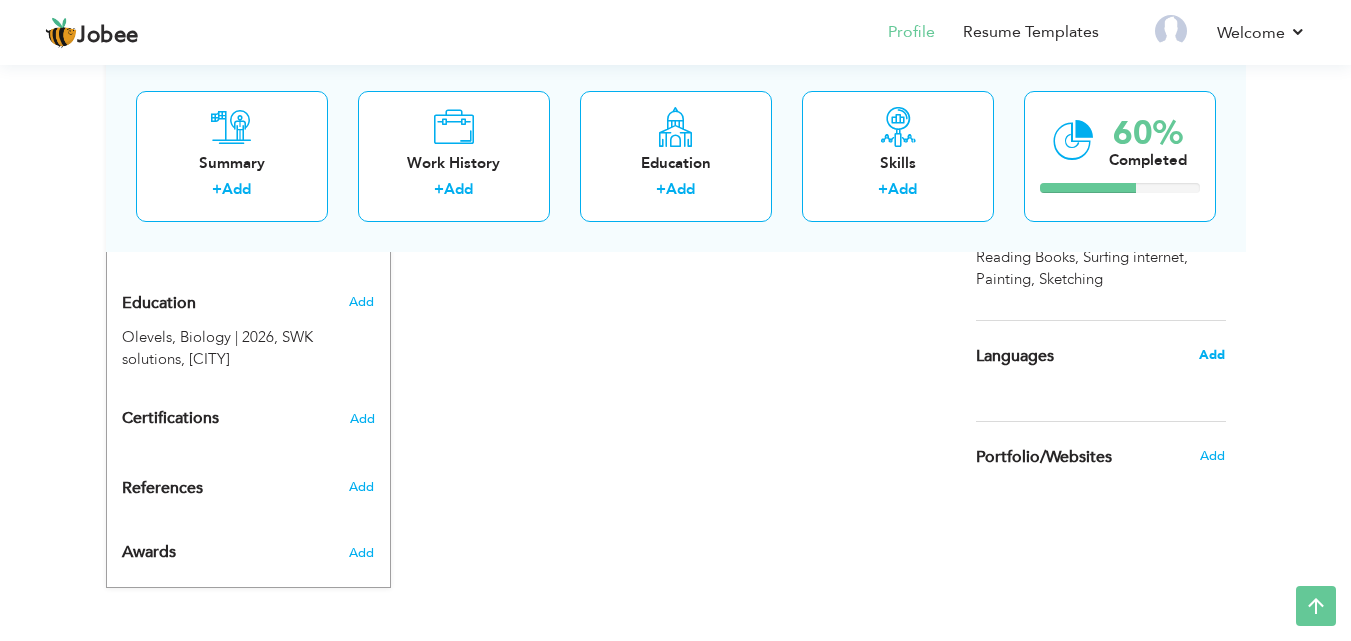 click on "Add" at bounding box center [1212, 355] 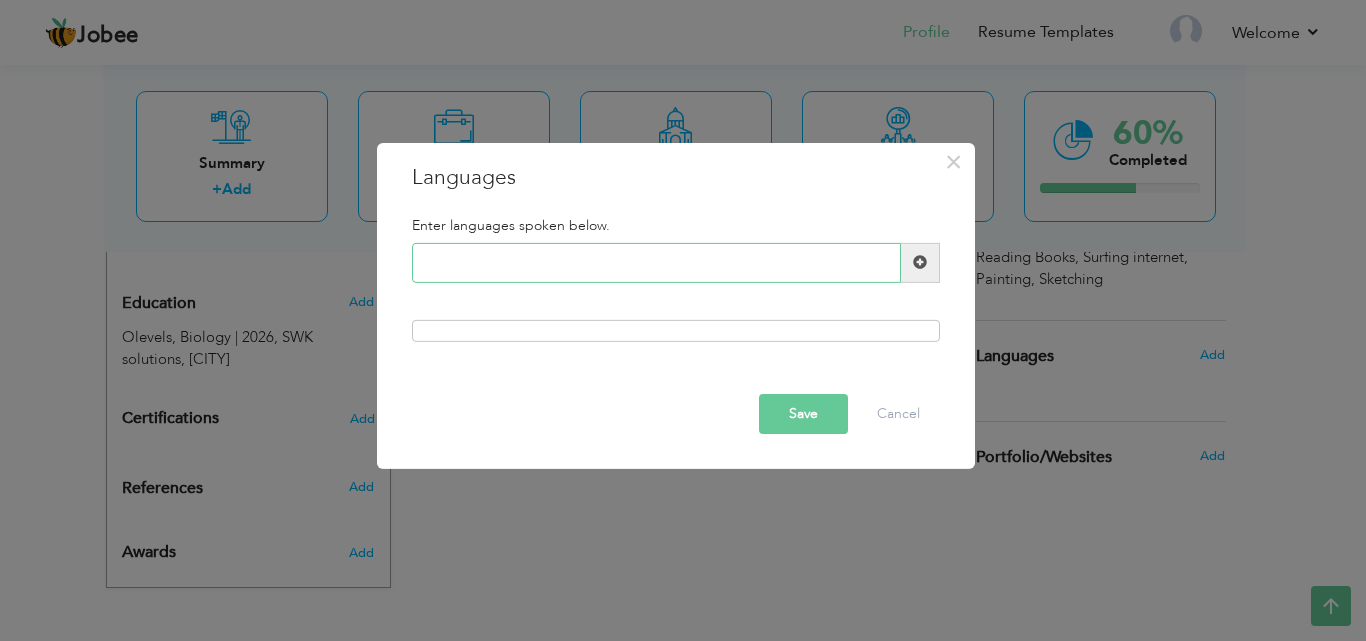 click at bounding box center [656, 263] 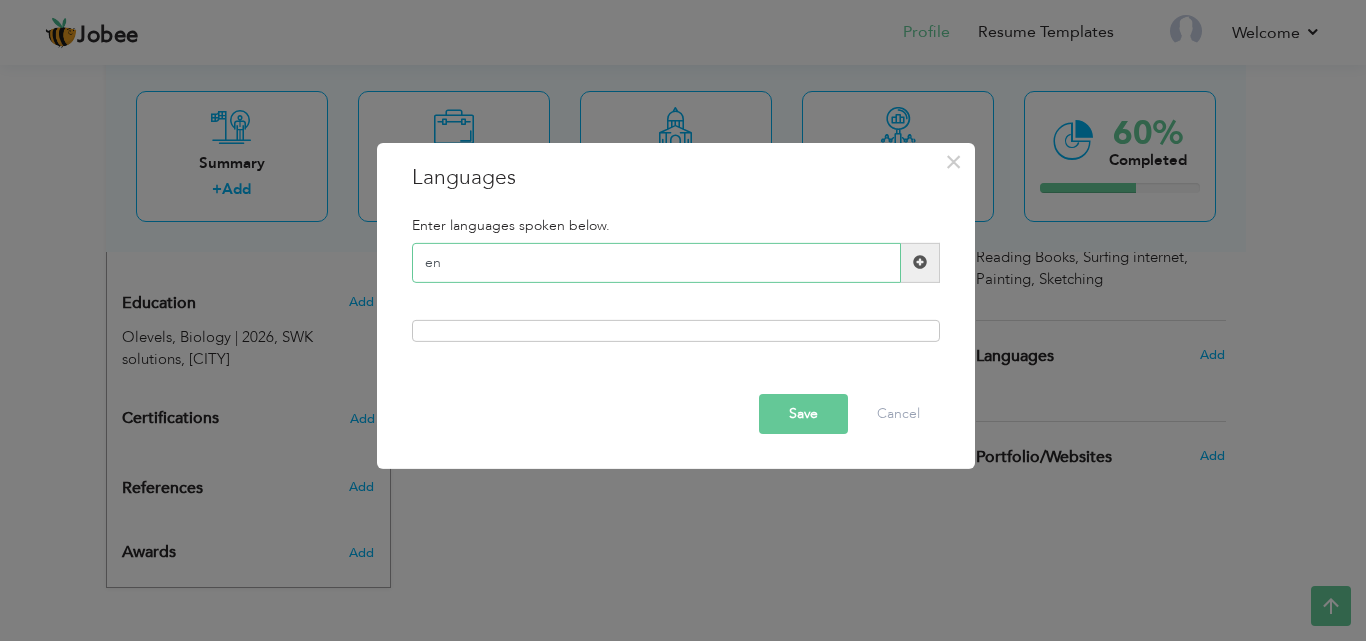 type on "e" 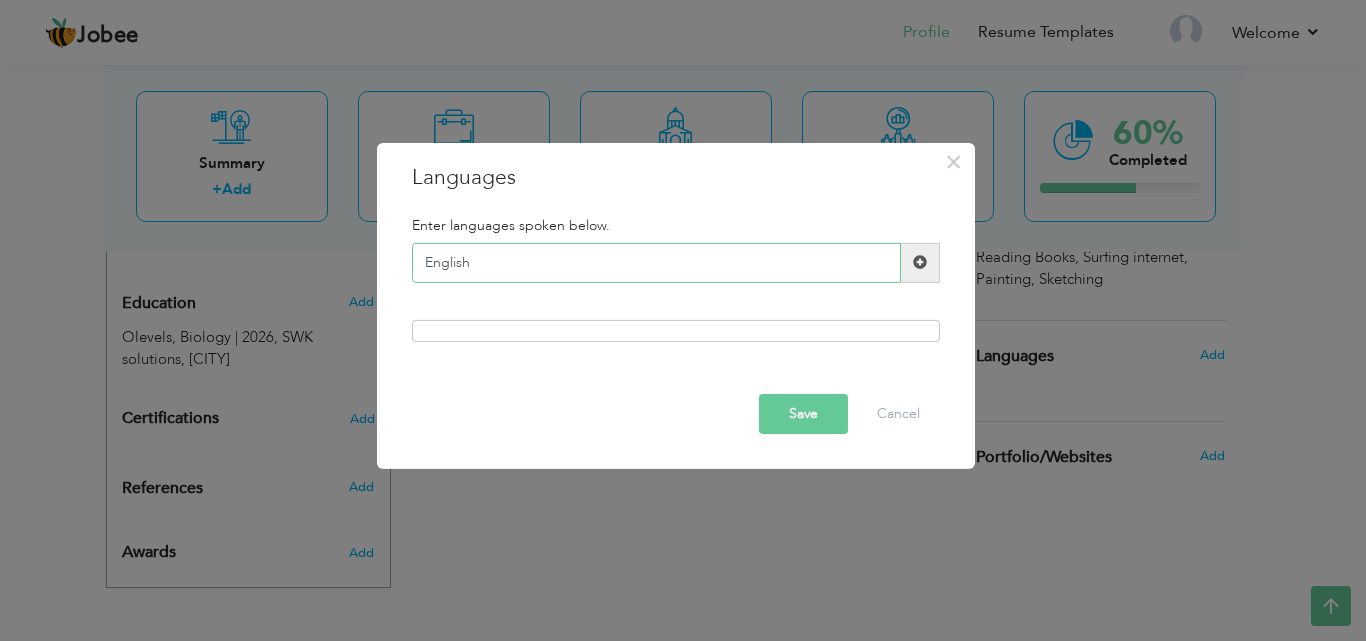 type on "English" 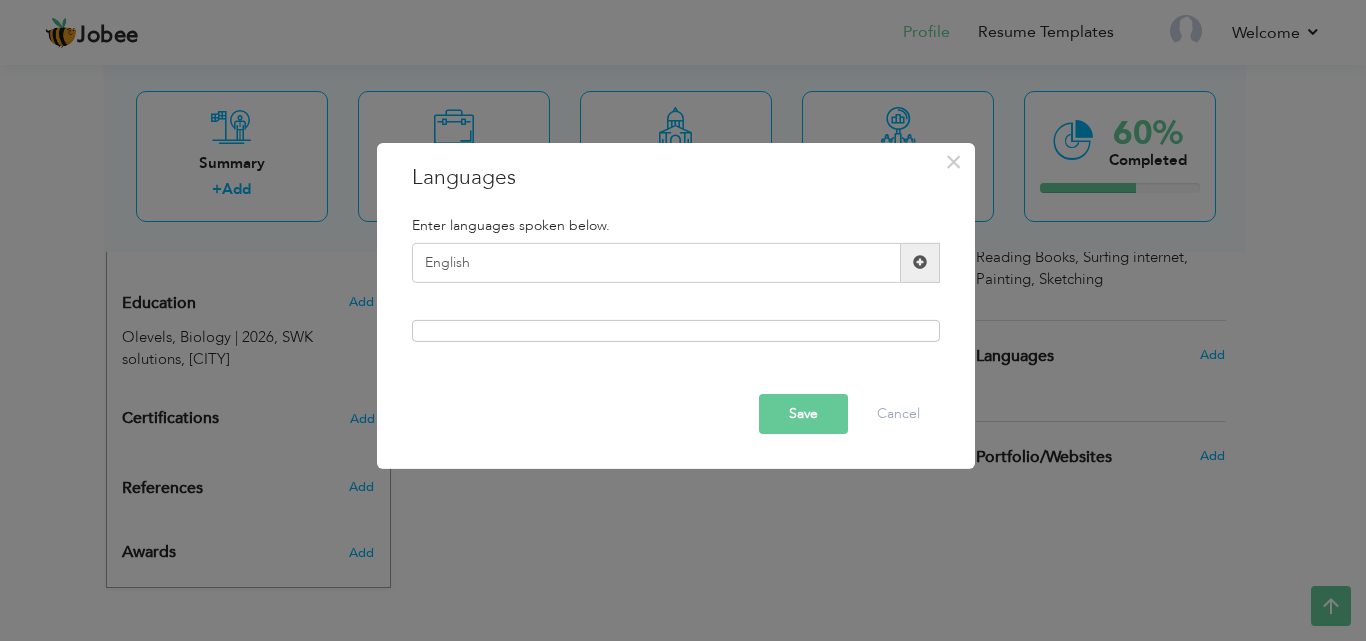 click at bounding box center [920, 263] 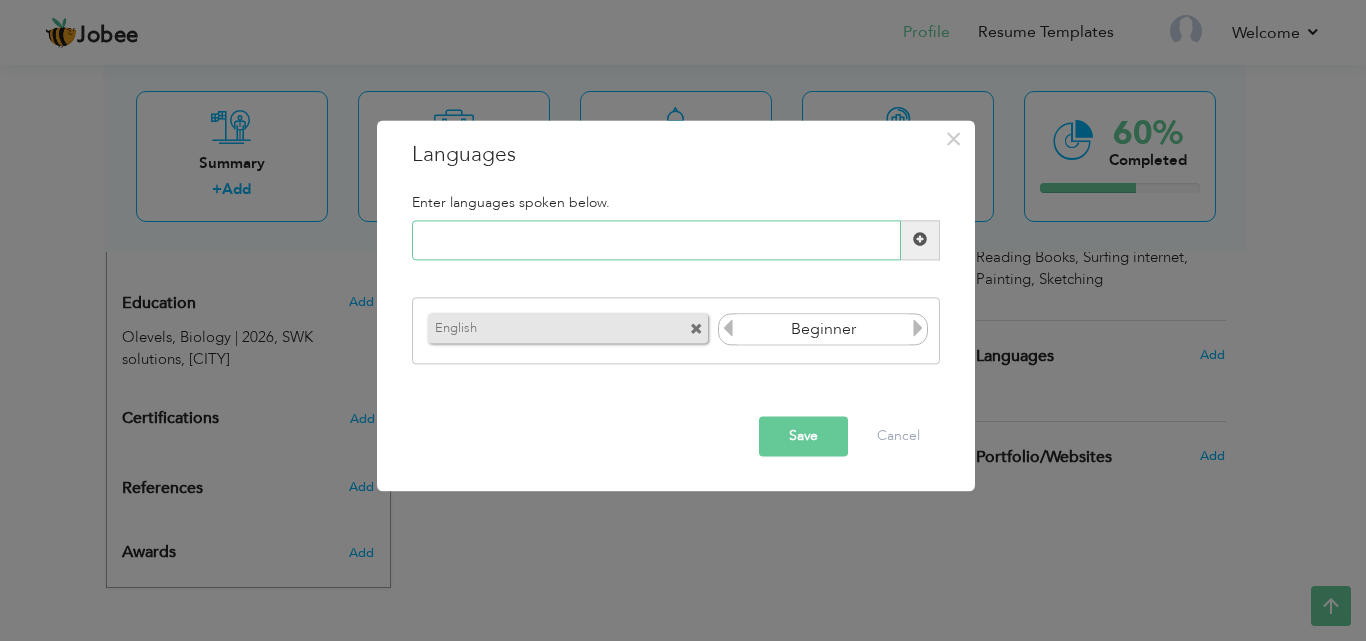click at bounding box center [656, 240] 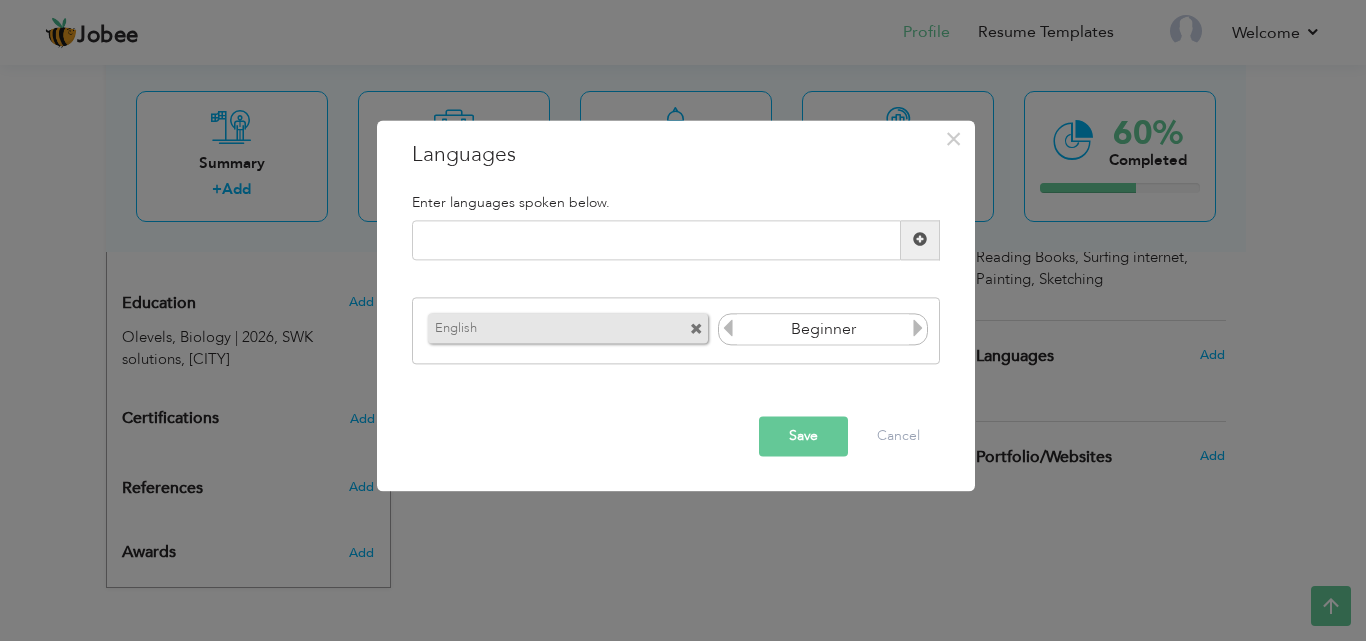 click at bounding box center [918, 329] 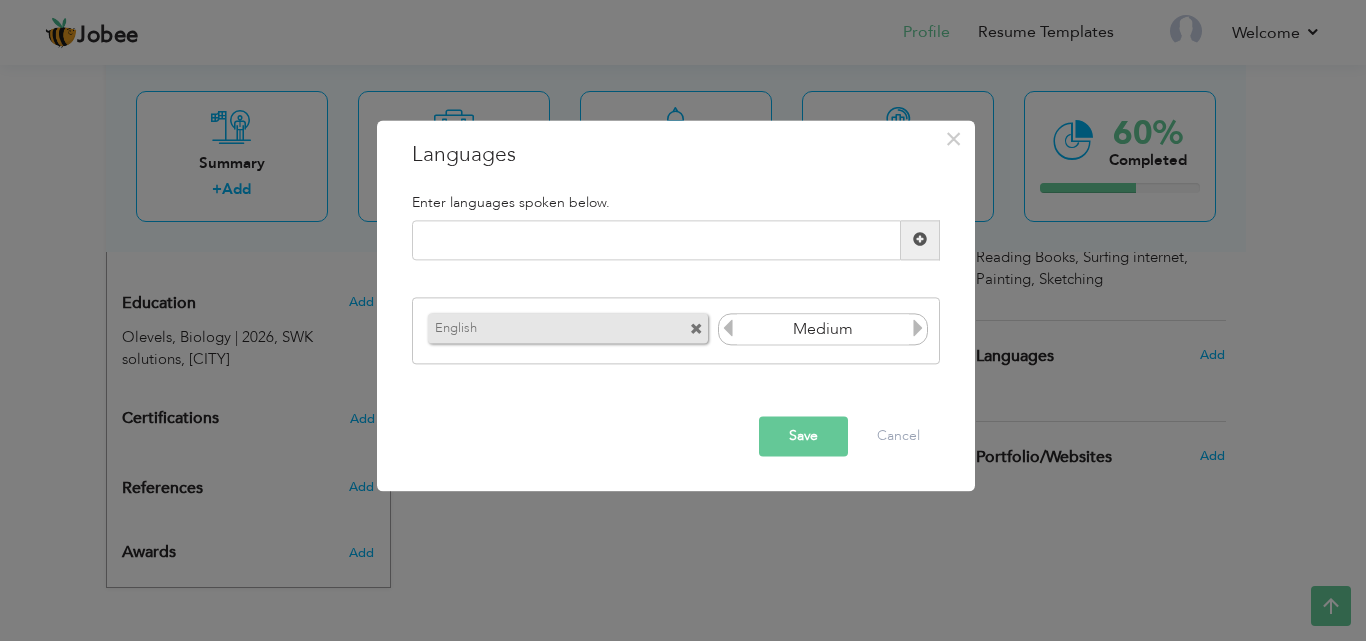click at bounding box center [918, 329] 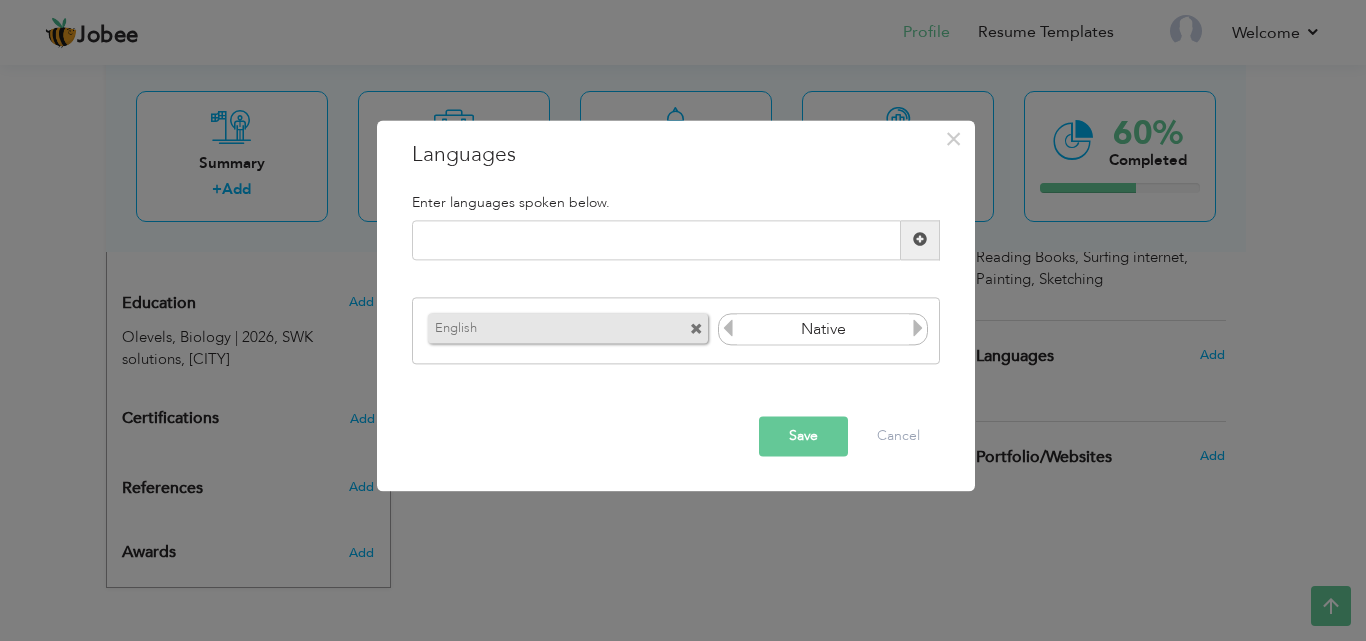 click at bounding box center (728, 329) 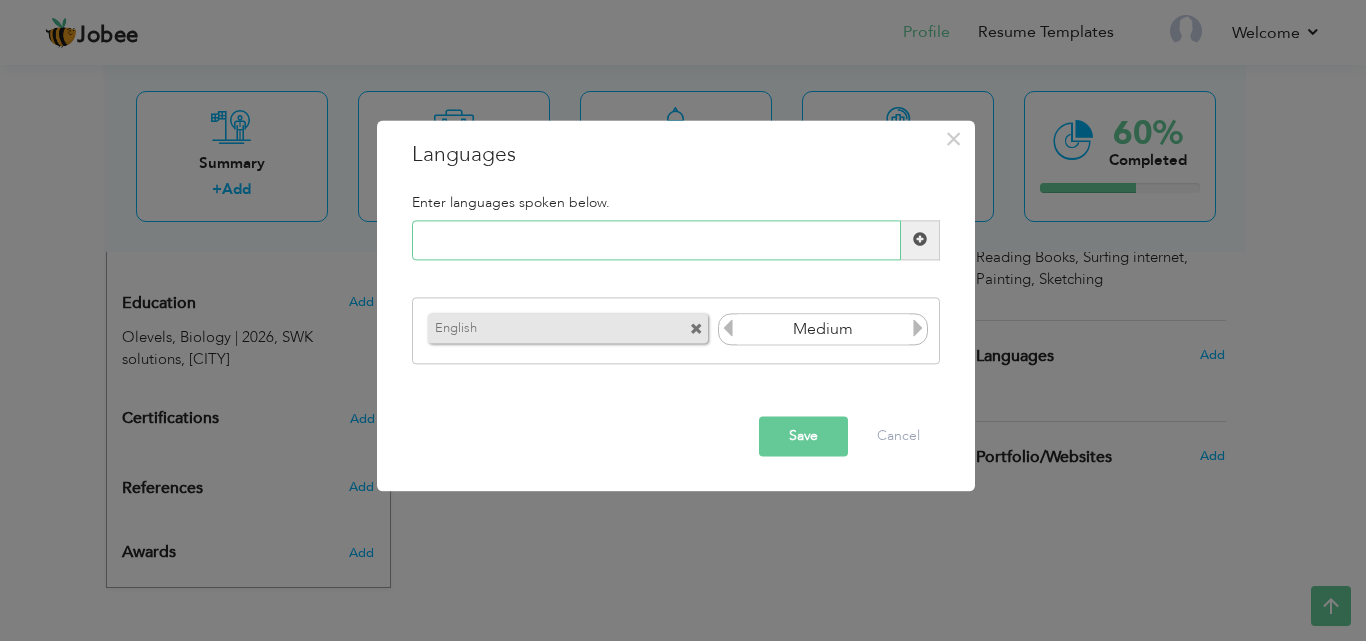 click at bounding box center [656, 240] 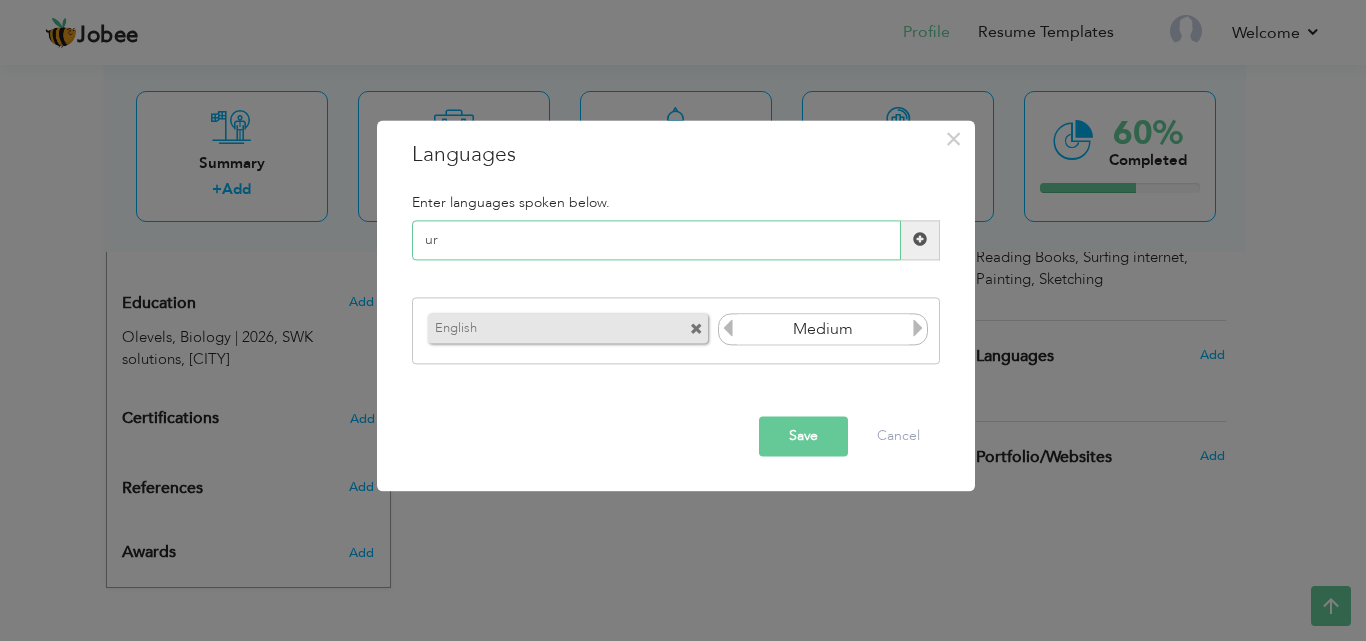 type on "u" 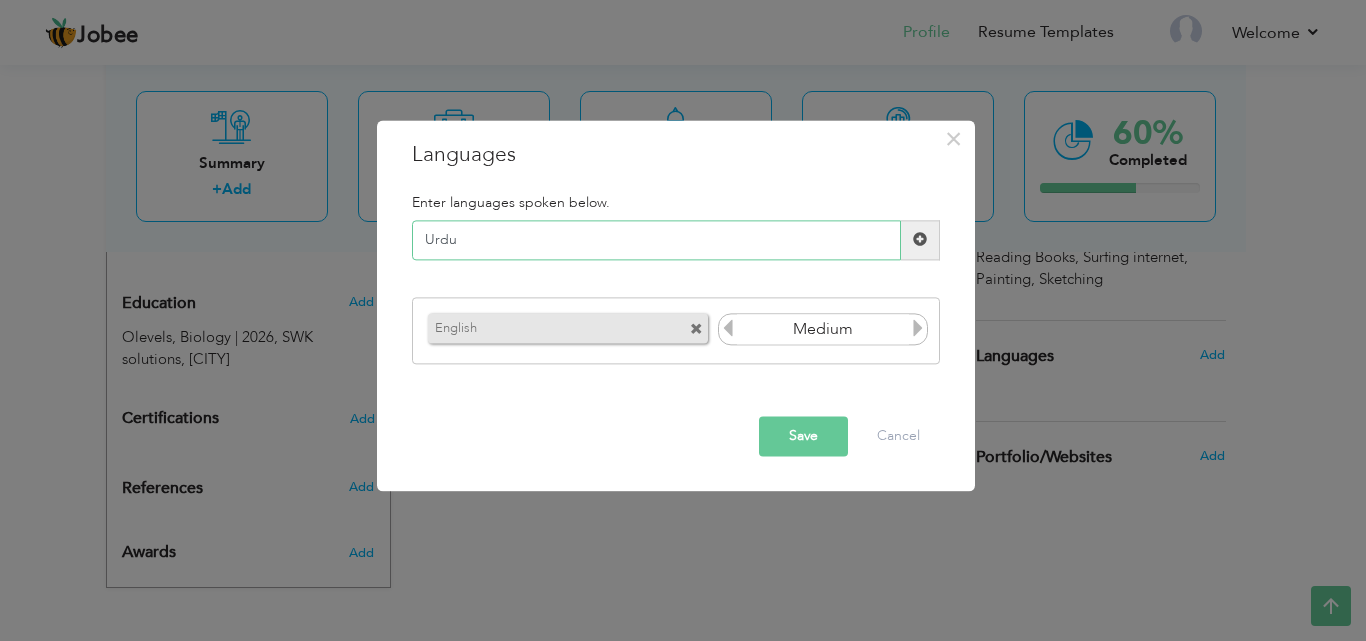 type on "Urdu" 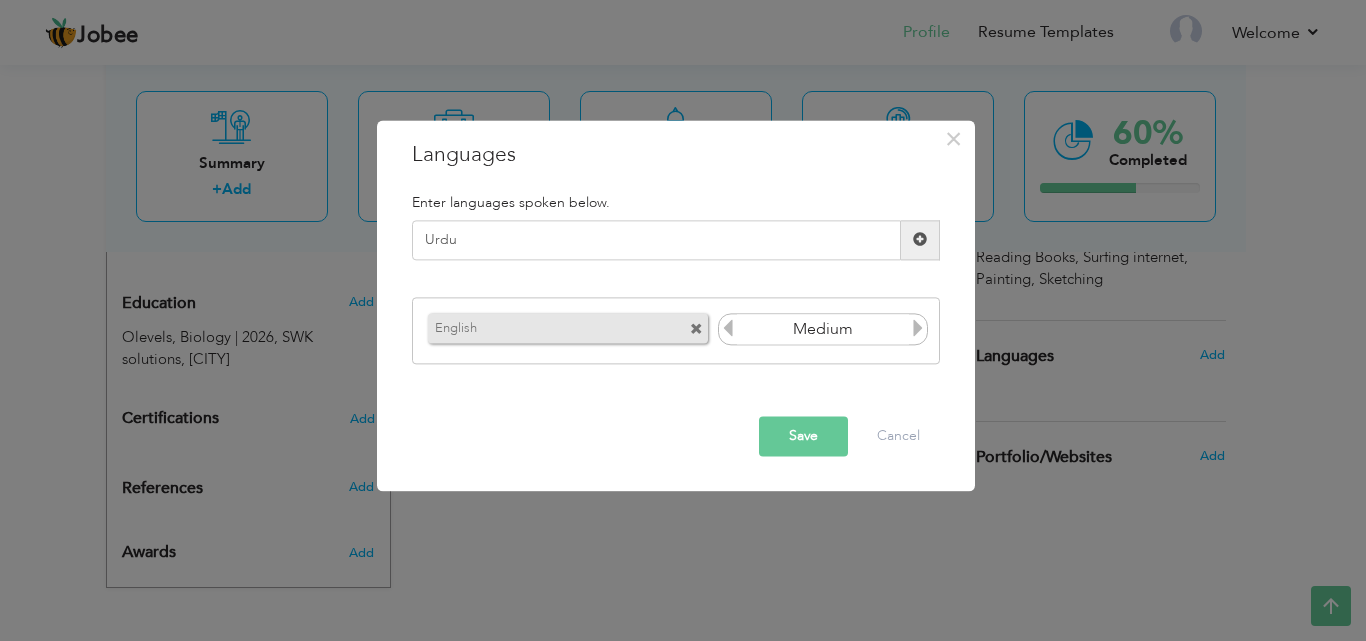 click at bounding box center [920, 240] 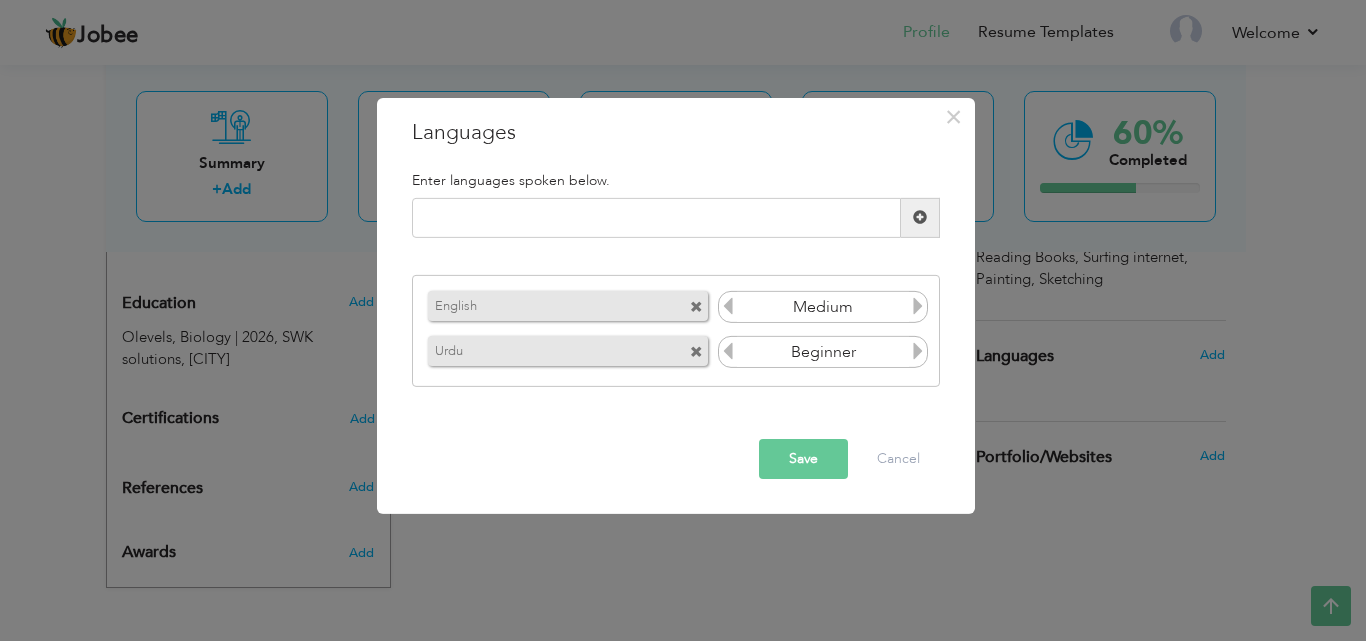 click at bounding box center (918, 351) 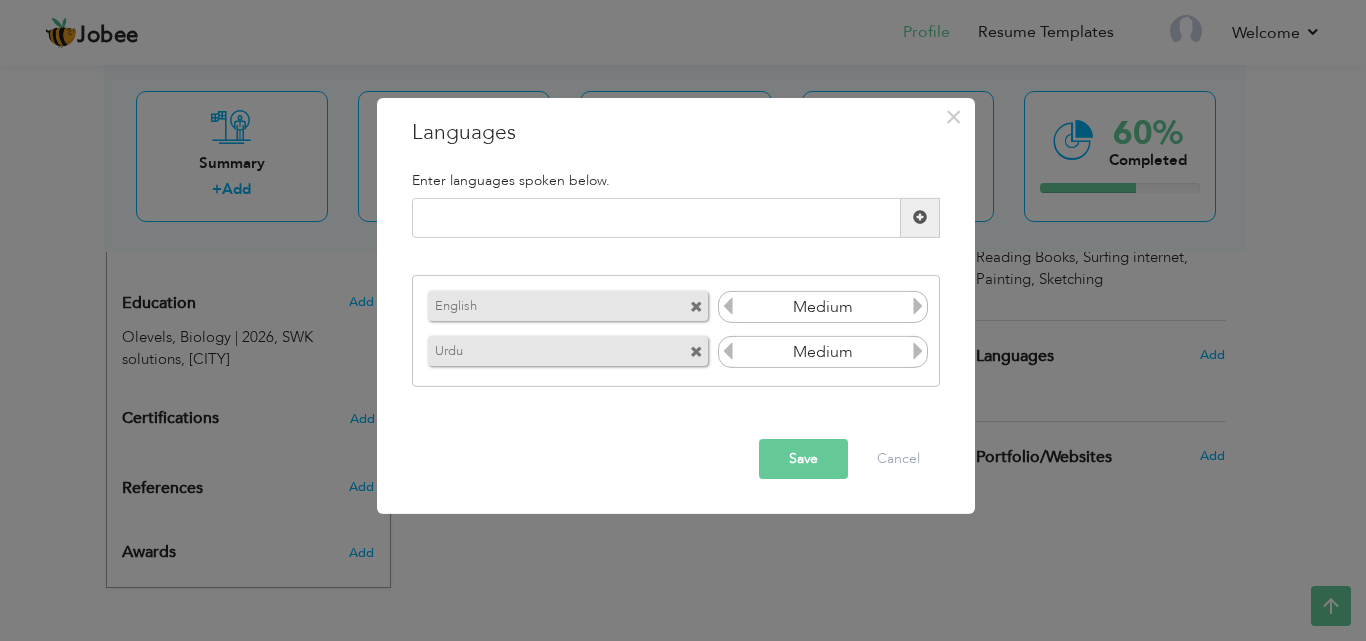 click at bounding box center (918, 351) 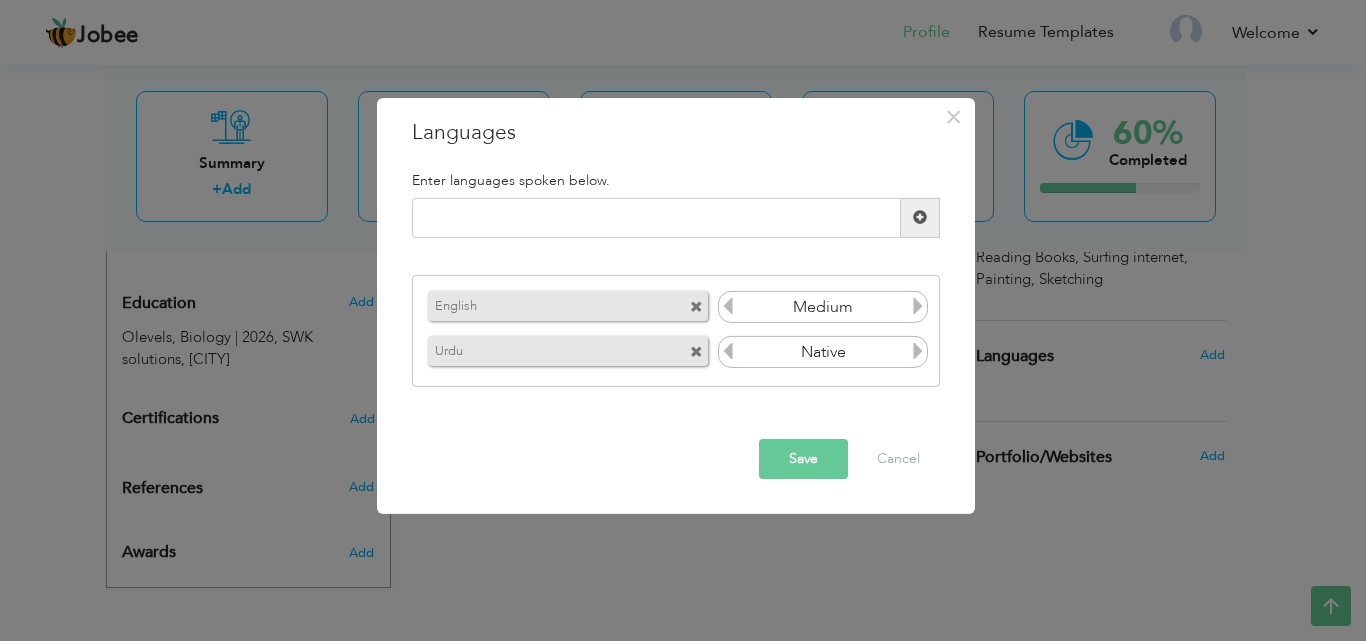 click on "Save" at bounding box center (803, 459) 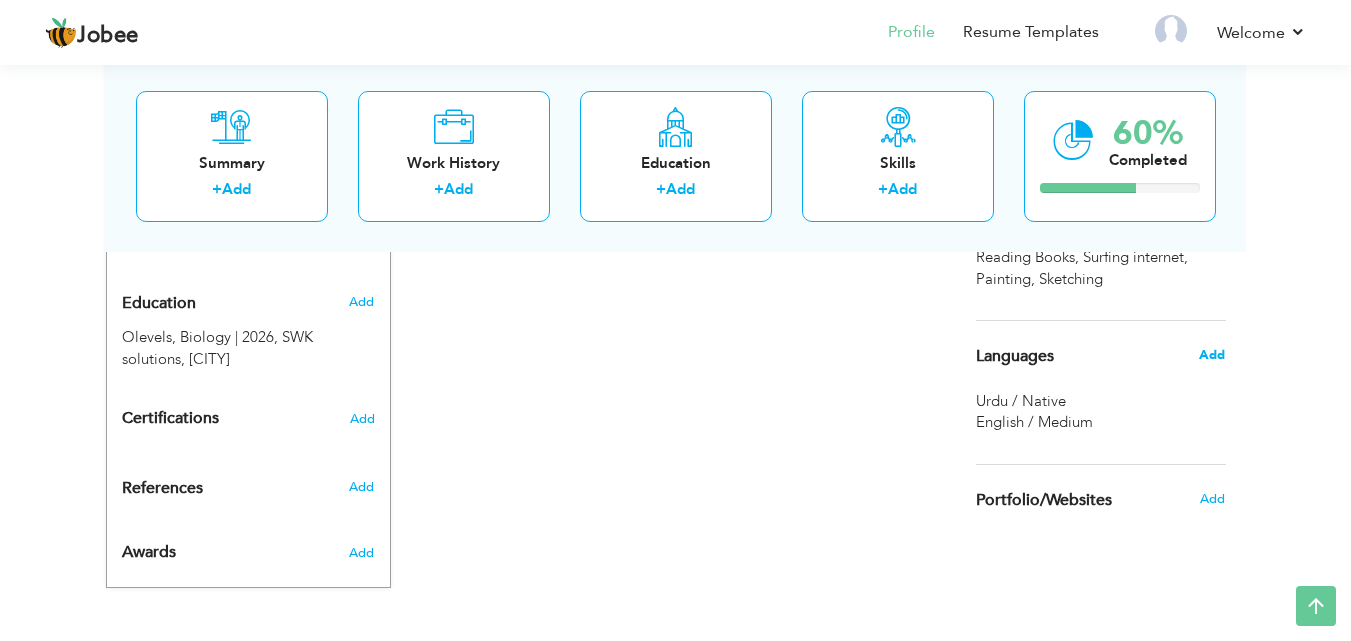 click on "Add" at bounding box center (1212, 355) 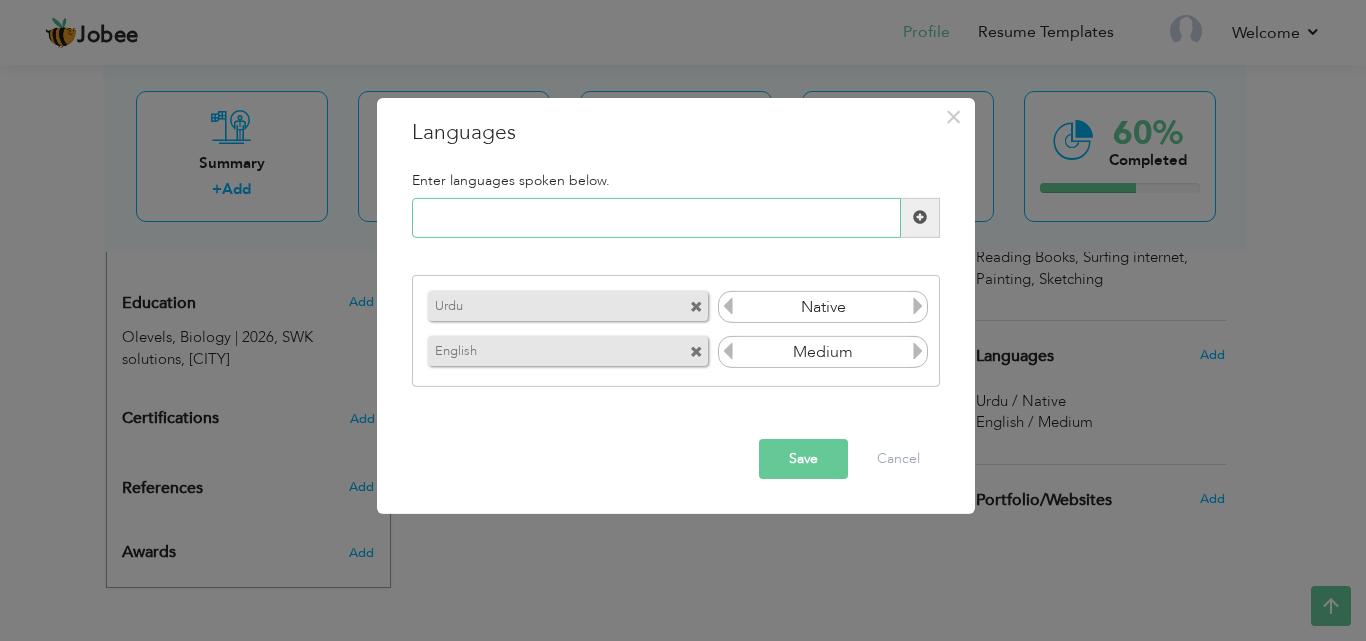 click at bounding box center (656, 218) 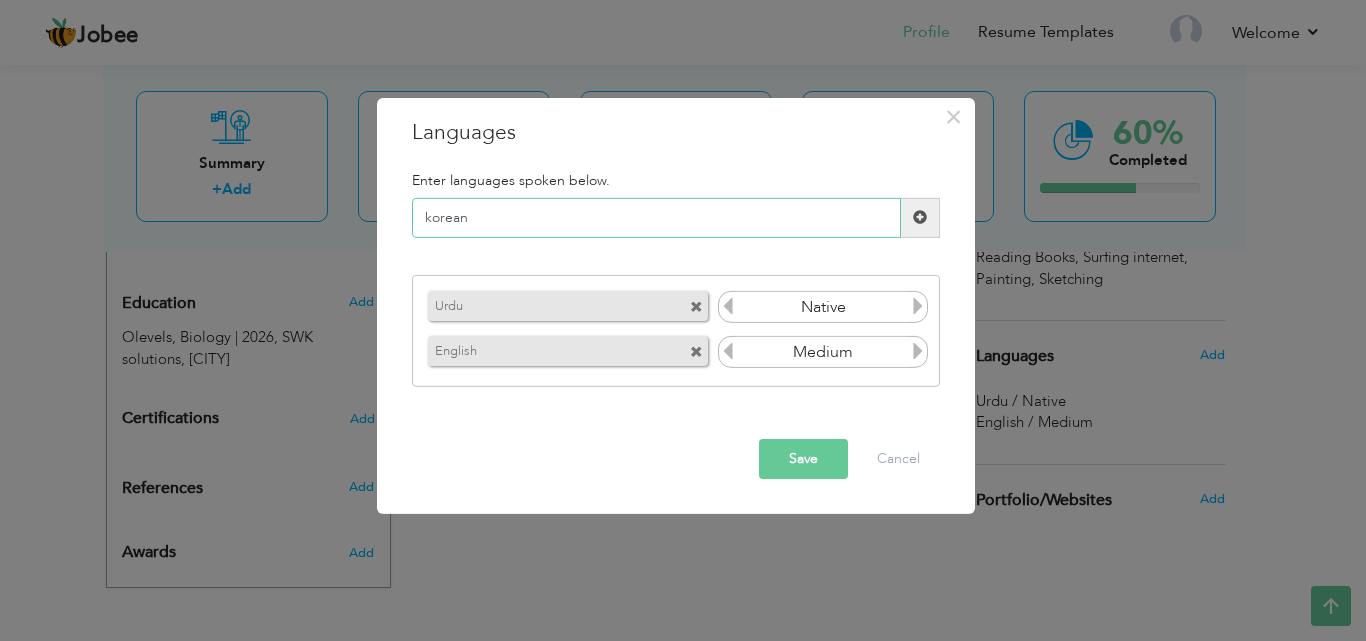 click on "korean" at bounding box center (656, 218) 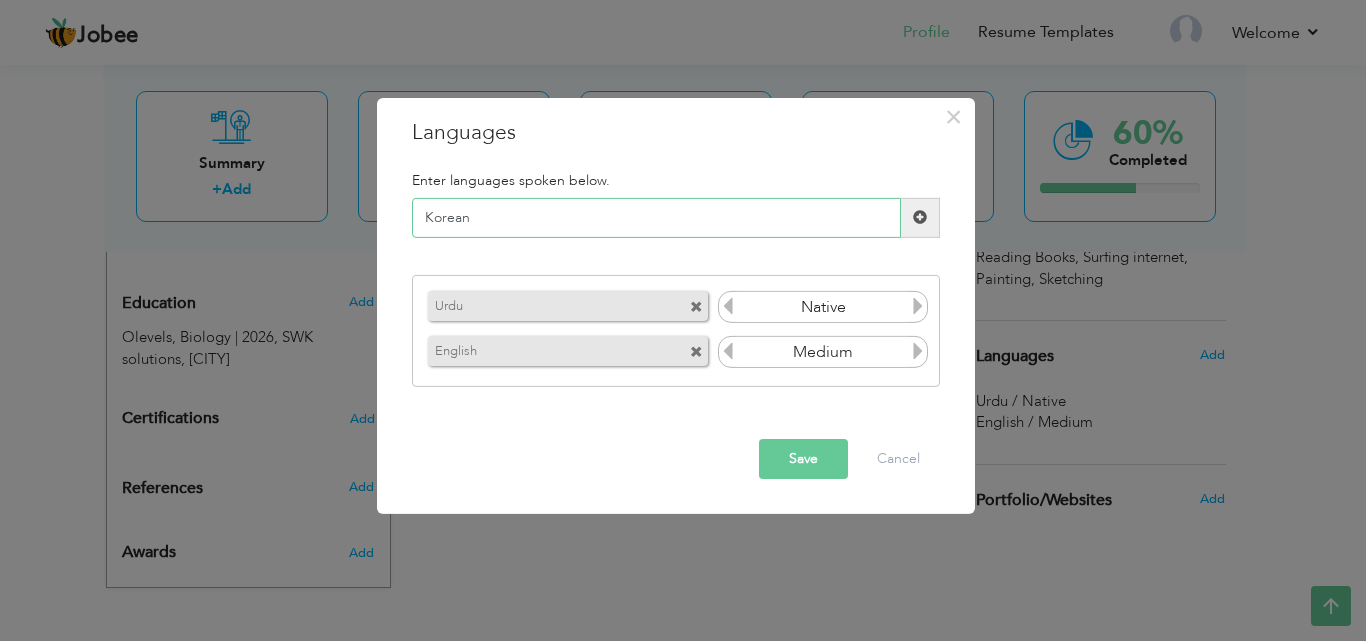 click on "Korean" at bounding box center (656, 218) 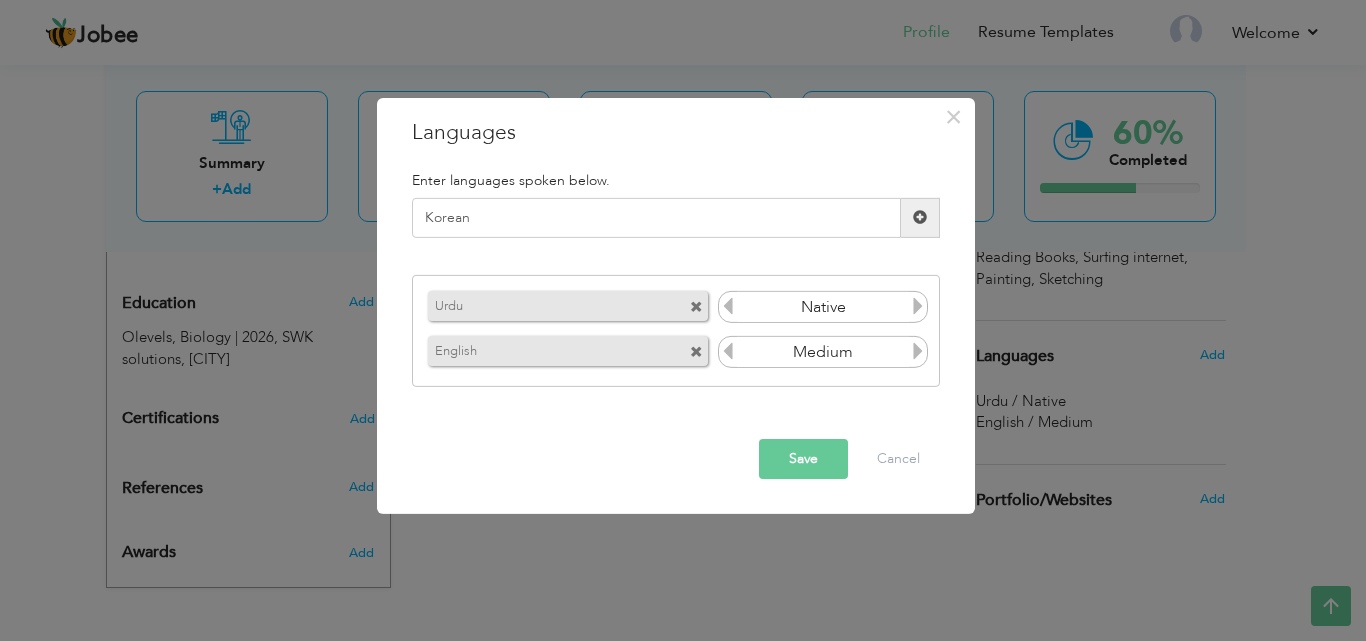 click at bounding box center (920, 217) 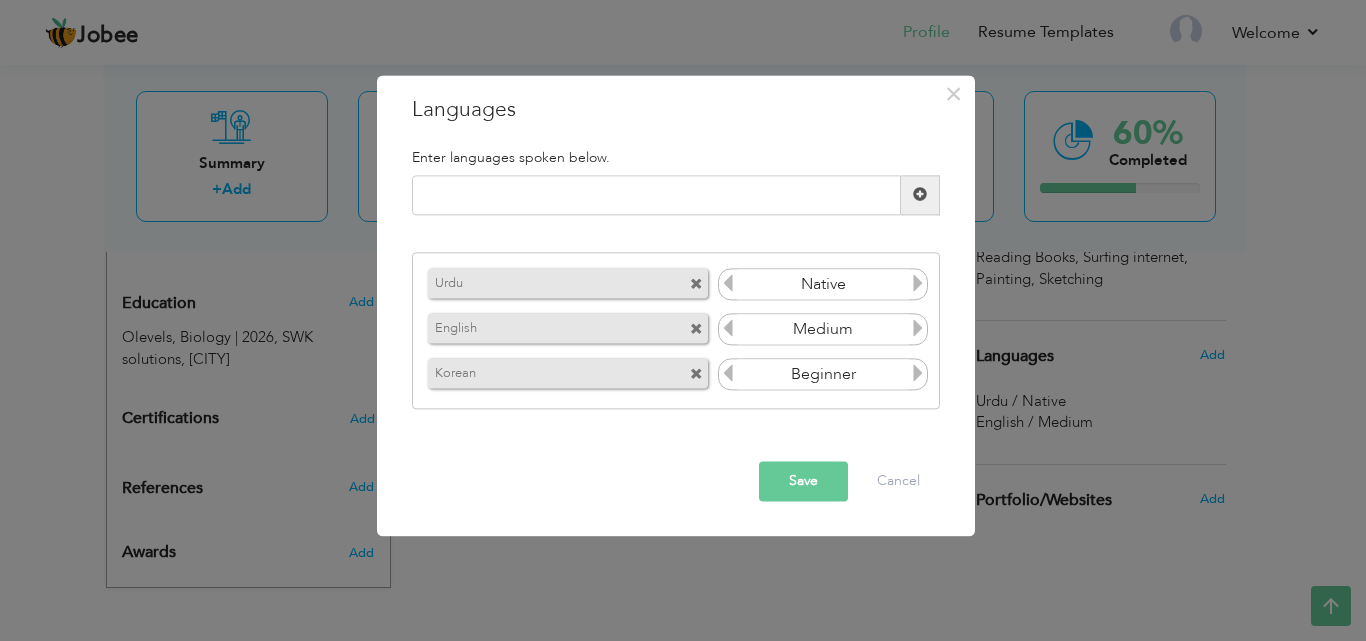 click on "Save" at bounding box center [803, 481] 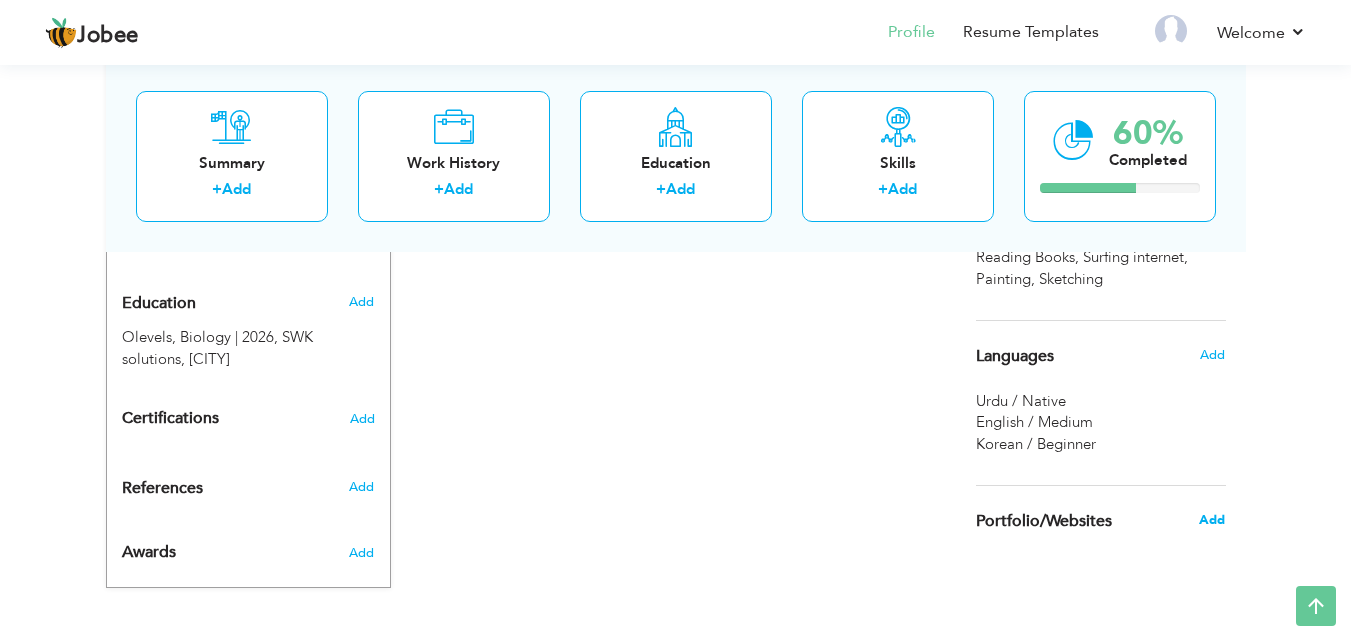 click on "Add" at bounding box center (1212, 520) 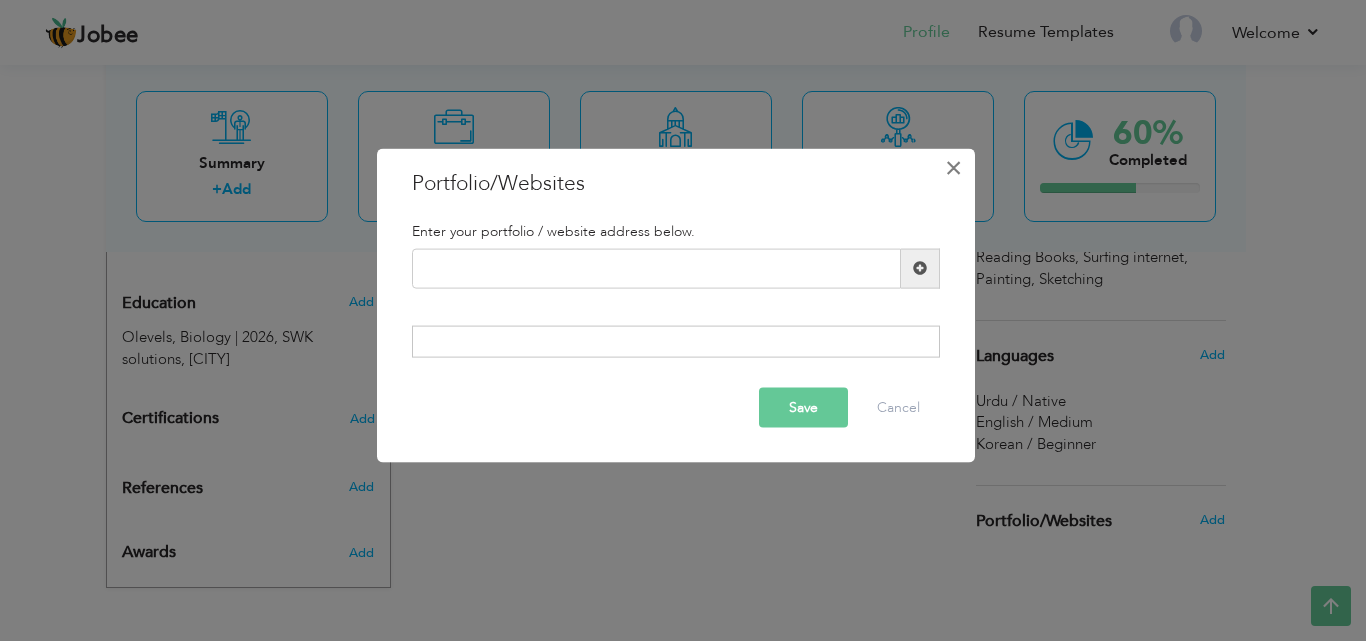 click on "×" at bounding box center (953, 167) 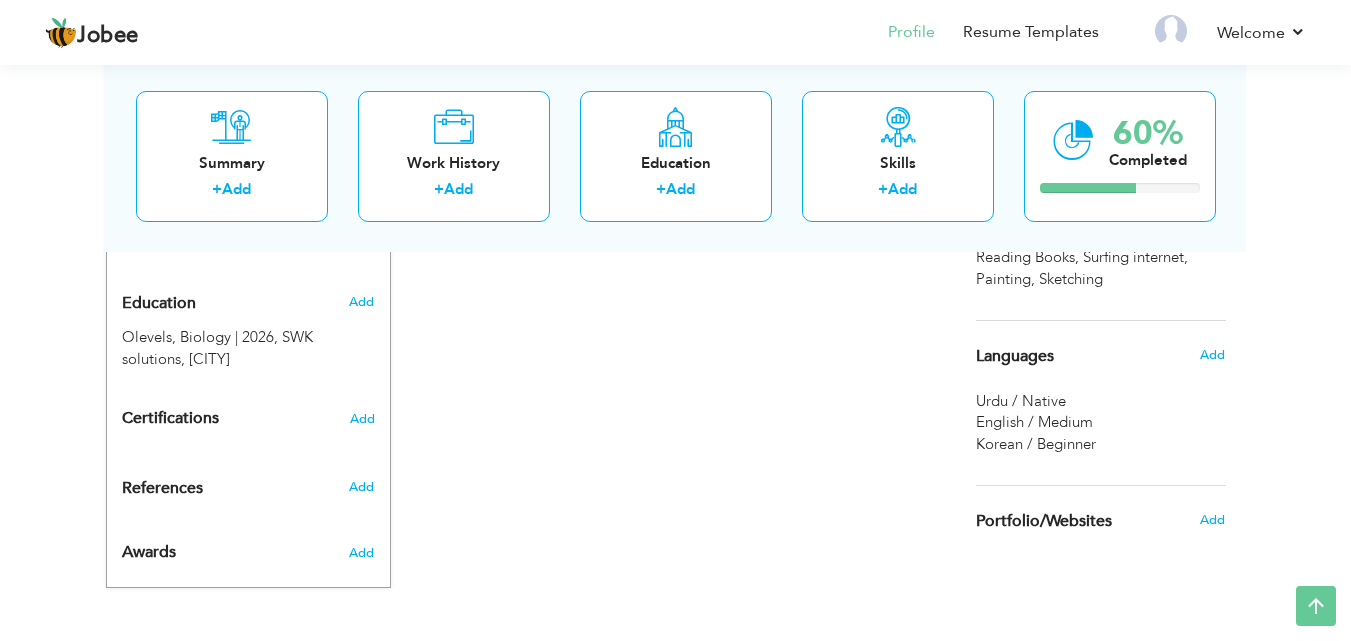 scroll, scrollTop: 260, scrollLeft: 0, axis: vertical 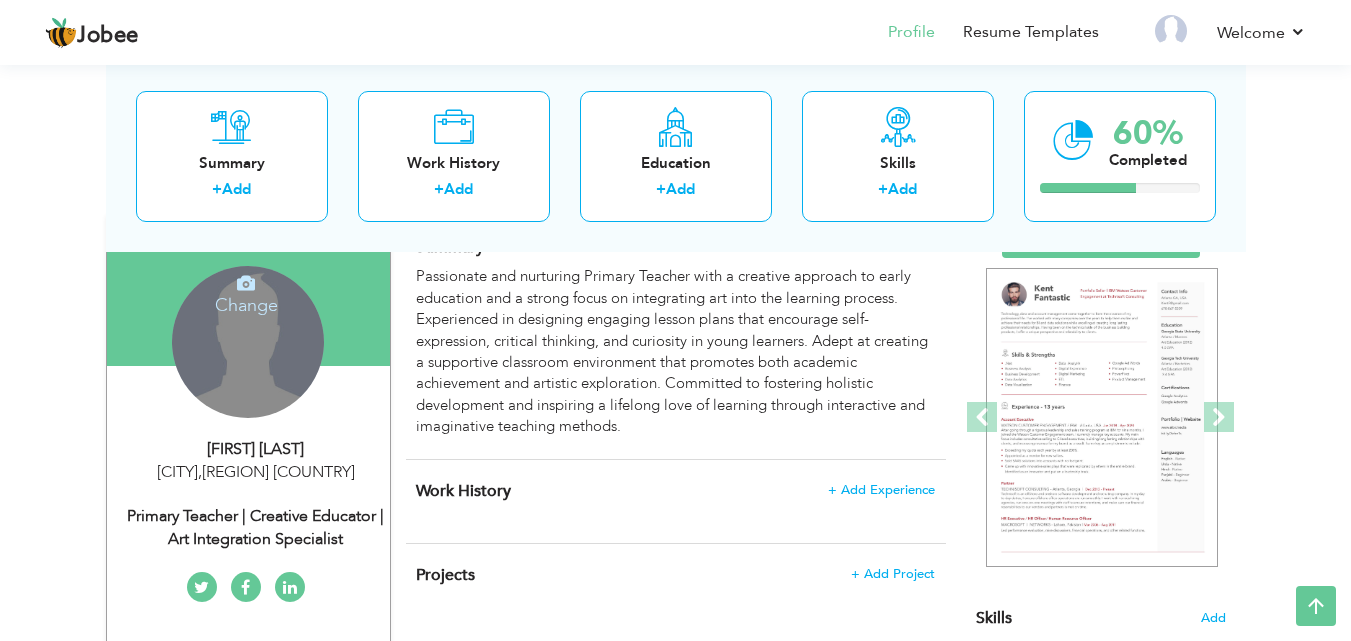 click on "Change
Remove" at bounding box center [248, 342] 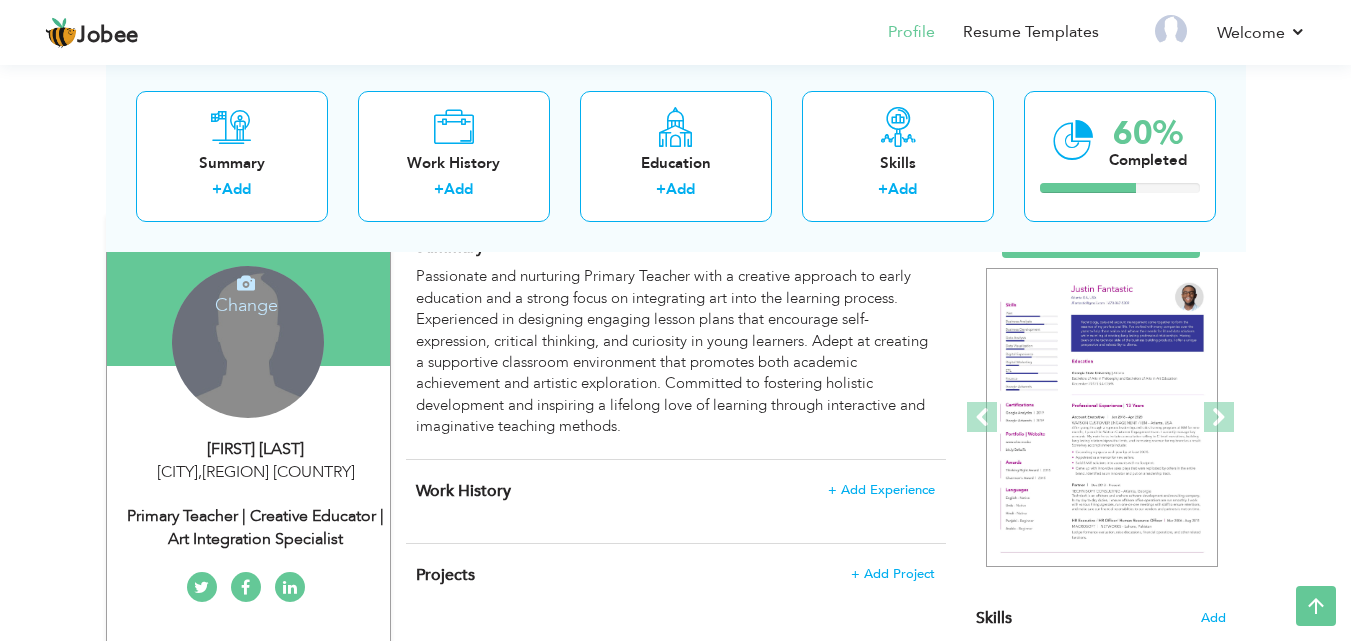click at bounding box center [246, 283] 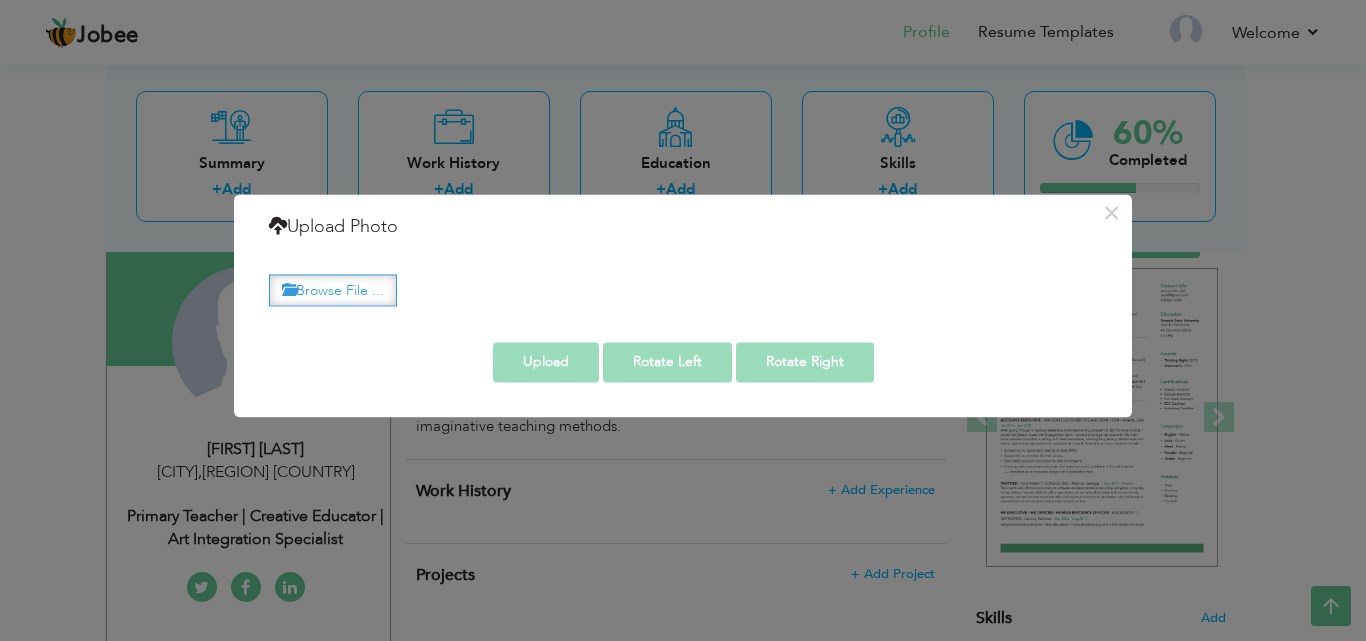 click on "Browse File ..." at bounding box center [333, 290] 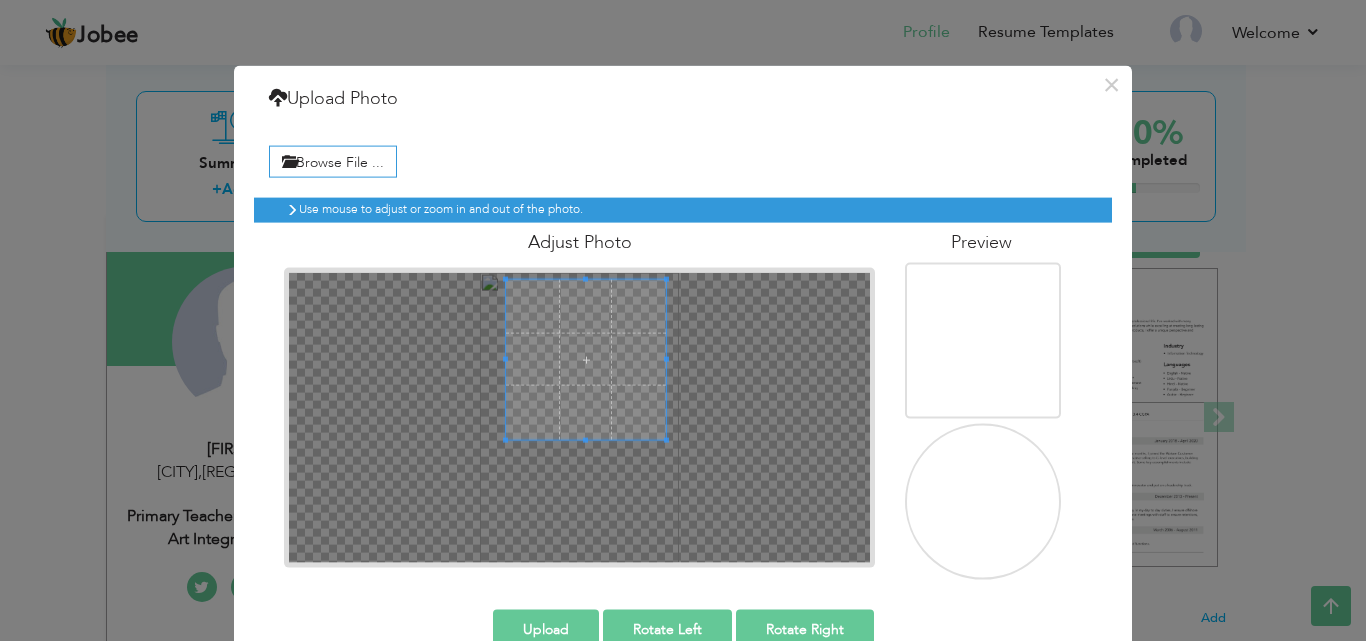 click at bounding box center (586, 359) 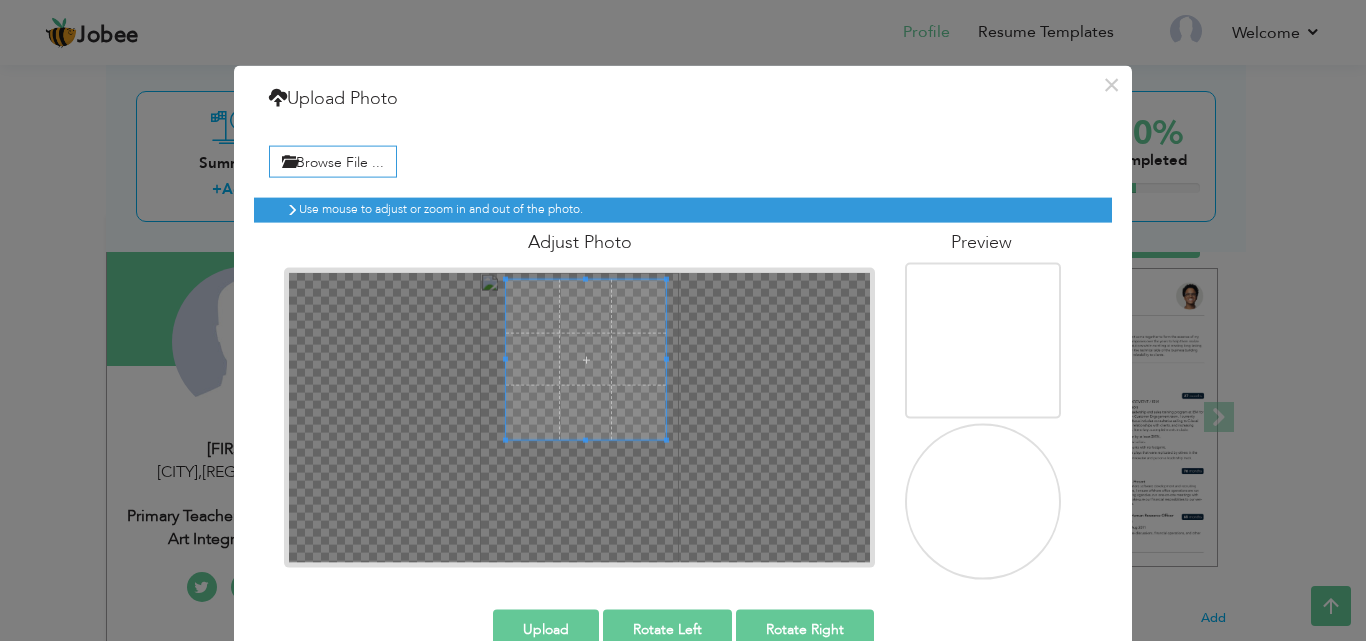 click on "Upload" at bounding box center (546, 629) 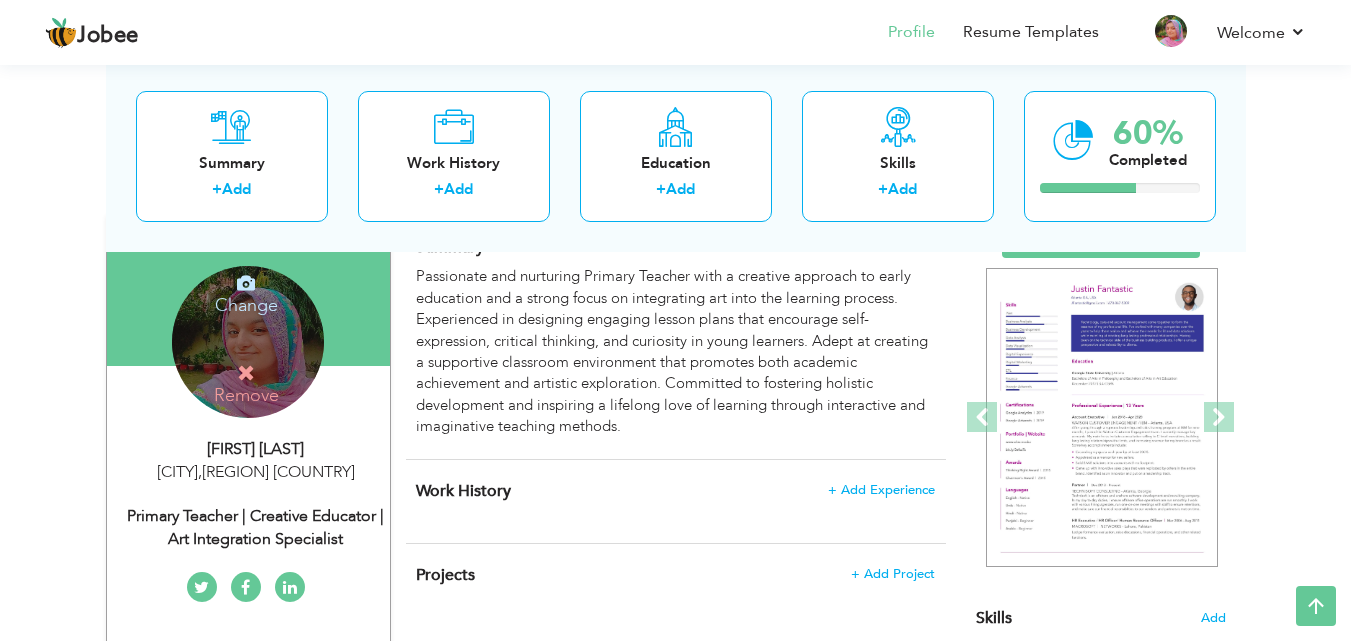 click at bounding box center (246, 283) 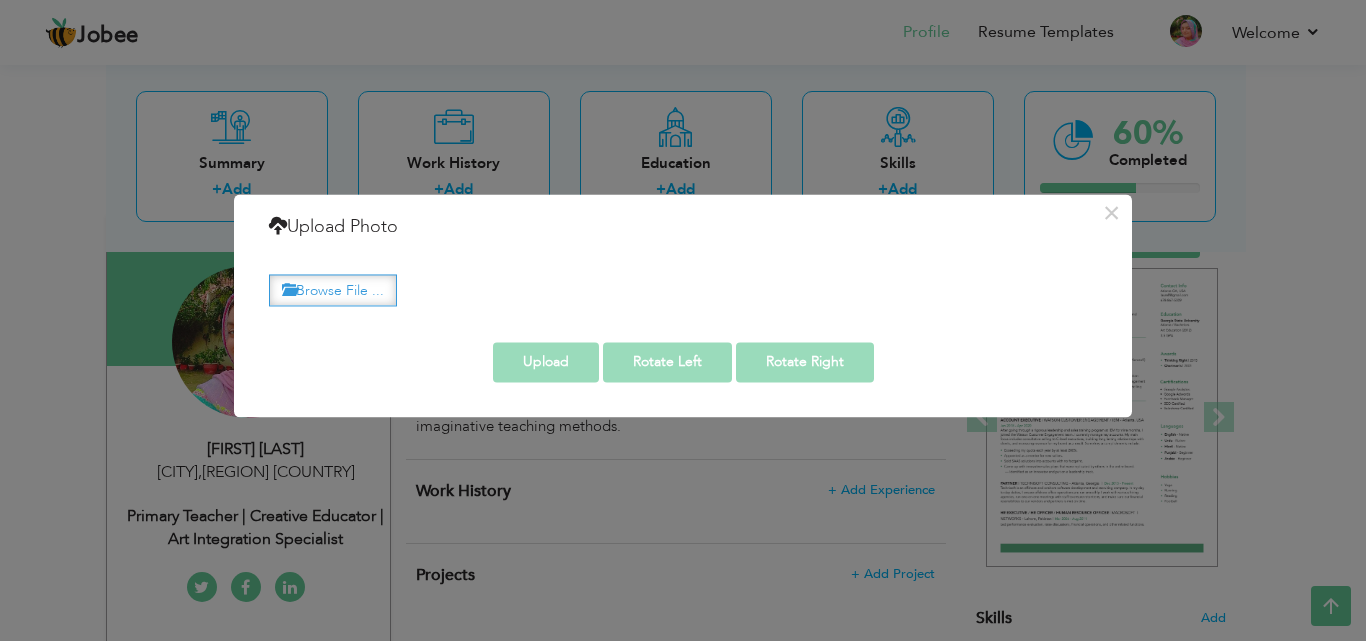 click on "Browse File ..." at bounding box center [333, 290] 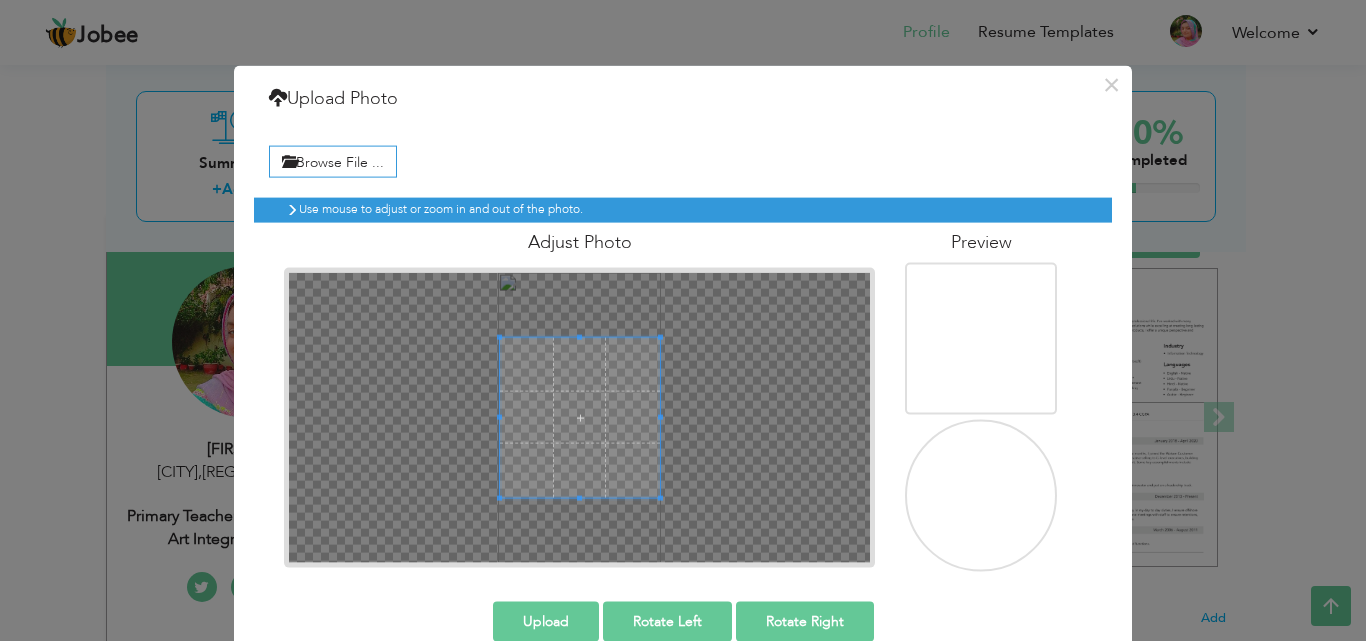 click on "Upload" at bounding box center [546, 621] 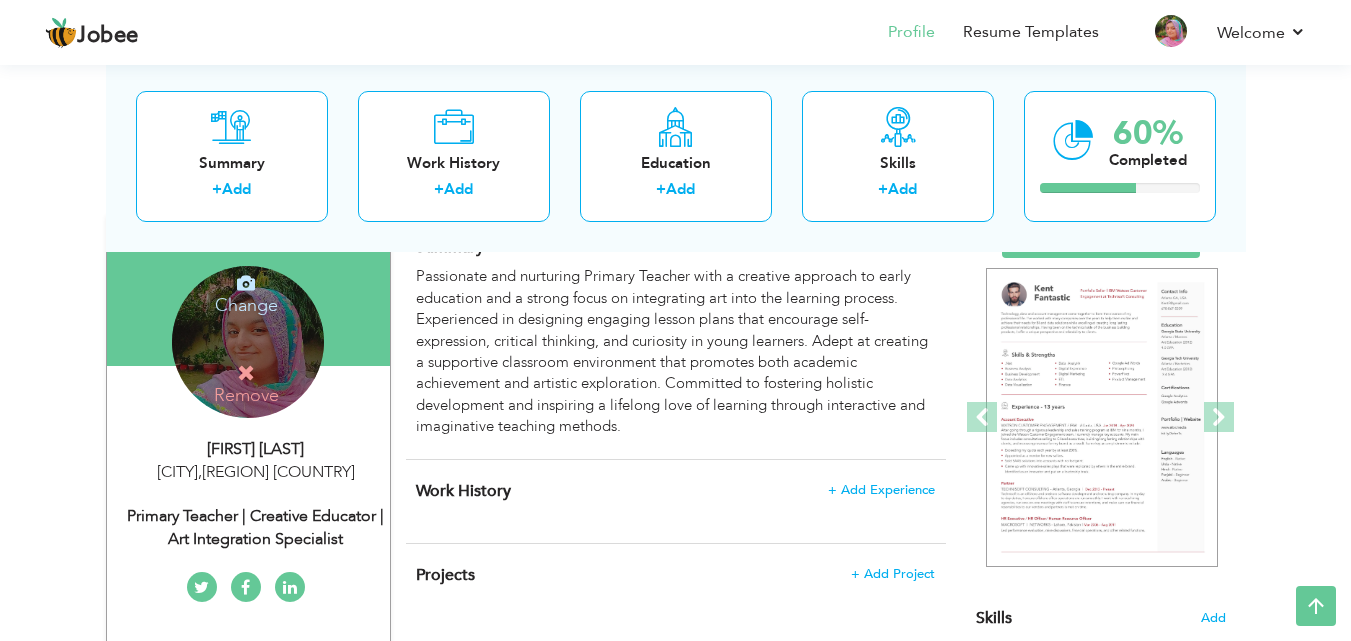 click on "Change" at bounding box center [246, 292] 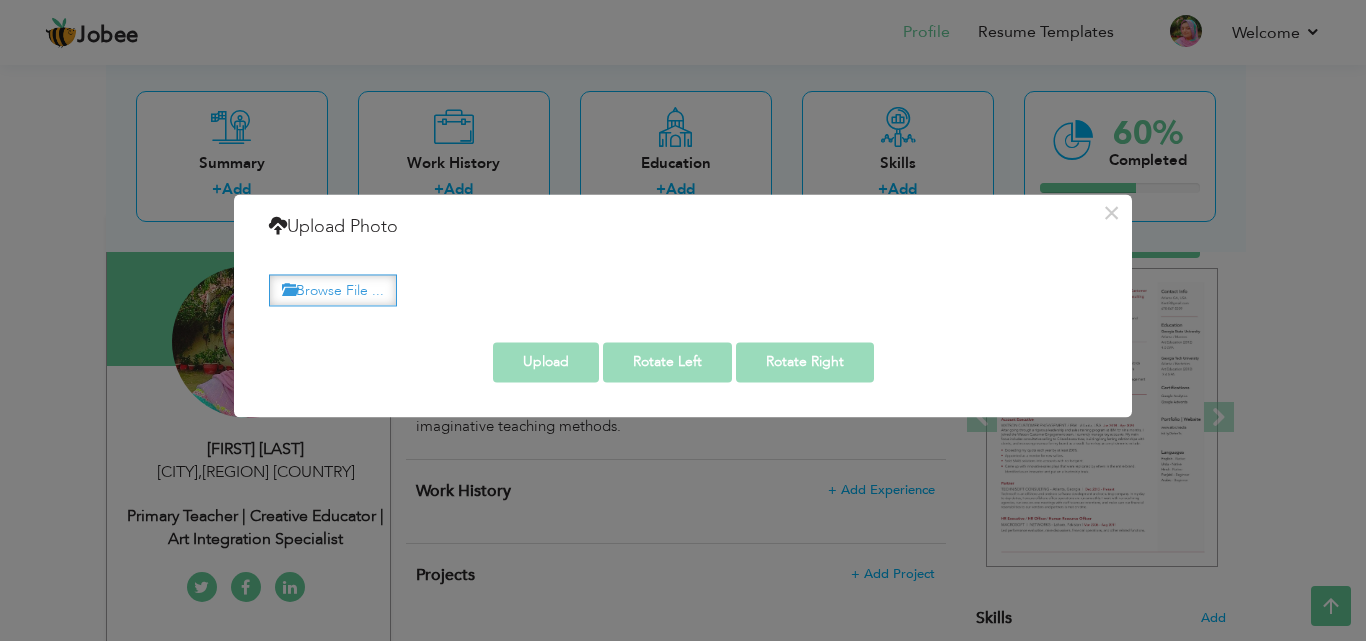 click on "Browse File ..." at bounding box center [333, 290] 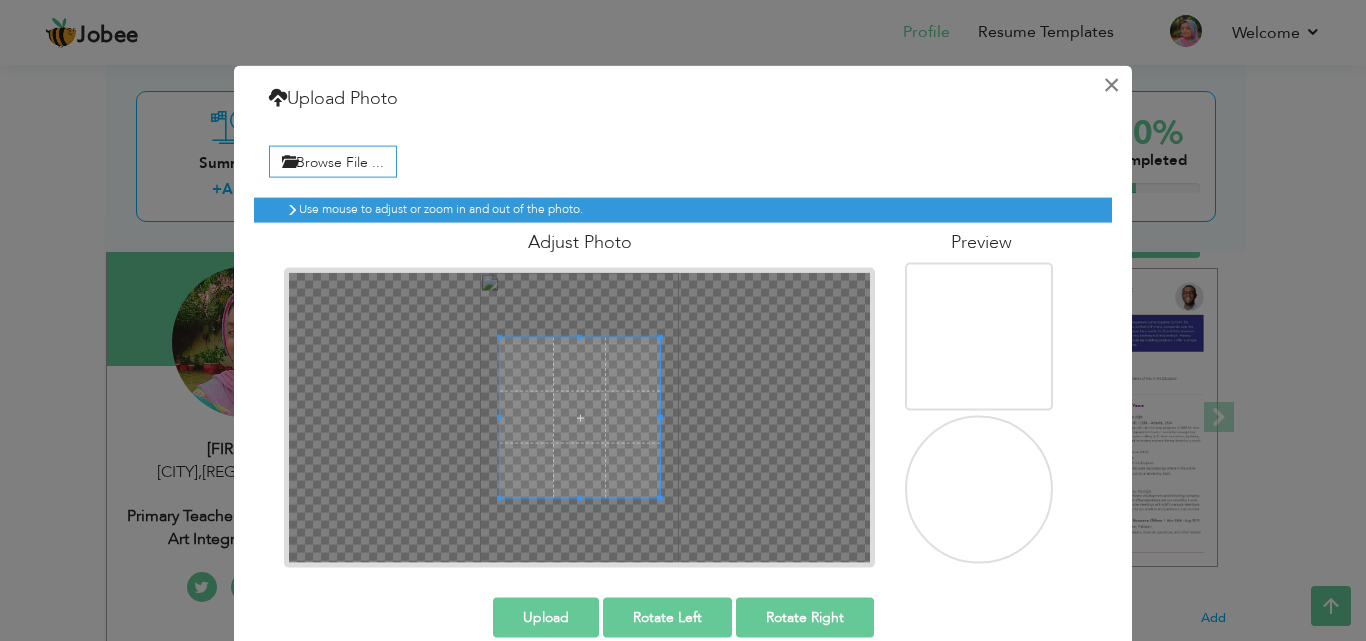 click on "×" at bounding box center (1111, 84) 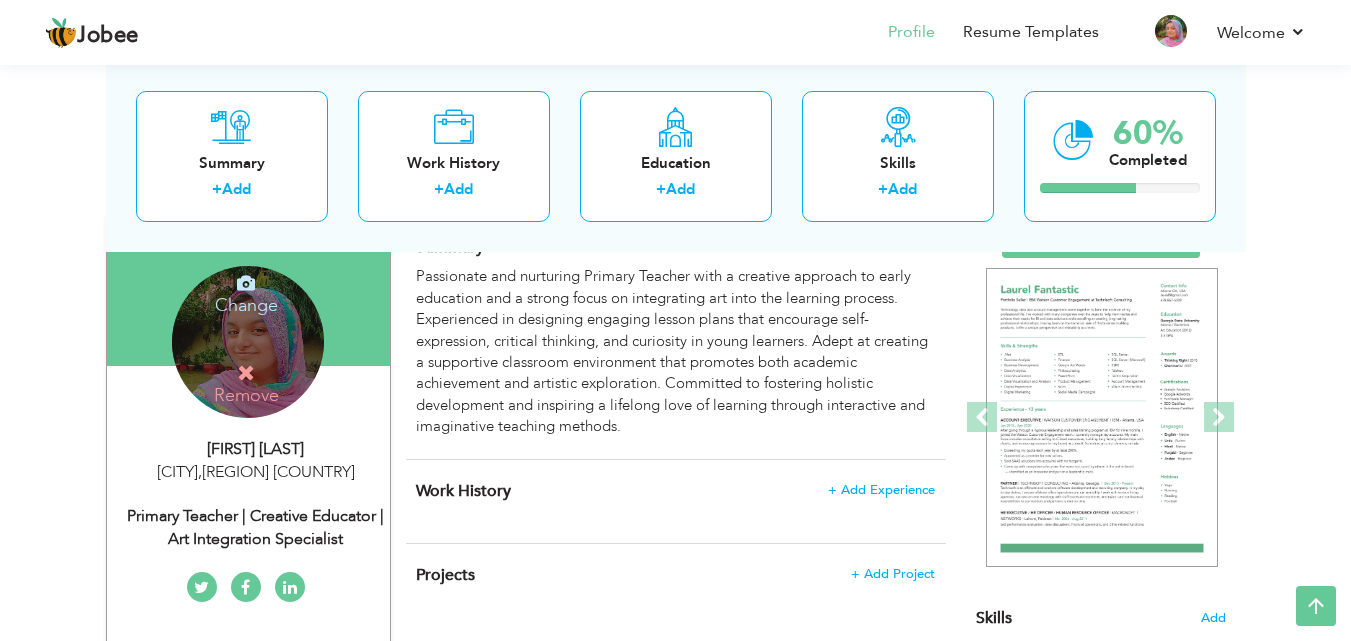 click on "Change" at bounding box center (246, 292) 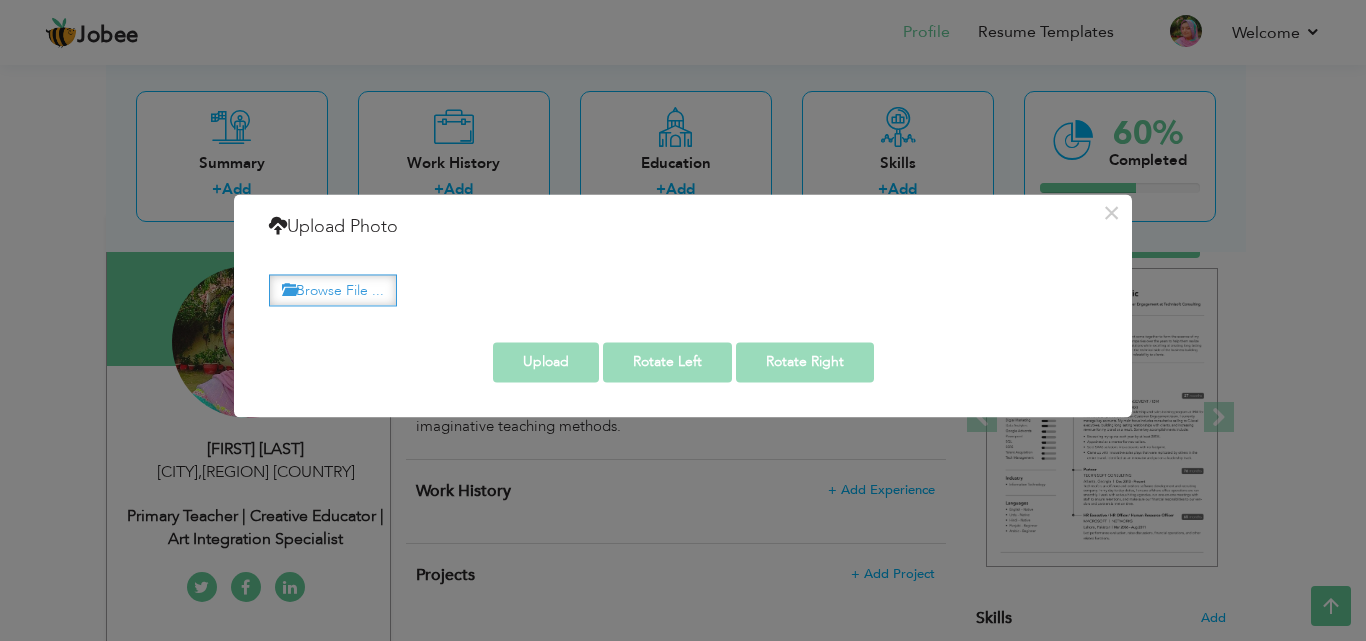 click on "Browse File ..." at bounding box center [333, 290] 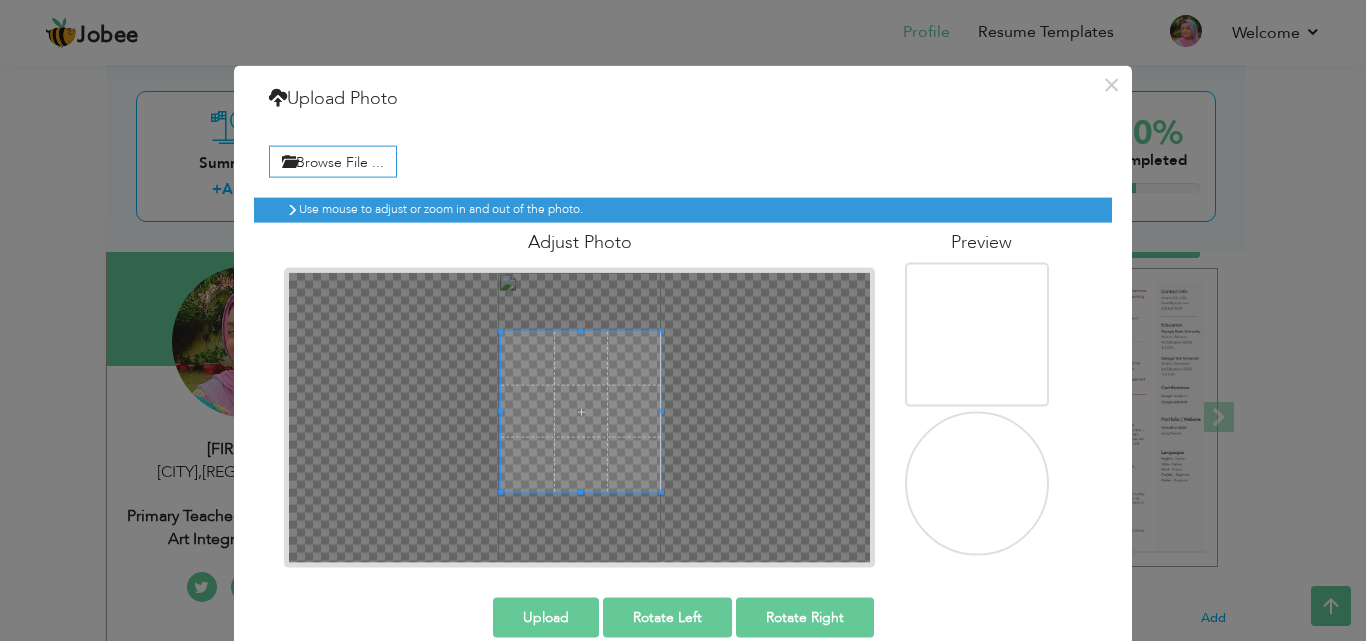 click at bounding box center (581, 411) 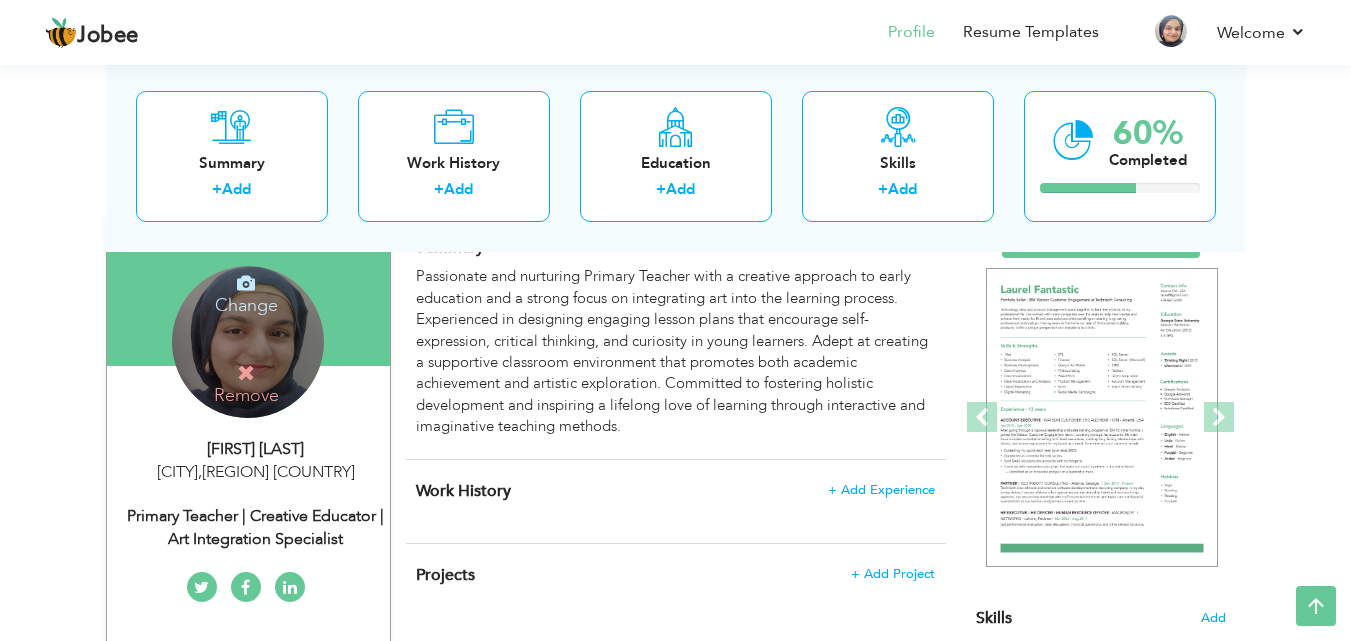 click on "Change" at bounding box center (246, 292) 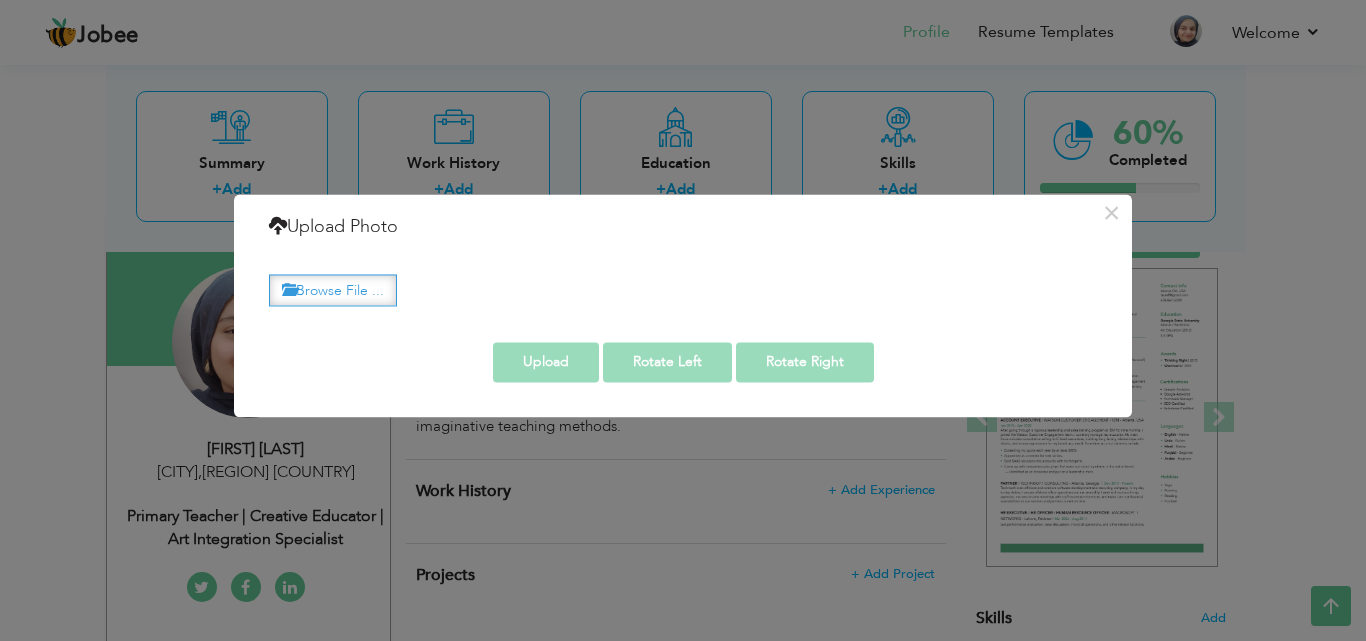 click on "Browse File ..." at bounding box center [333, 290] 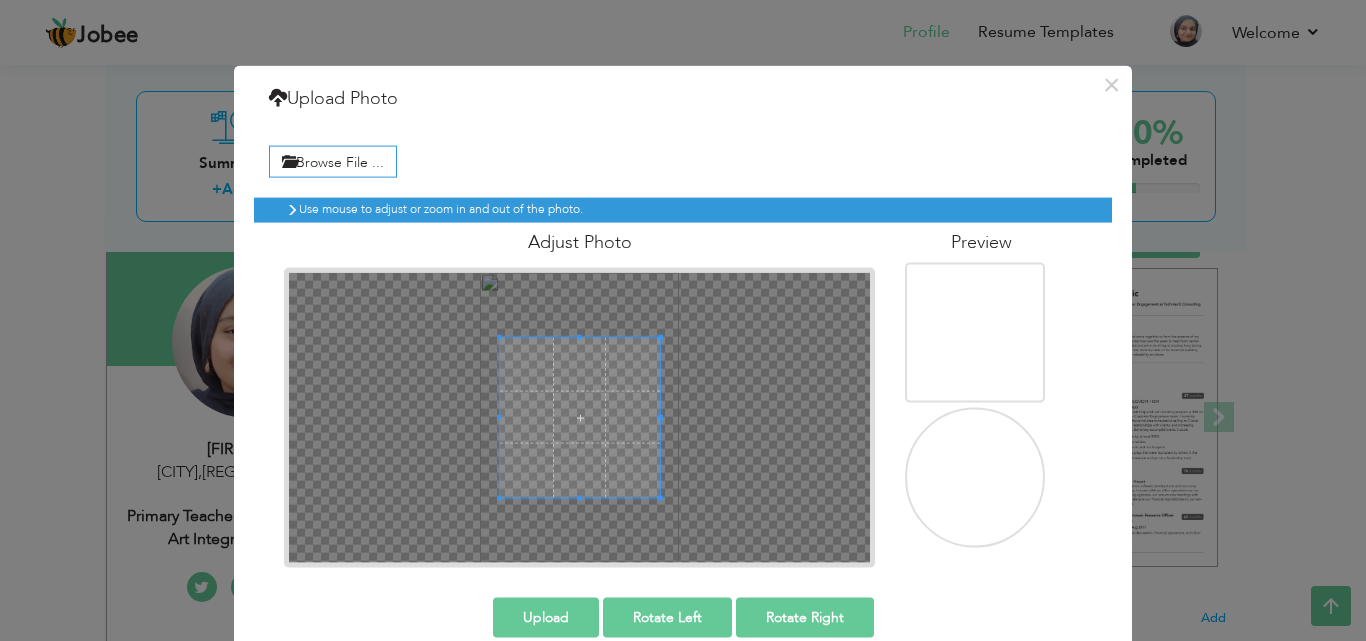 click at bounding box center (580, 417) 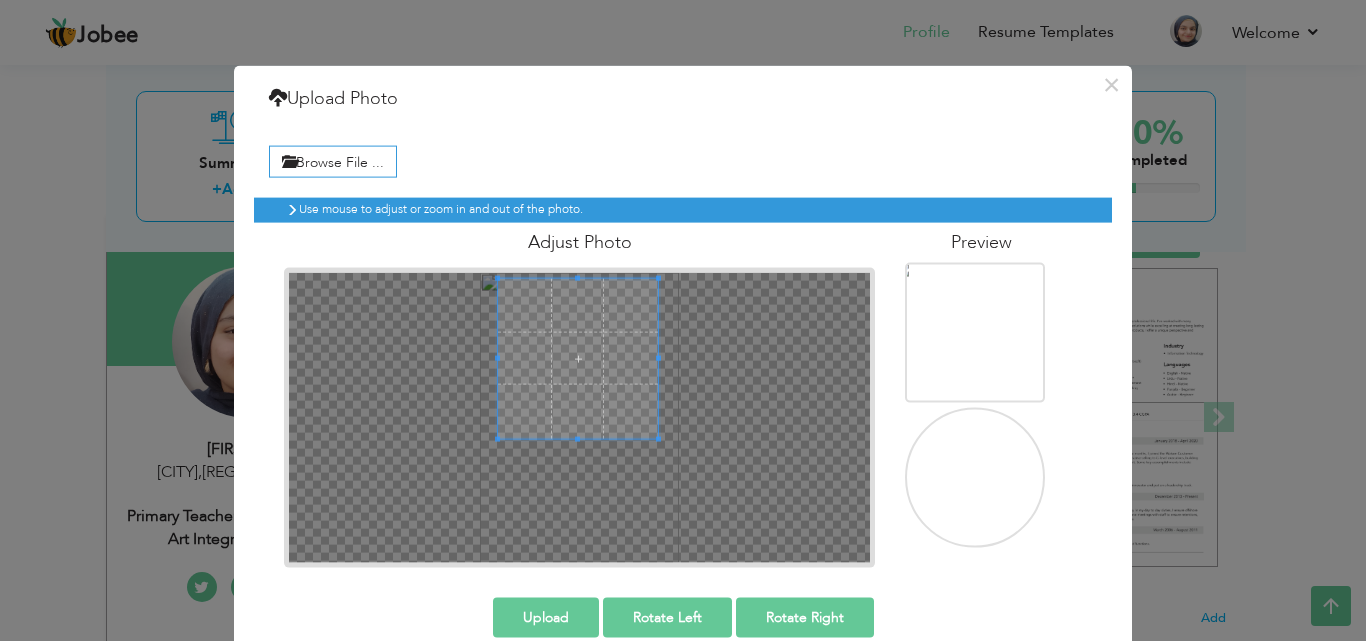 click at bounding box center (578, 358) 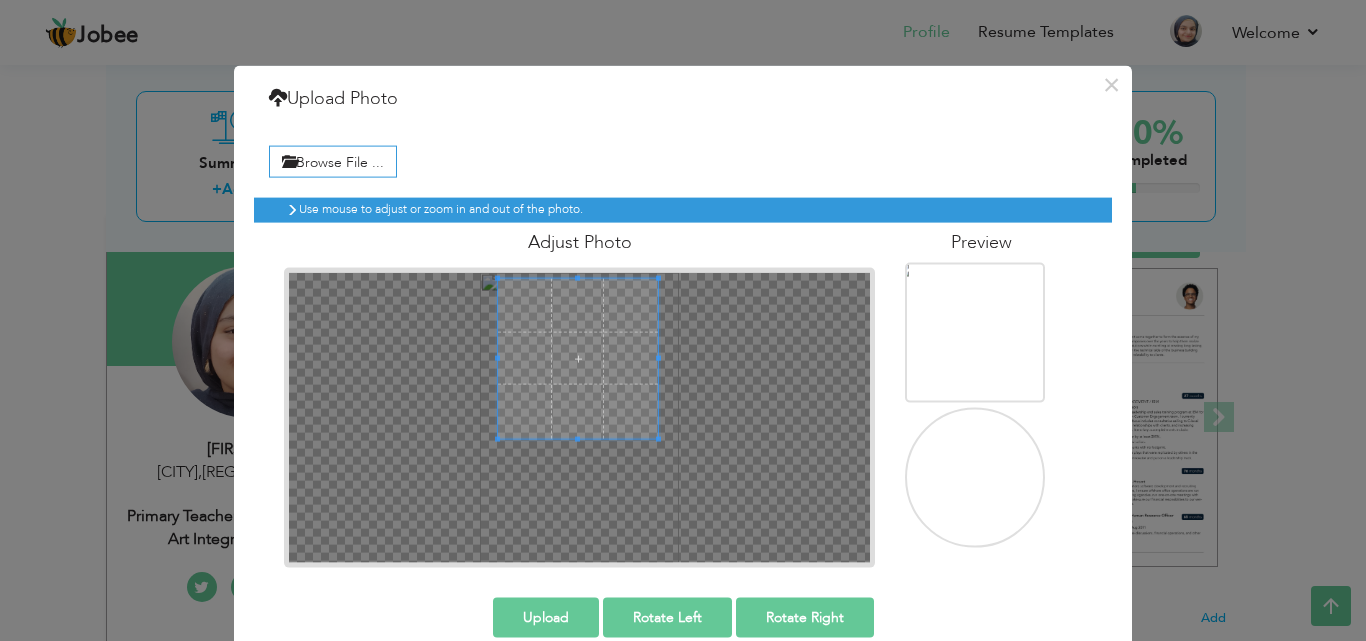click on "Upload" at bounding box center [546, 617] 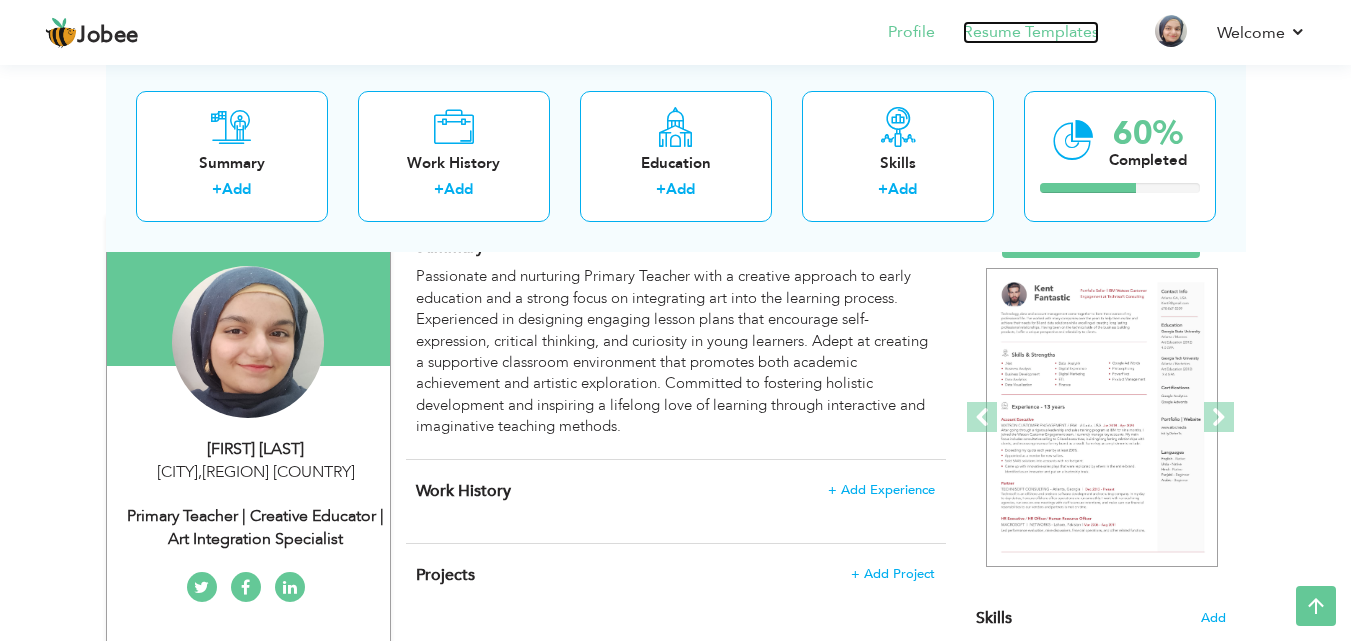 click on "Resume Templates" at bounding box center [1031, 32] 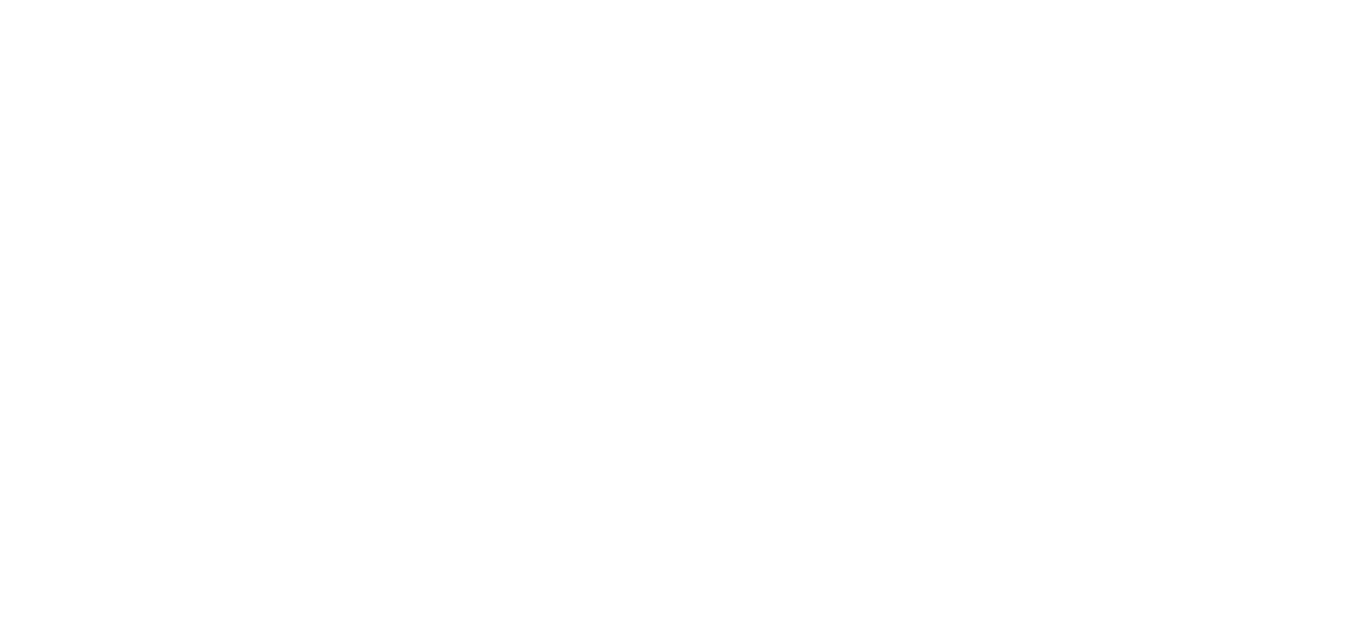 scroll, scrollTop: 0, scrollLeft: 0, axis: both 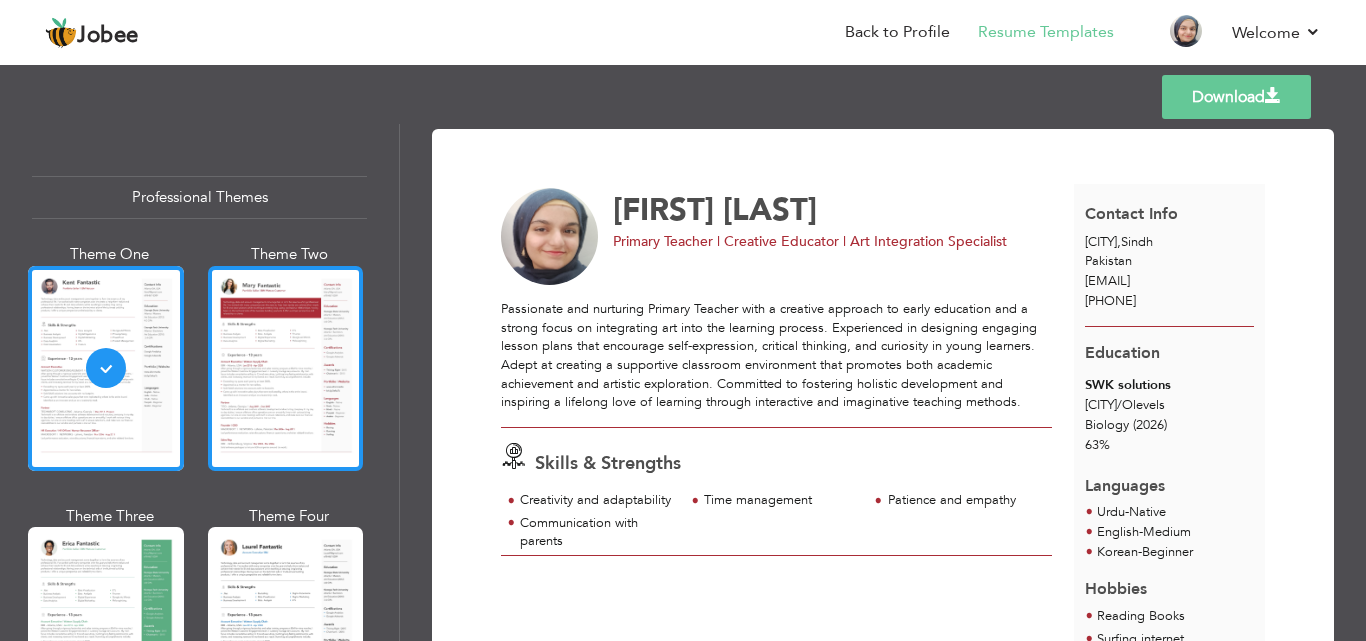 click at bounding box center (286, 368) 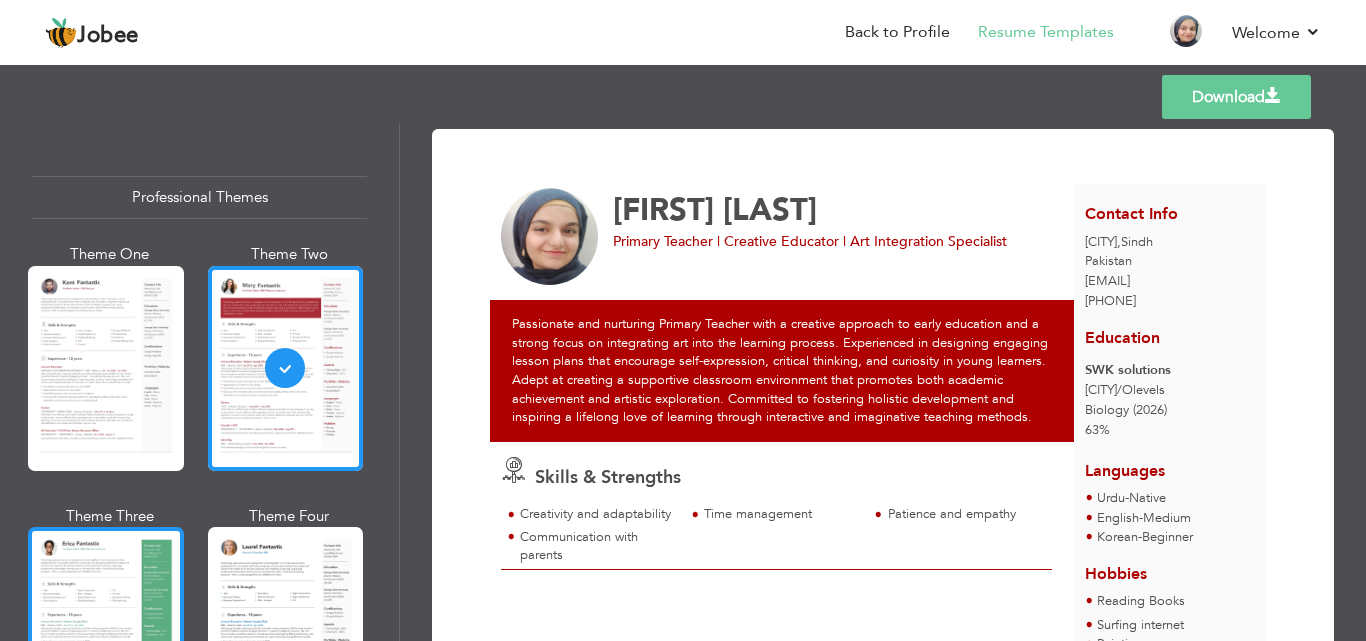 click at bounding box center [106, 629] 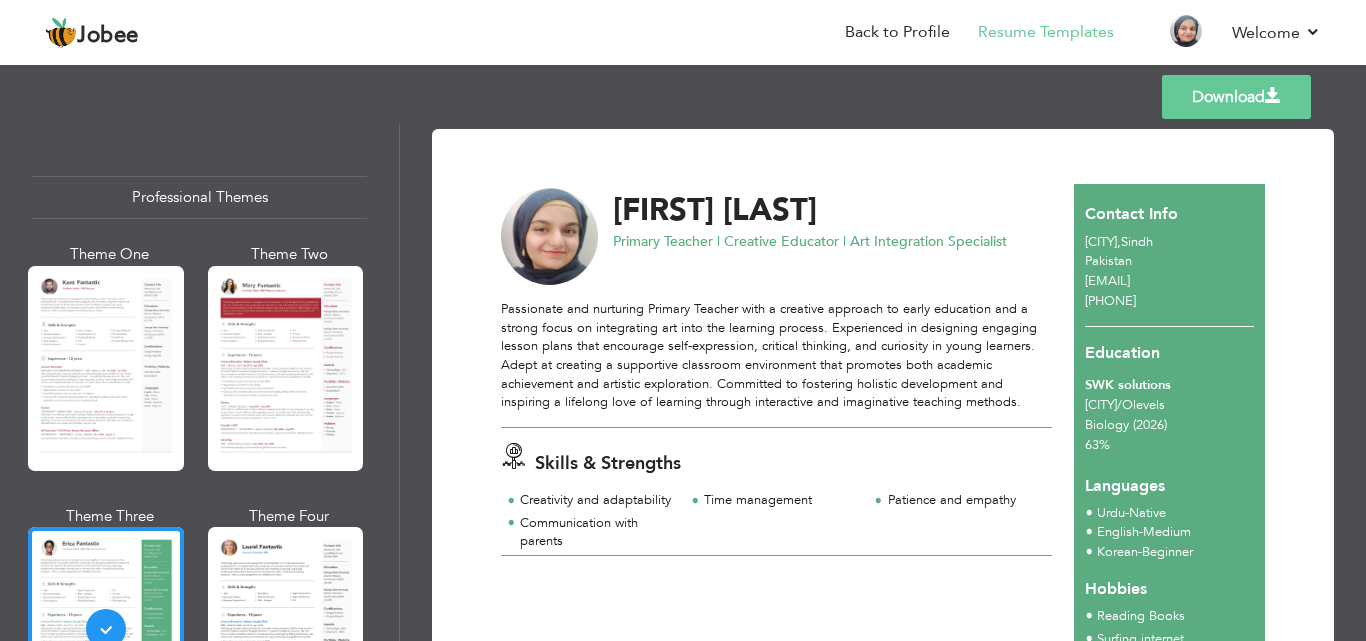 scroll, scrollTop: 146, scrollLeft: 0, axis: vertical 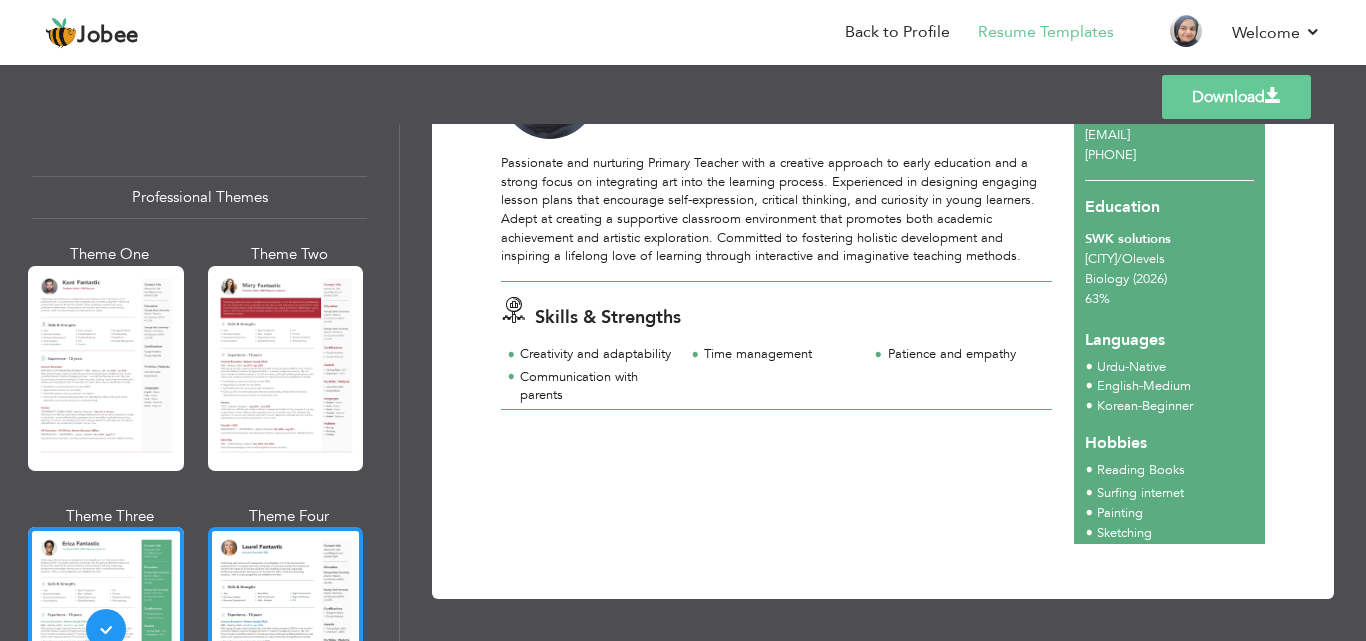 click at bounding box center [286, 629] 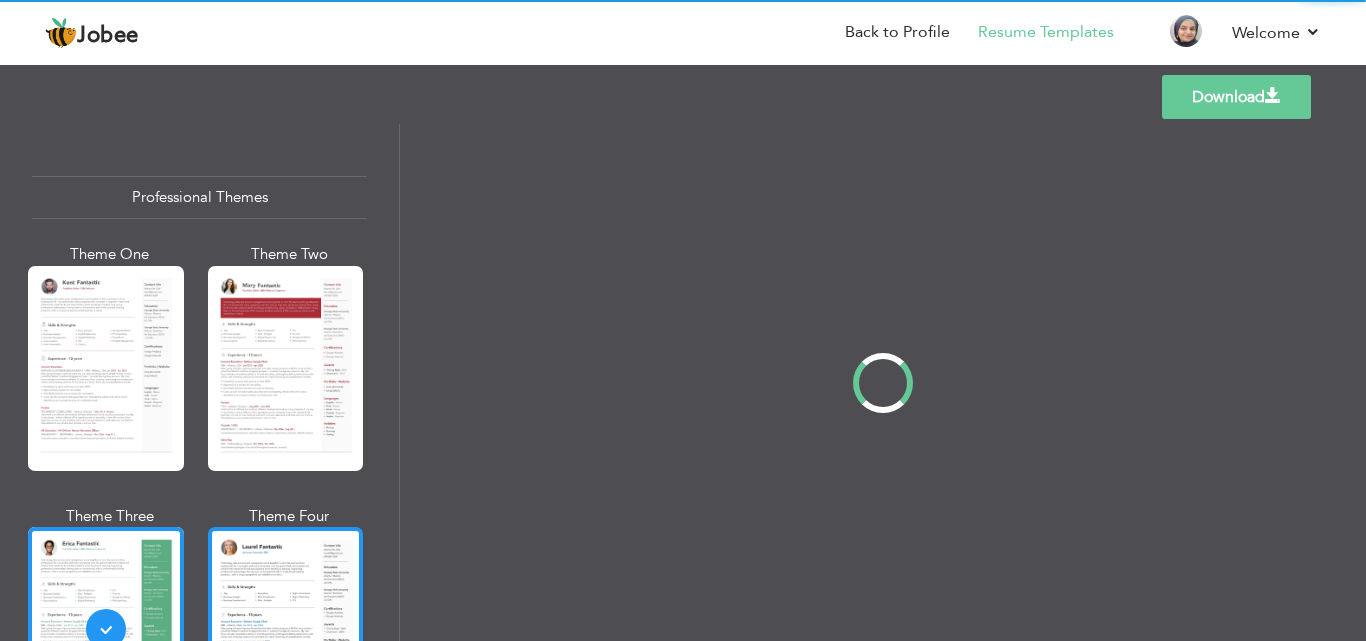 scroll, scrollTop: 0, scrollLeft: 0, axis: both 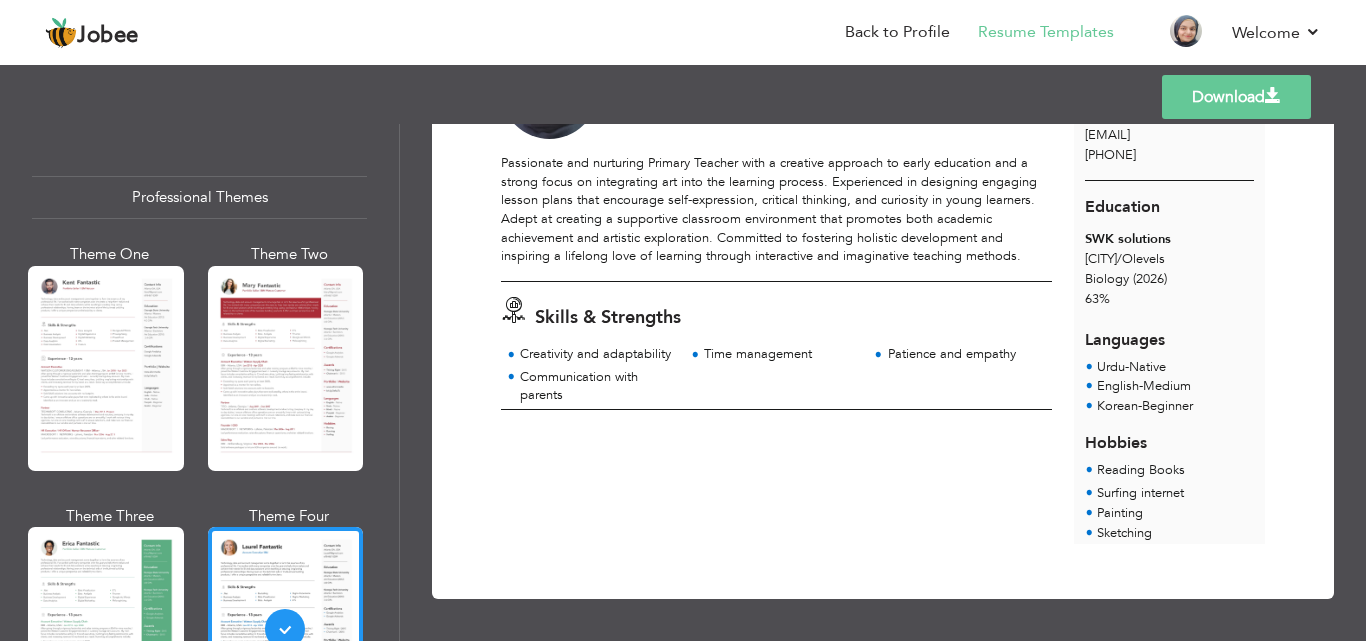 click on "Professional Themes
Theme One
Theme Two
Theme Three
Theme Six" at bounding box center [199, 382] 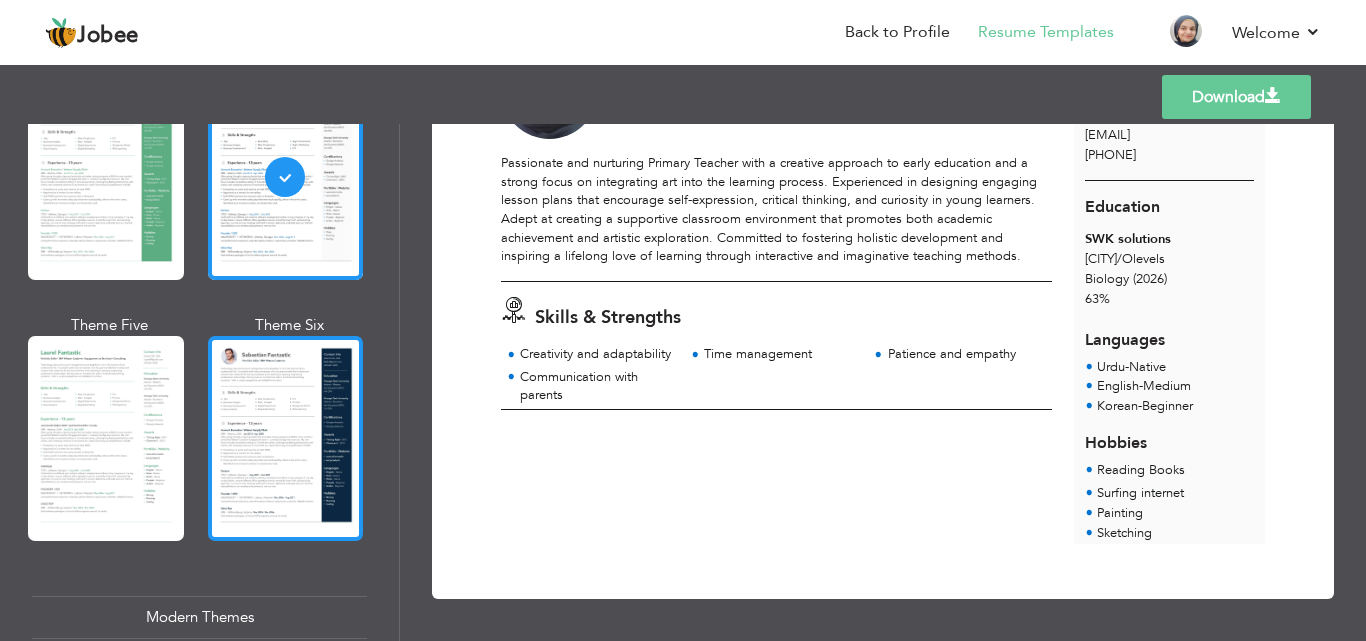 click at bounding box center [286, 438] 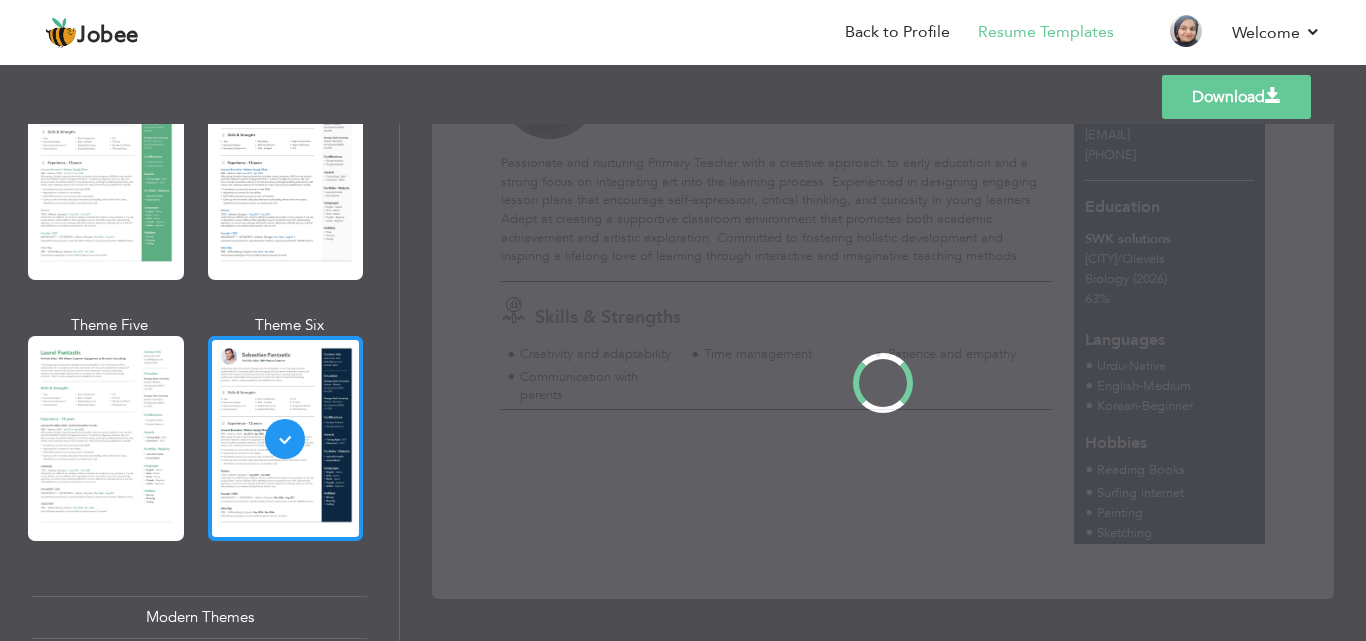 scroll, scrollTop: 0, scrollLeft: 0, axis: both 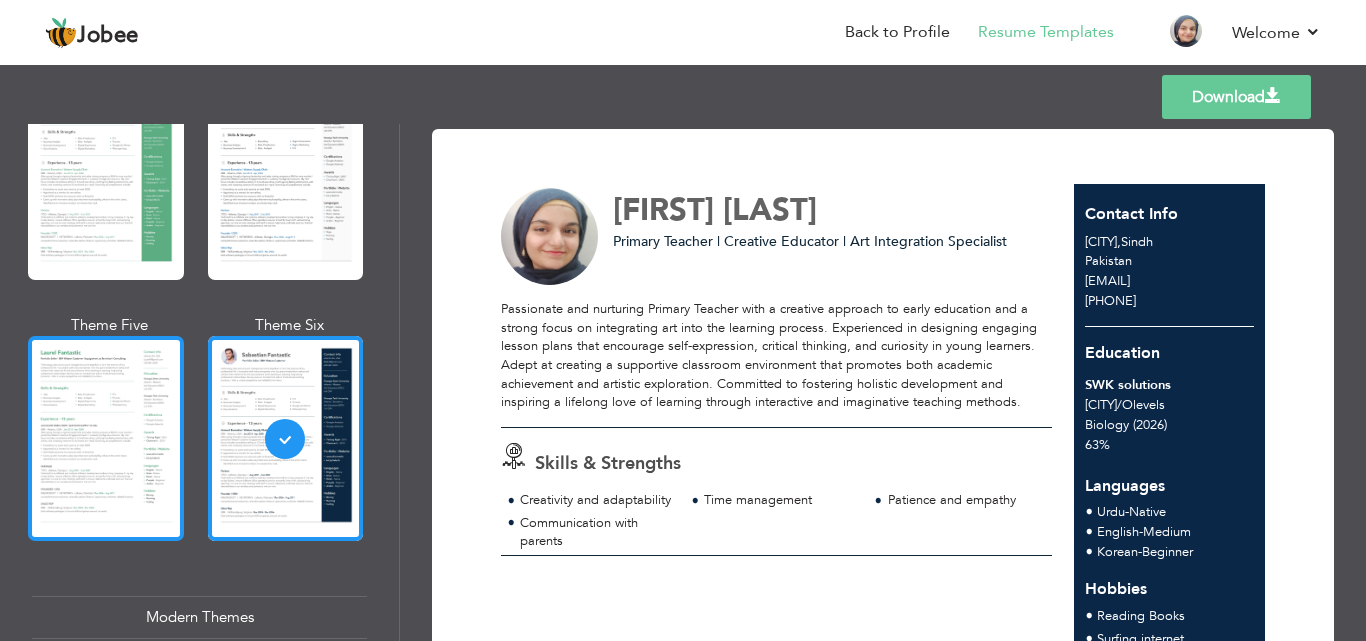 click at bounding box center (106, 438) 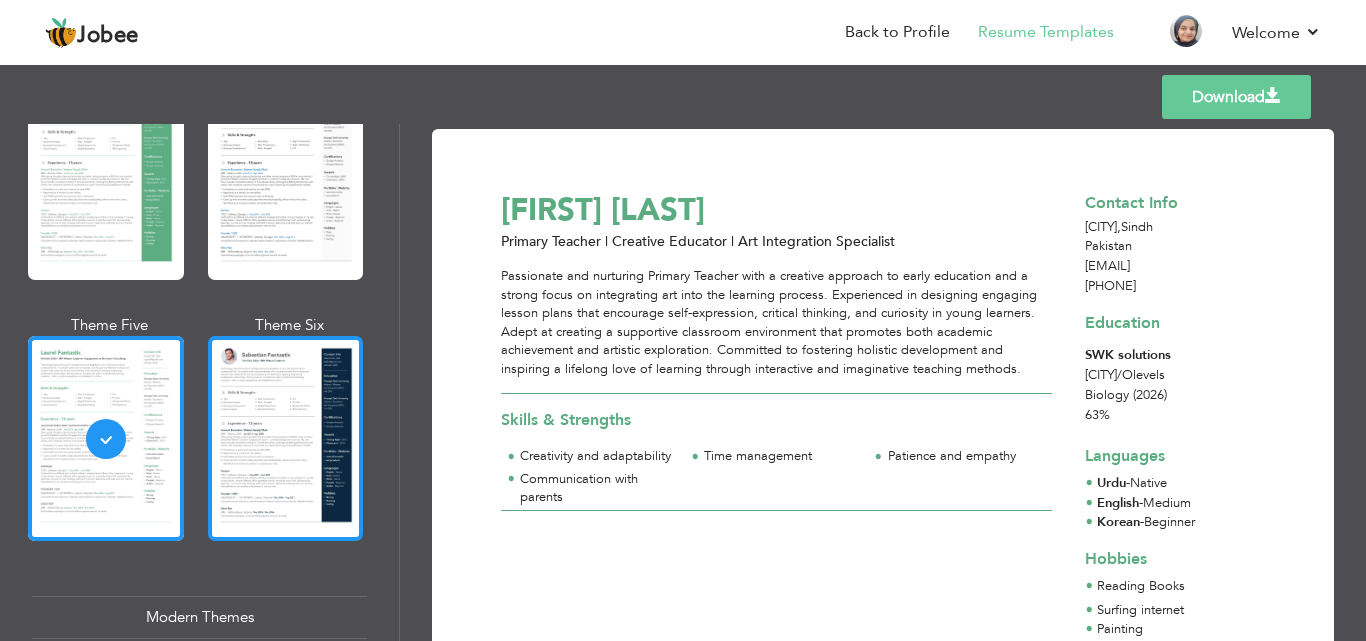 click at bounding box center [286, 438] 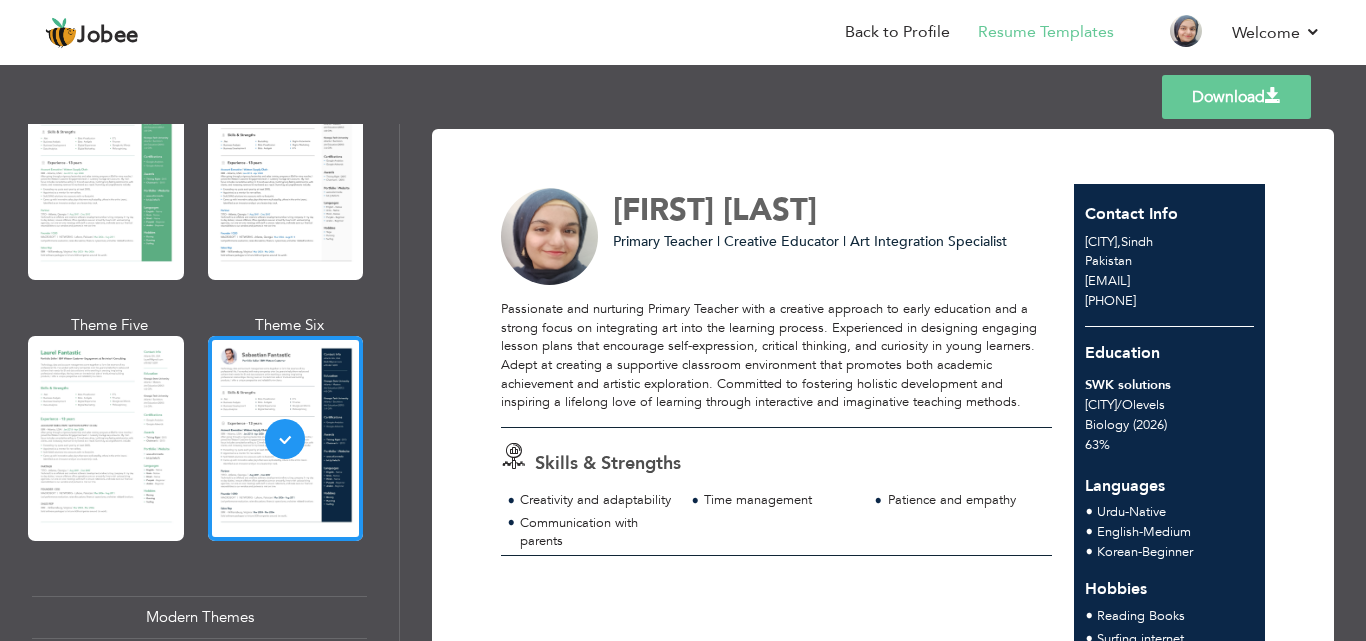 click on "Professional Themes
Theme One
Theme Two
Theme Three
Theme Six" at bounding box center (199, 382) 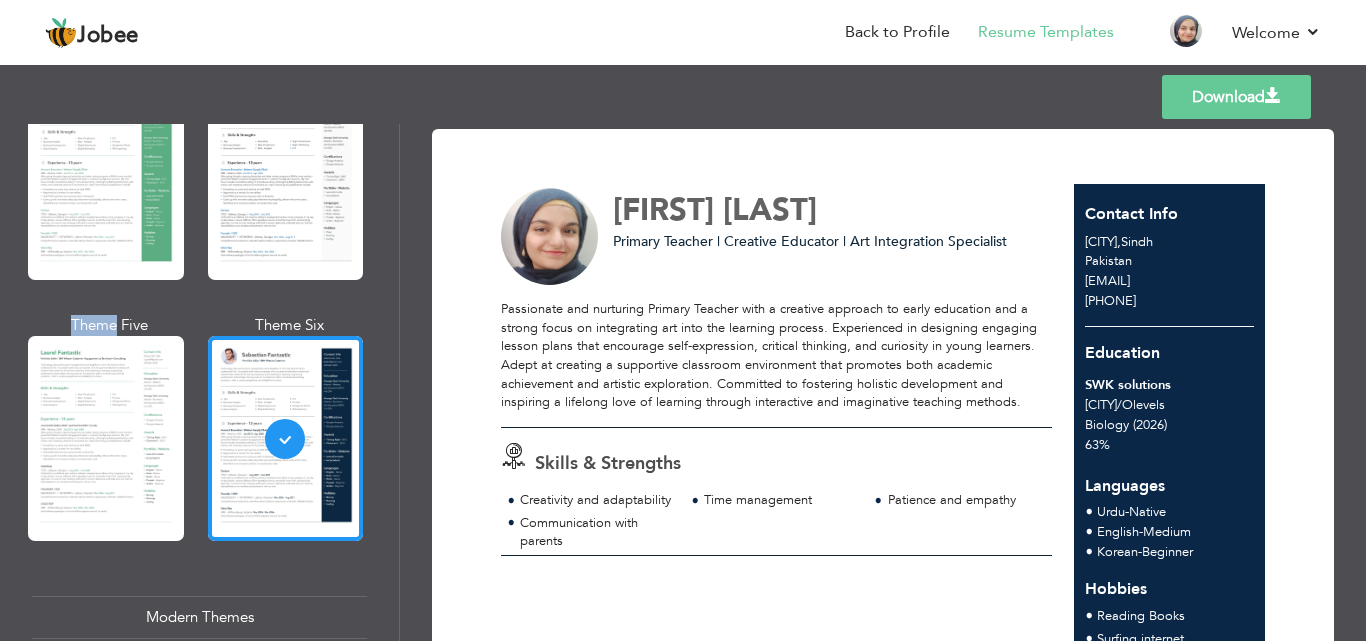 drag, startPoint x: 391, startPoint y: 244, endPoint x: 393, endPoint y: 286, distance: 42.047592 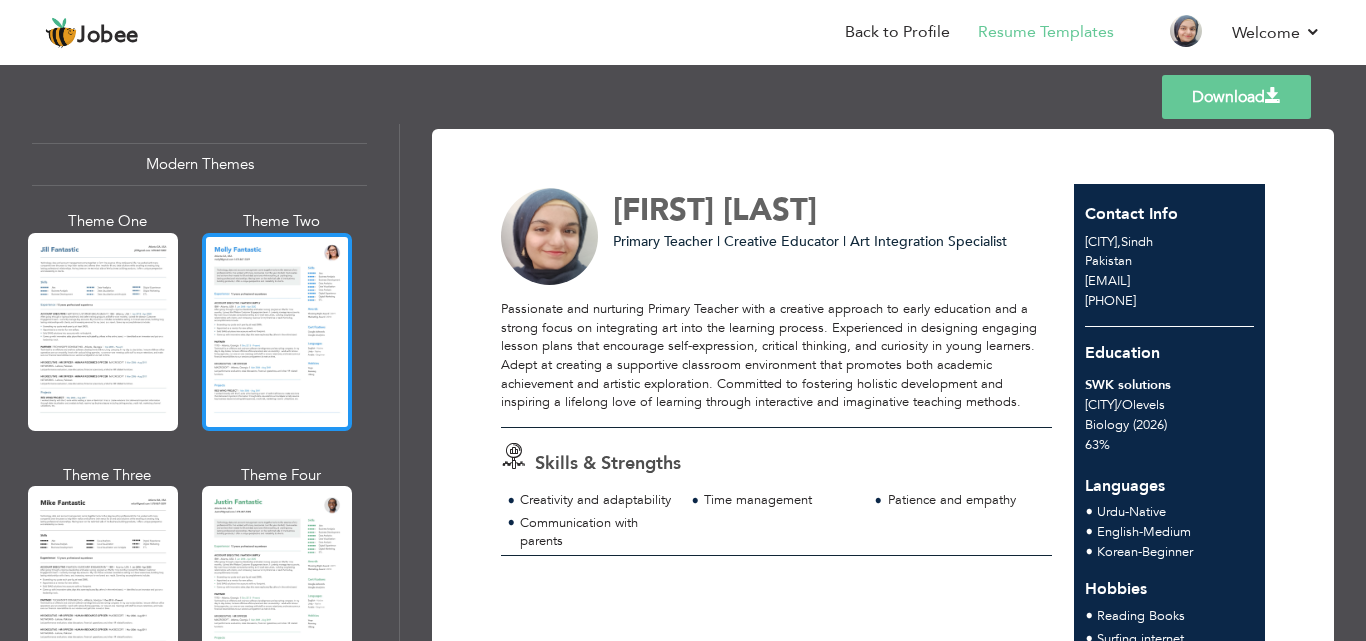 click at bounding box center (277, 332) 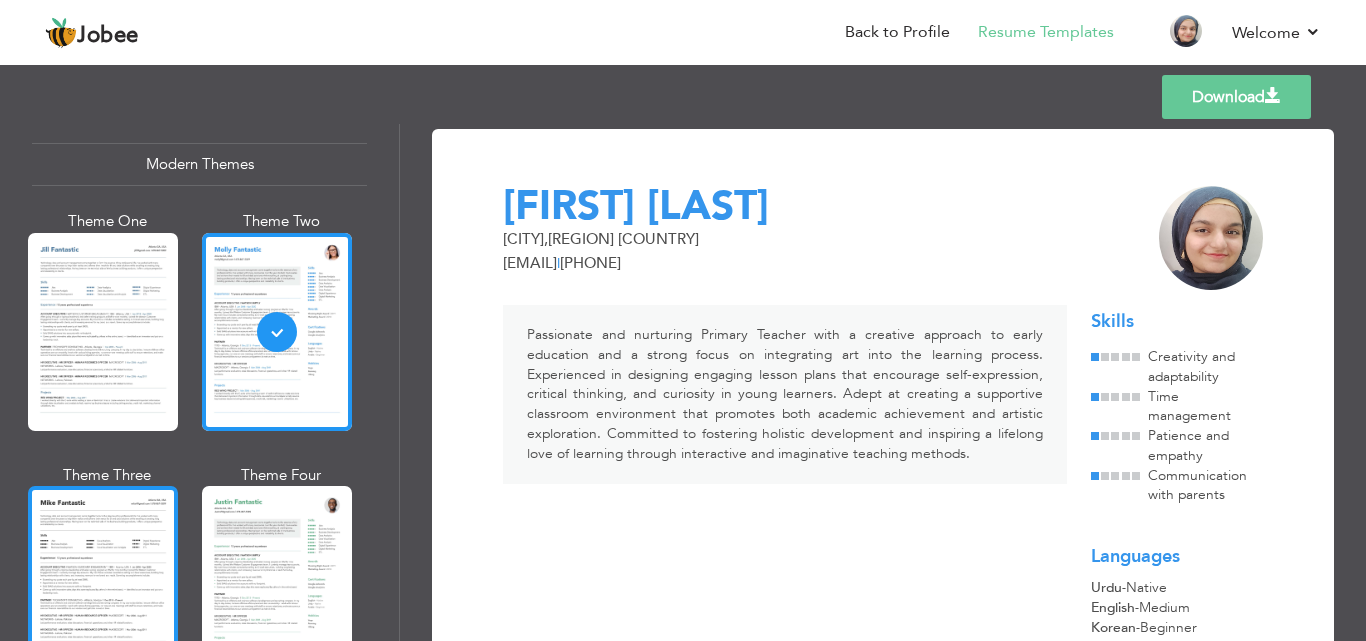 click at bounding box center [103, 585] 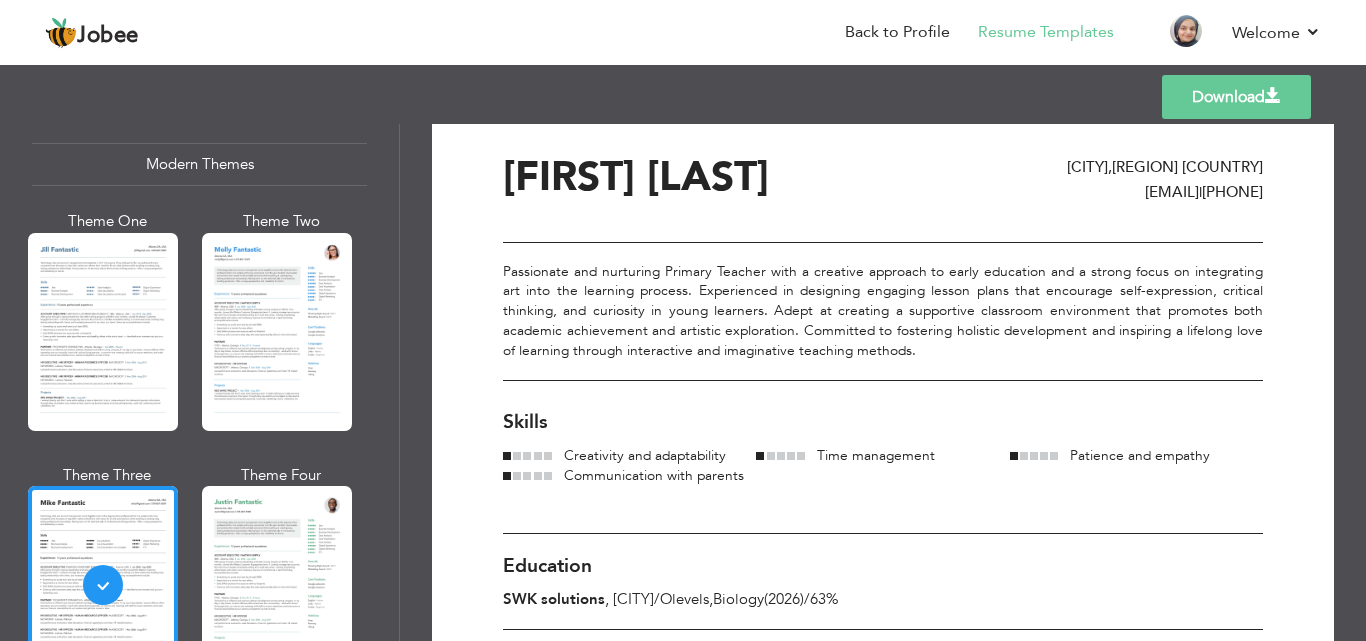 scroll, scrollTop: 0, scrollLeft: 0, axis: both 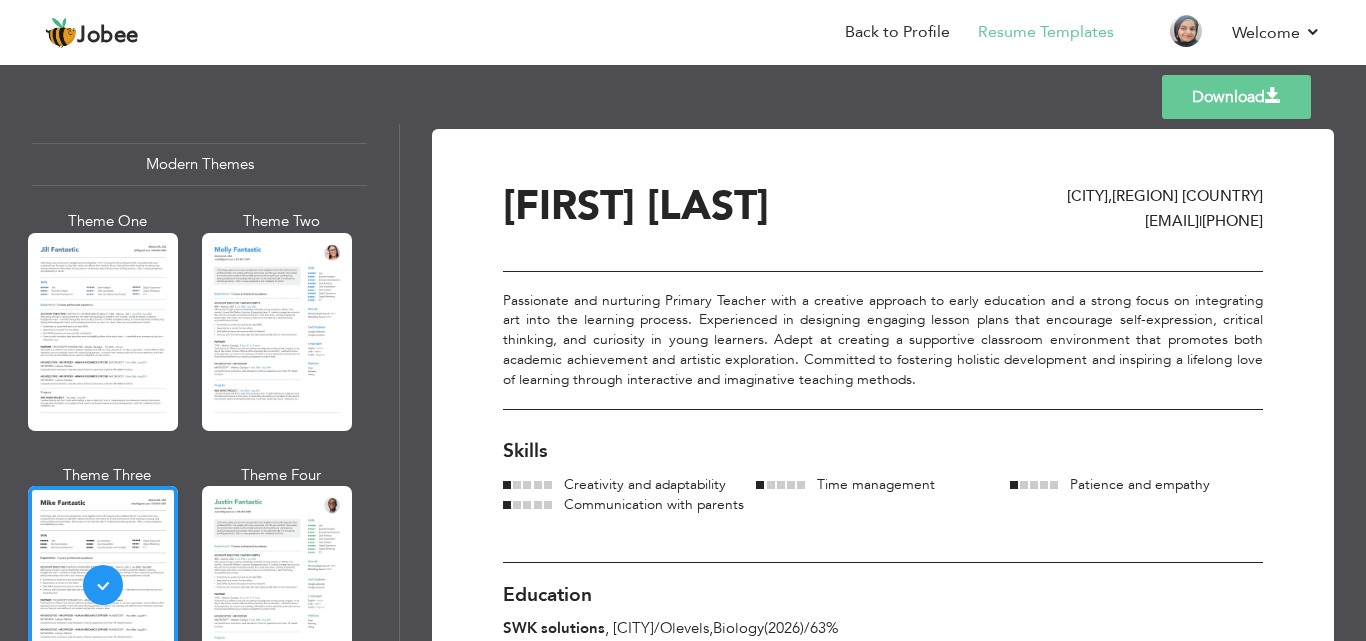 click on "Download" at bounding box center (1236, 97) 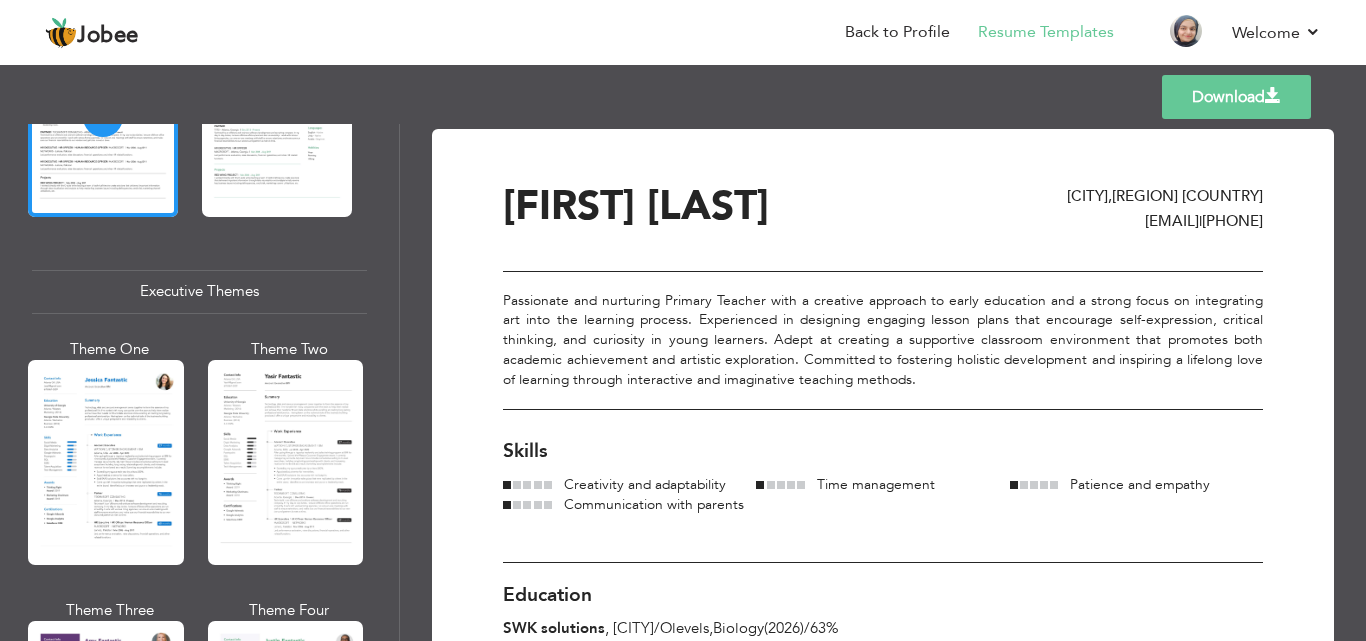 scroll, scrollTop: 1382, scrollLeft: 0, axis: vertical 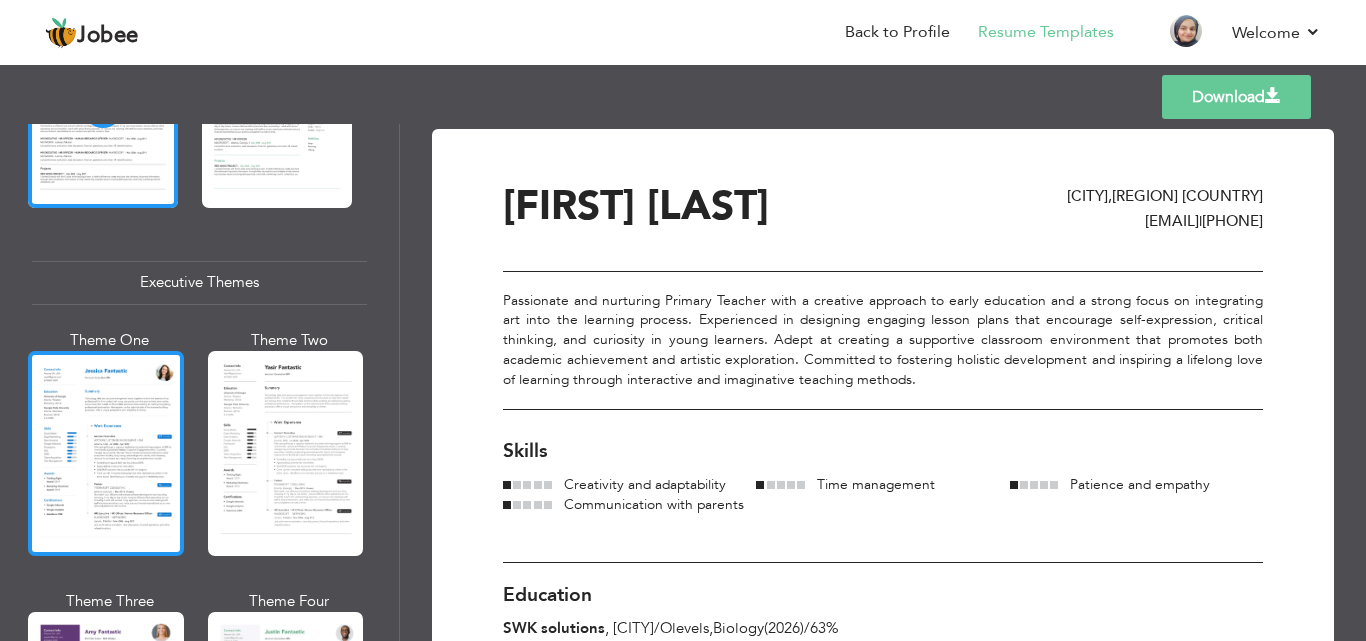 click at bounding box center (106, 453) 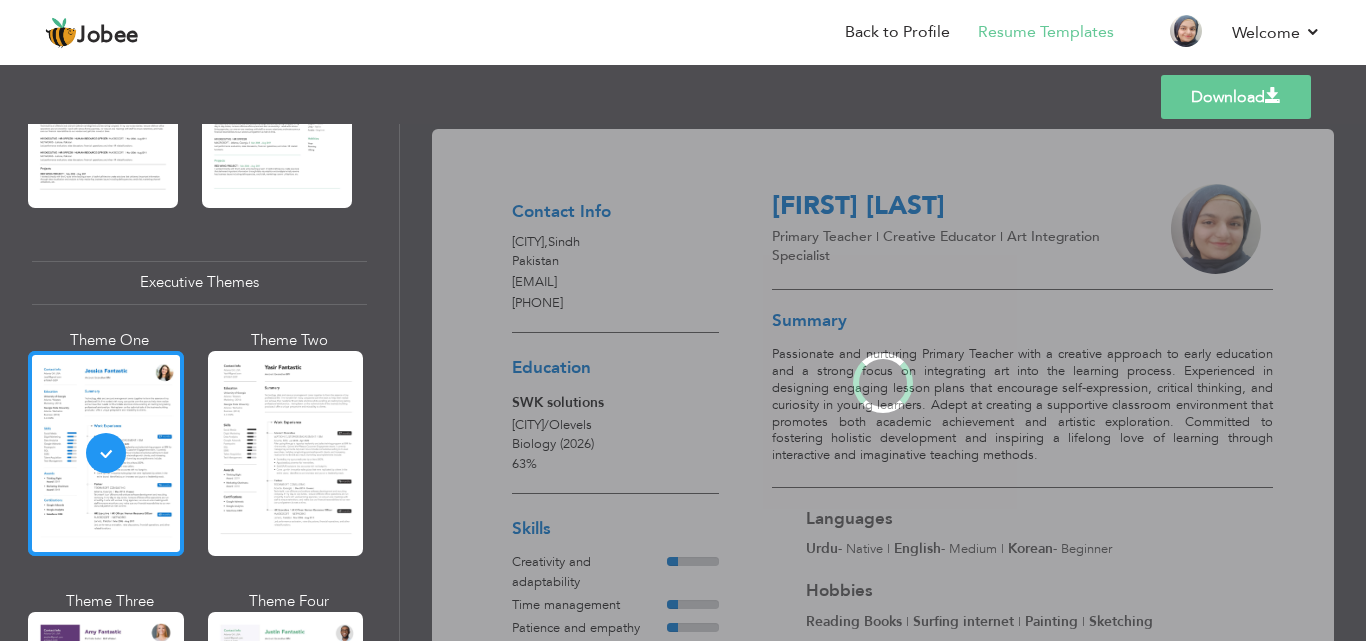 scroll, scrollTop: 1381, scrollLeft: 0, axis: vertical 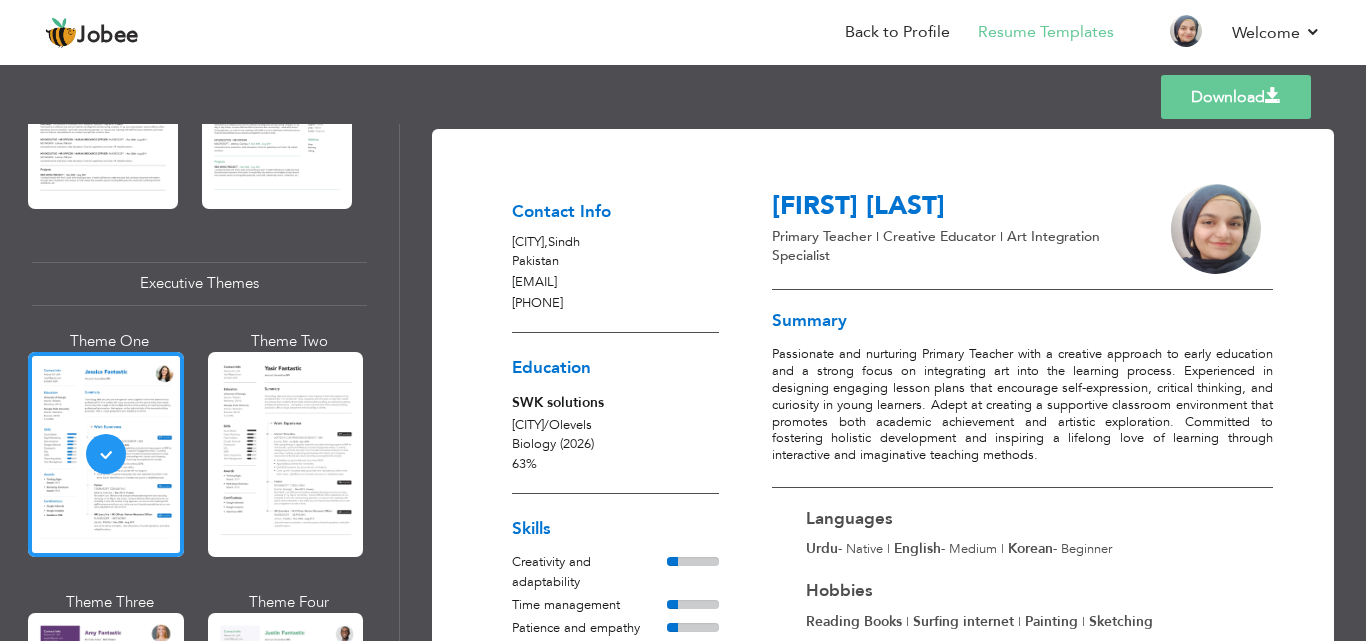 click on "Aniqa Tariq
Primary Teacher | Creative Educator | Art Integration Specialist
Summary
Passionate and nurturing Primary Teacher with a creative approach to early education and a strong focus on integrating art into the learning process. Experienced in designing engaging lesson plans that encourage self-expression, critical thinking, and curiosity in young learners. Adept at creating a supportive classroom environment that promotes both academic achievement and artistic exploration. Committed to fostering holistic development and inspiring a lifelong love of learning through interactive and imaginative teaching methods. Languages" at bounding box center [1016, 432] 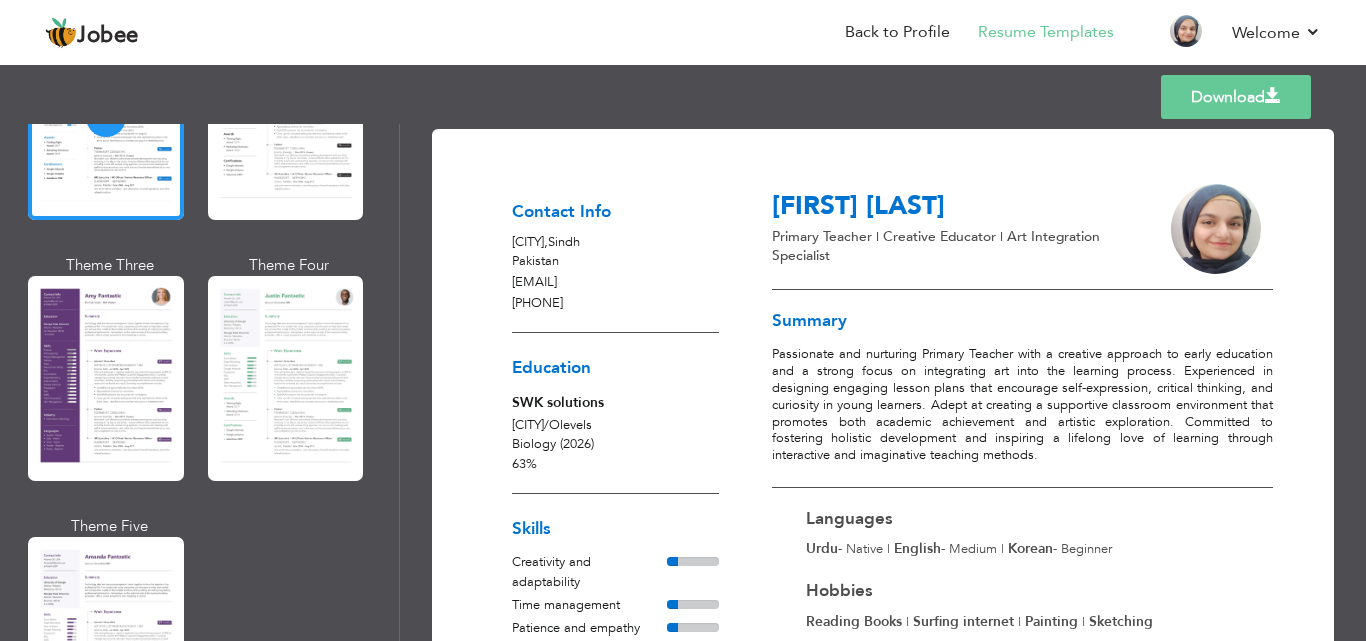 scroll, scrollTop: 1742, scrollLeft: 0, axis: vertical 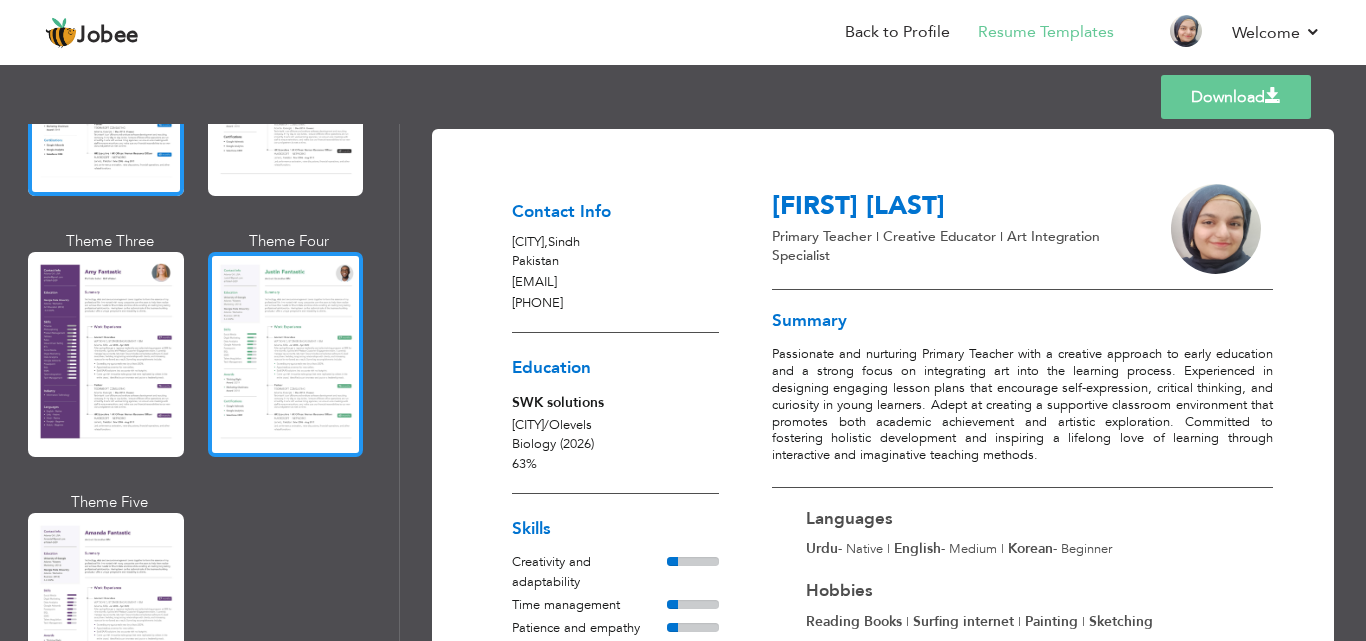 click at bounding box center (286, 354) 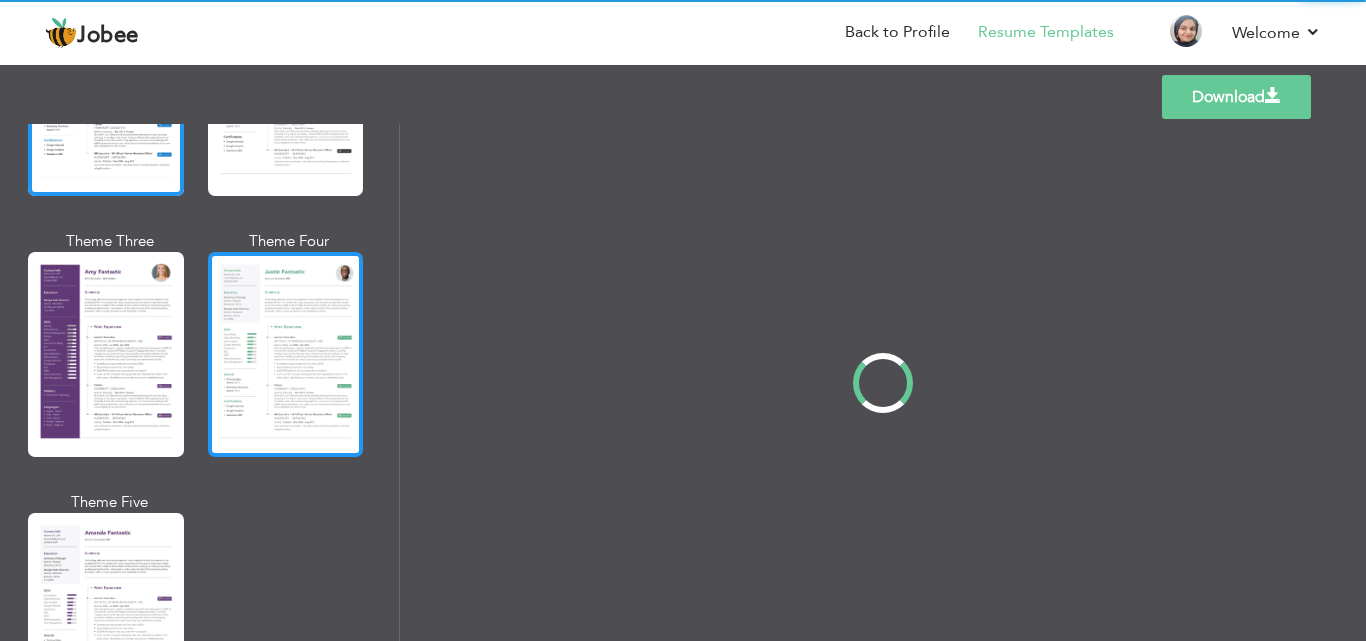 scroll, scrollTop: 1744, scrollLeft: 0, axis: vertical 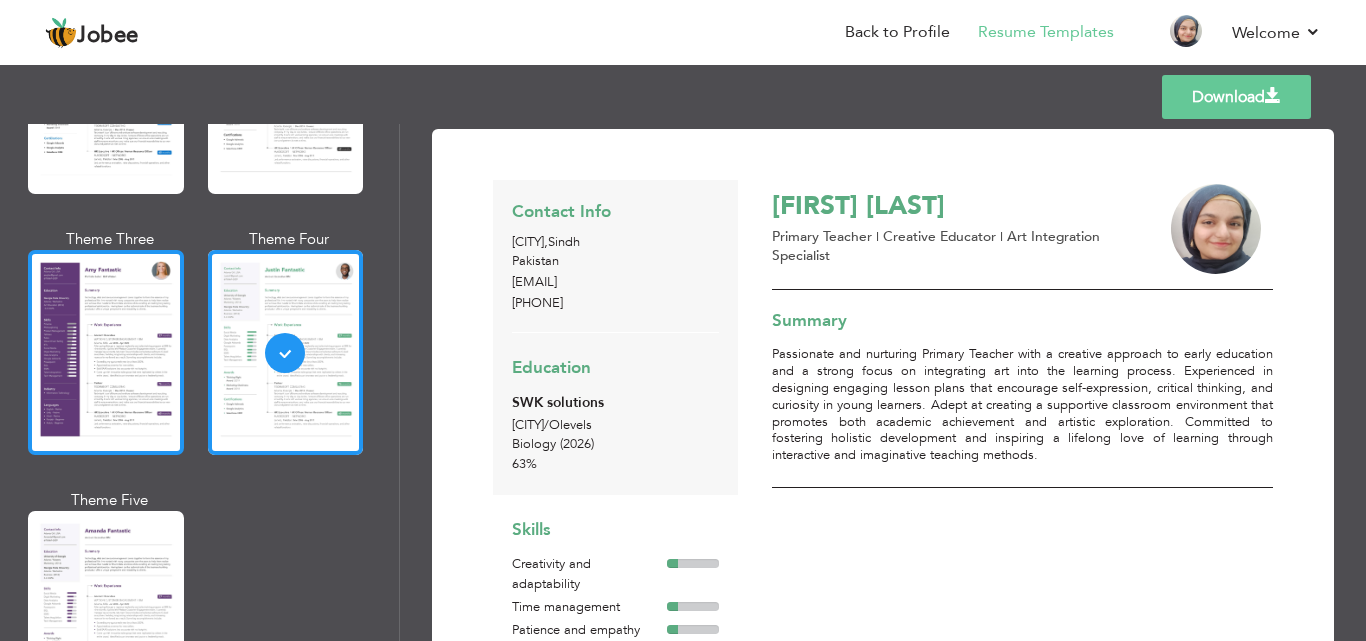 click at bounding box center [106, 352] 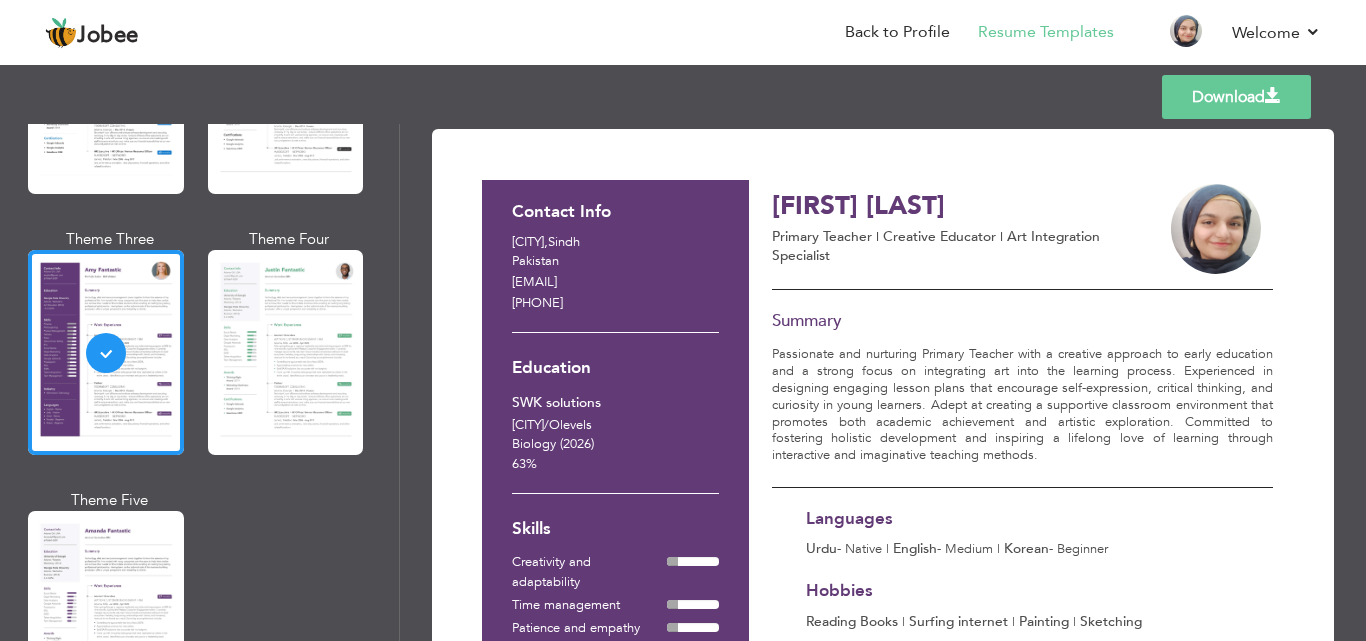 click on "Download" at bounding box center [1236, 97] 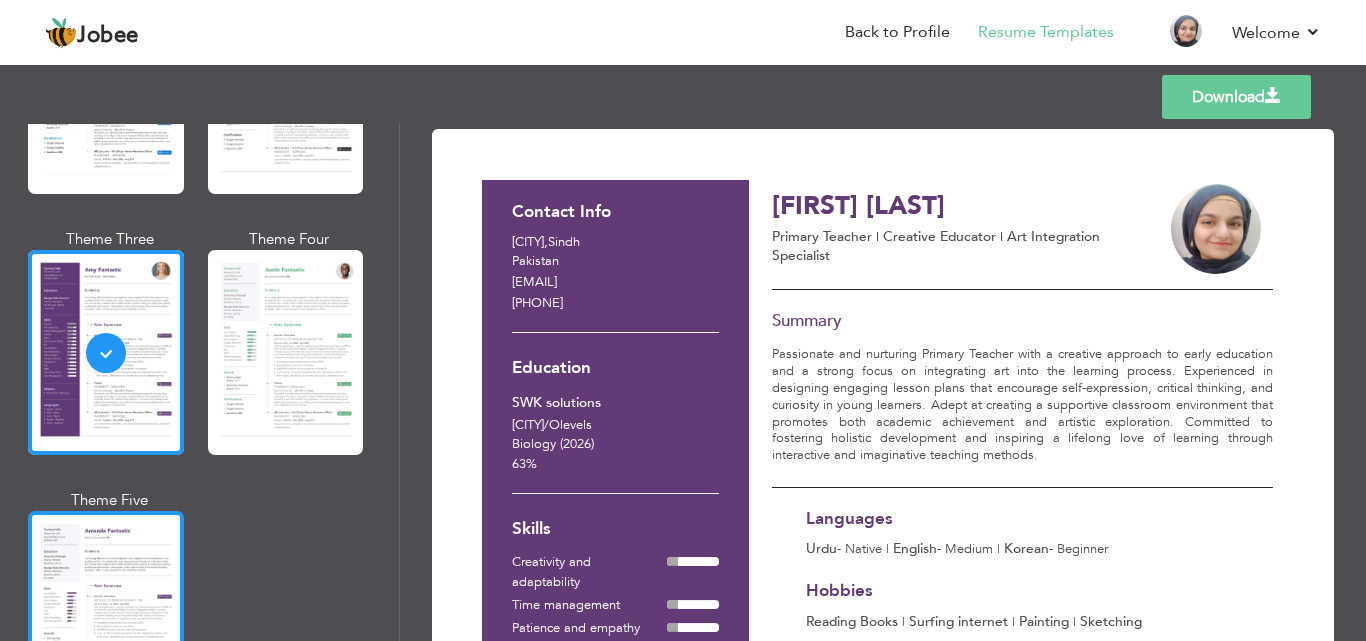 click at bounding box center [106, 613] 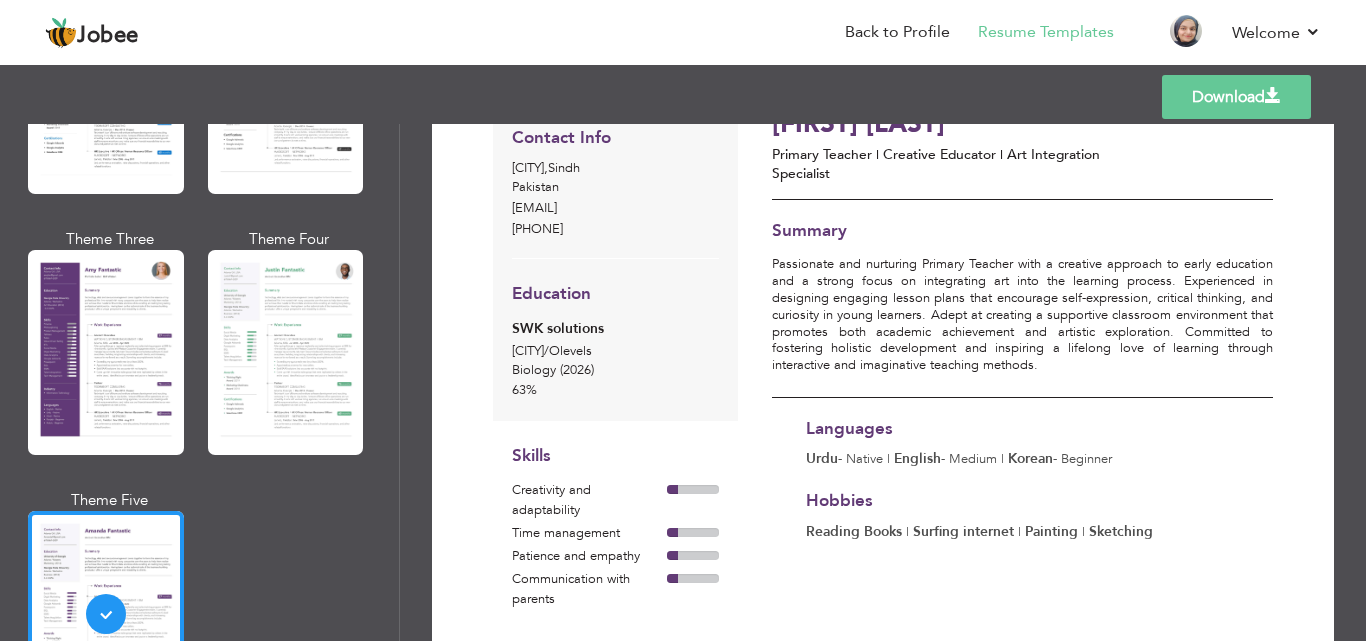 scroll, scrollTop: 0, scrollLeft: 0, axis: both 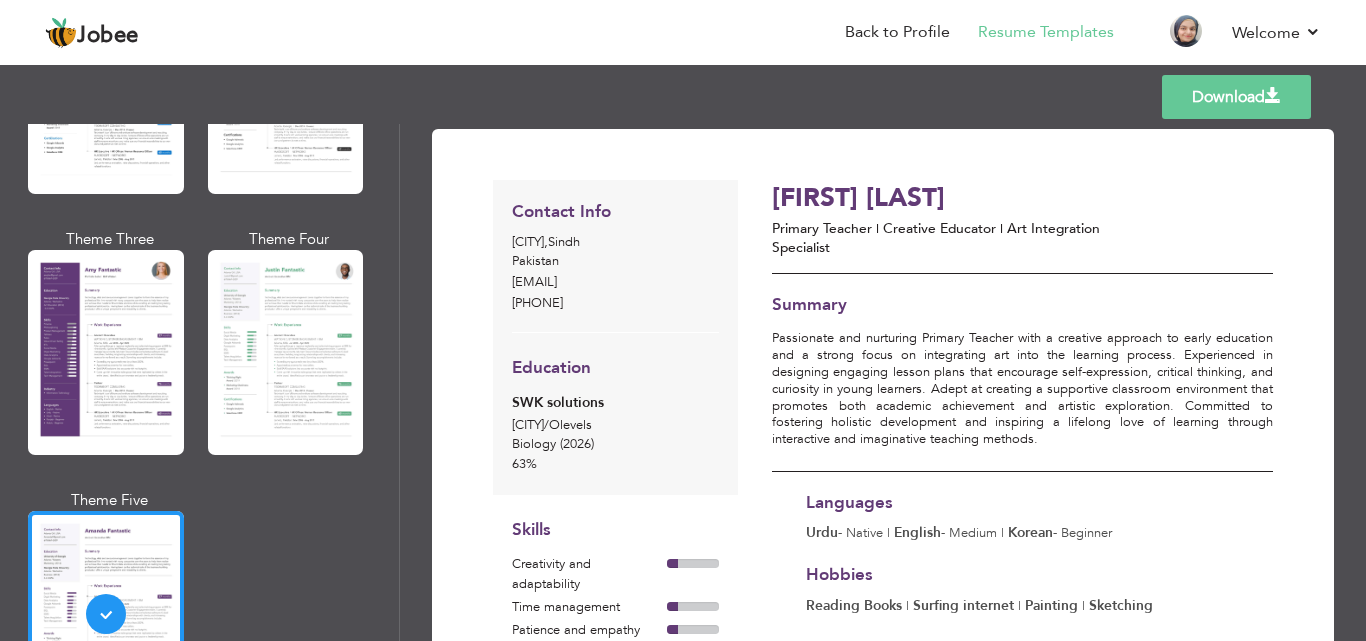 click on "Download" at bounding box center (1236, 97) 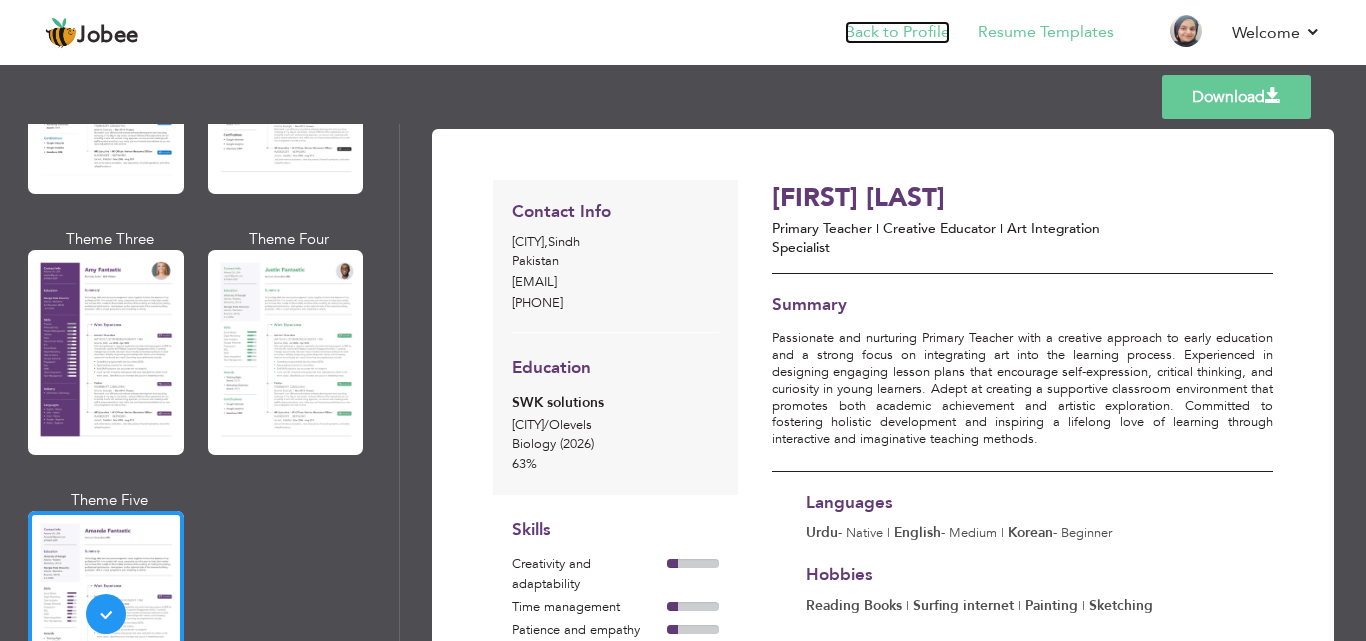 click on "Back to Profile" at bounding box center [897, 32] 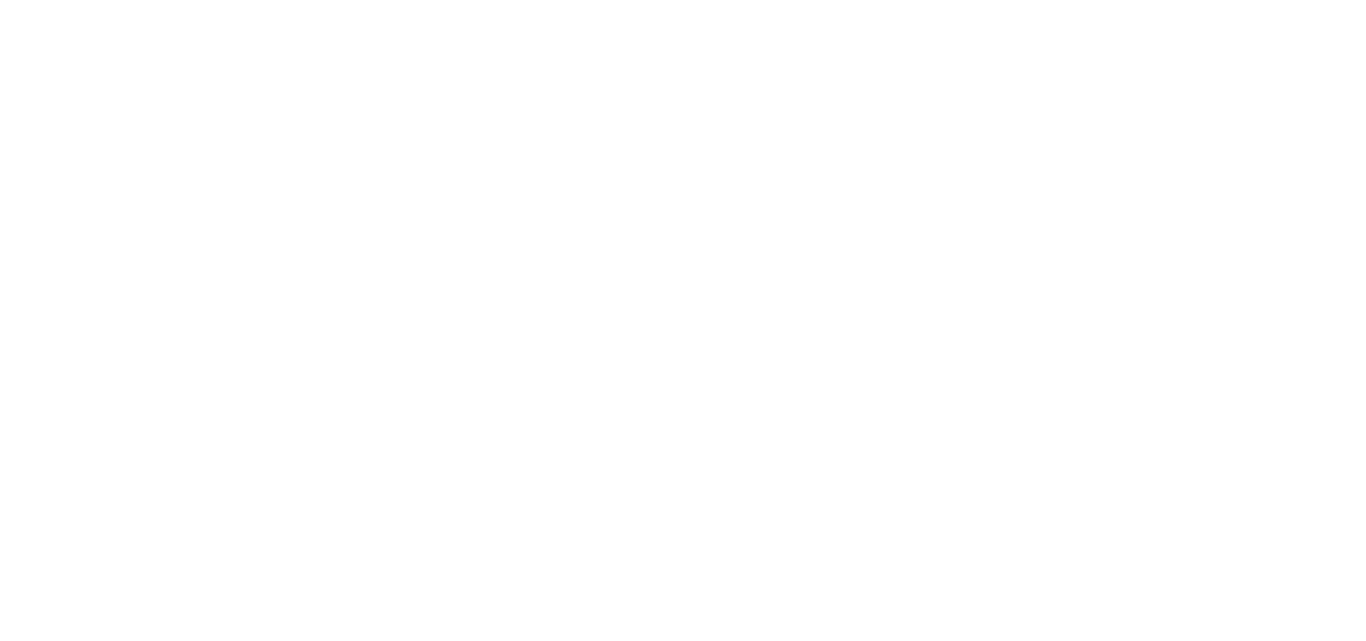 scroll, scrollTop: 0, scrollLeft: 0, axis: both 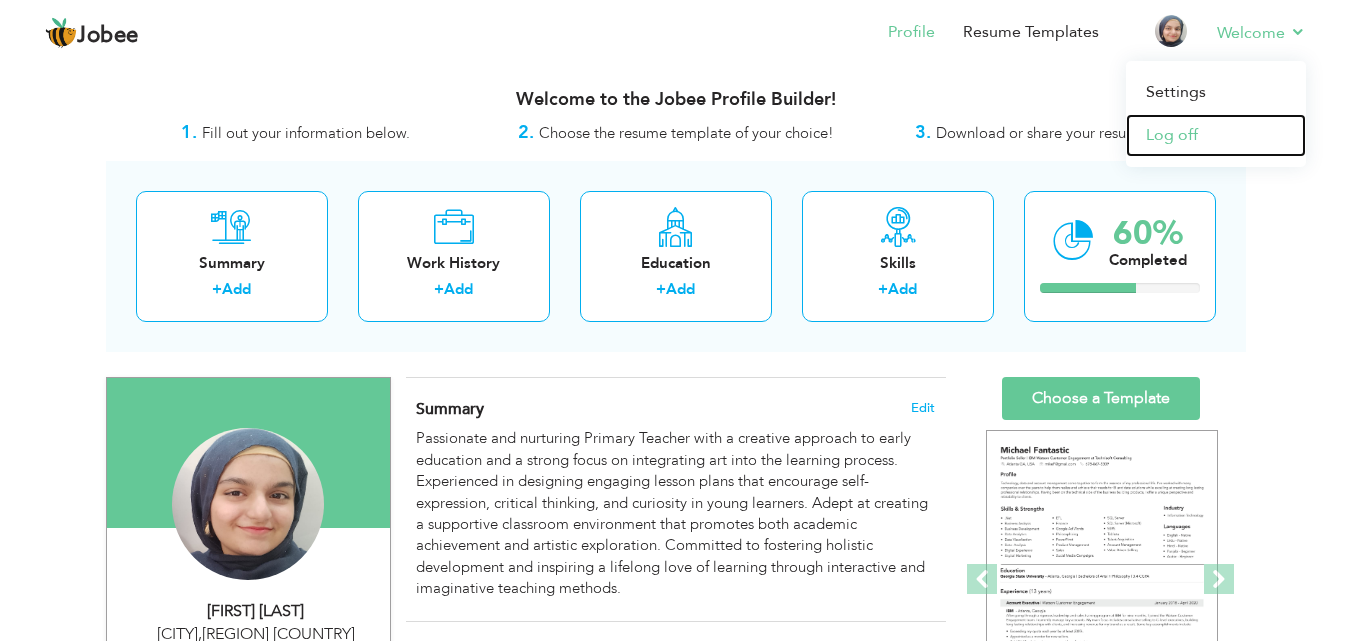 click on "Log off" at bounding box center (1216, 135) 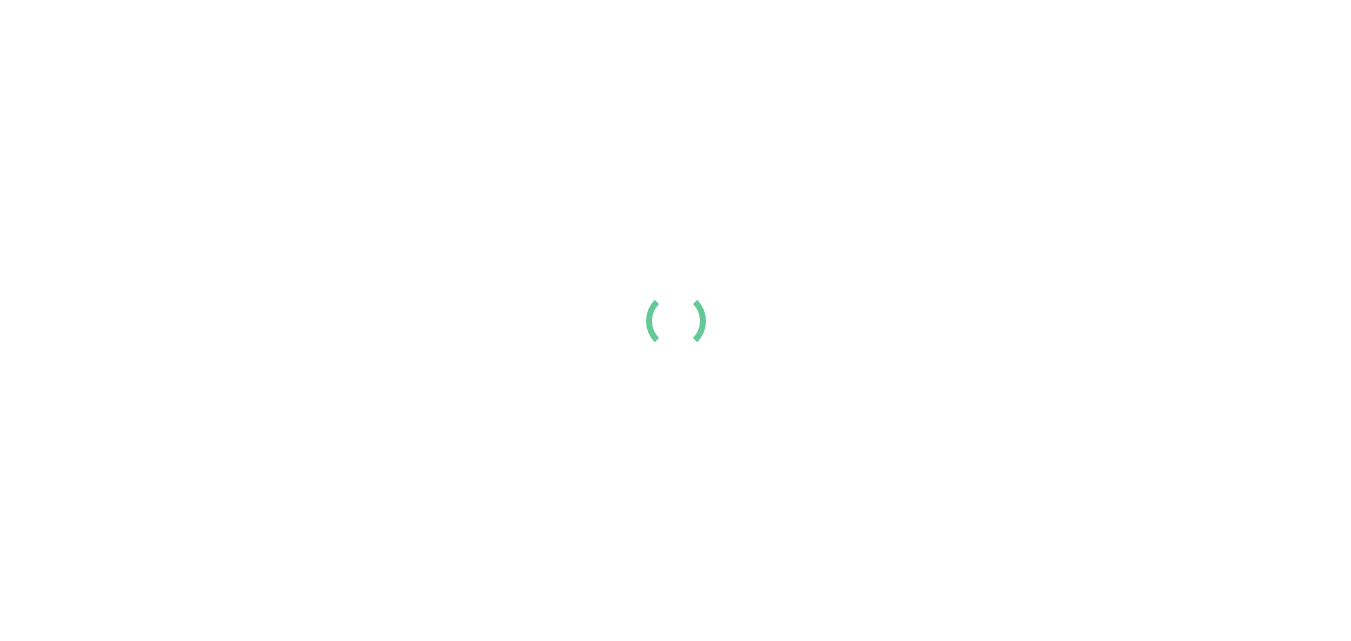 scroll, scrollTop: 0, scrollLeft: 0, axis: both 